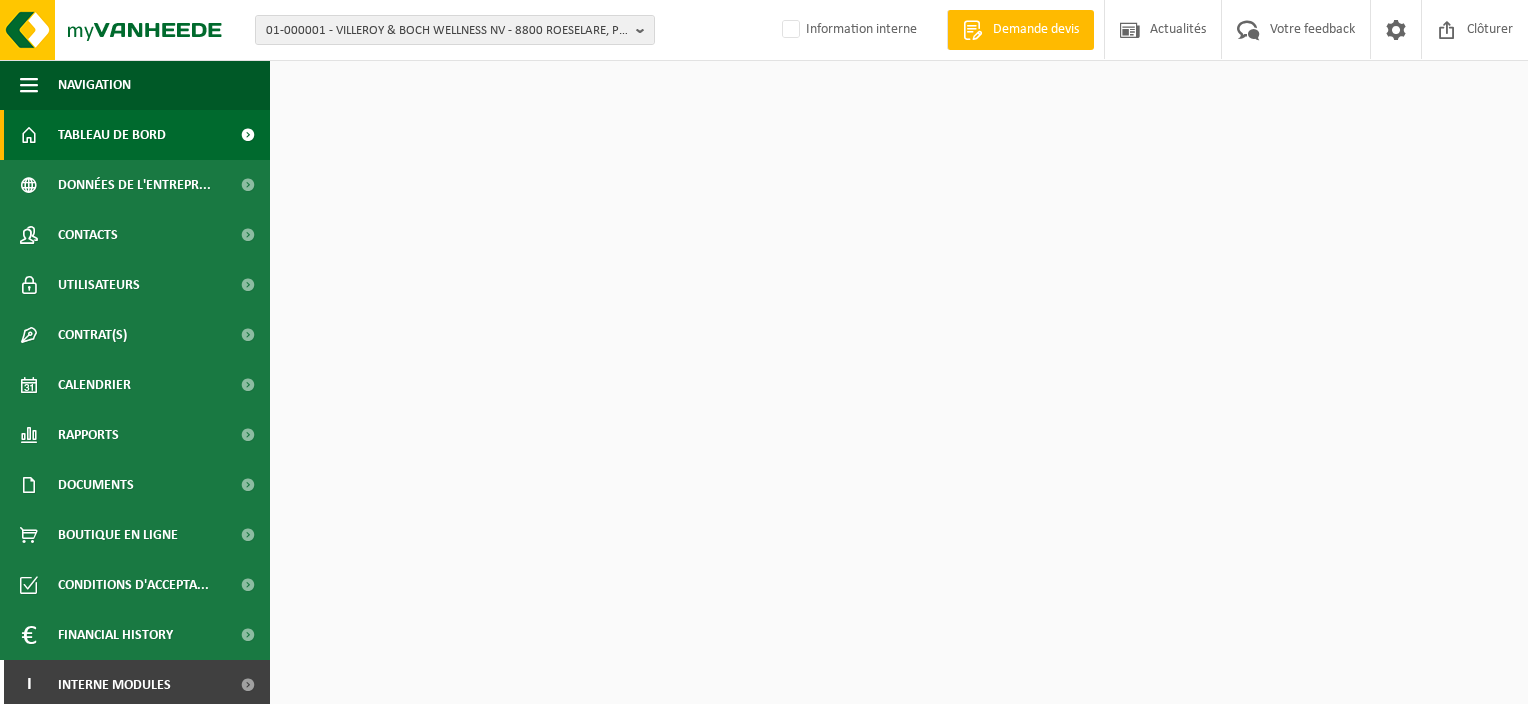 scroll, scrollTop: 0, scrollLeft: 0, axis: both 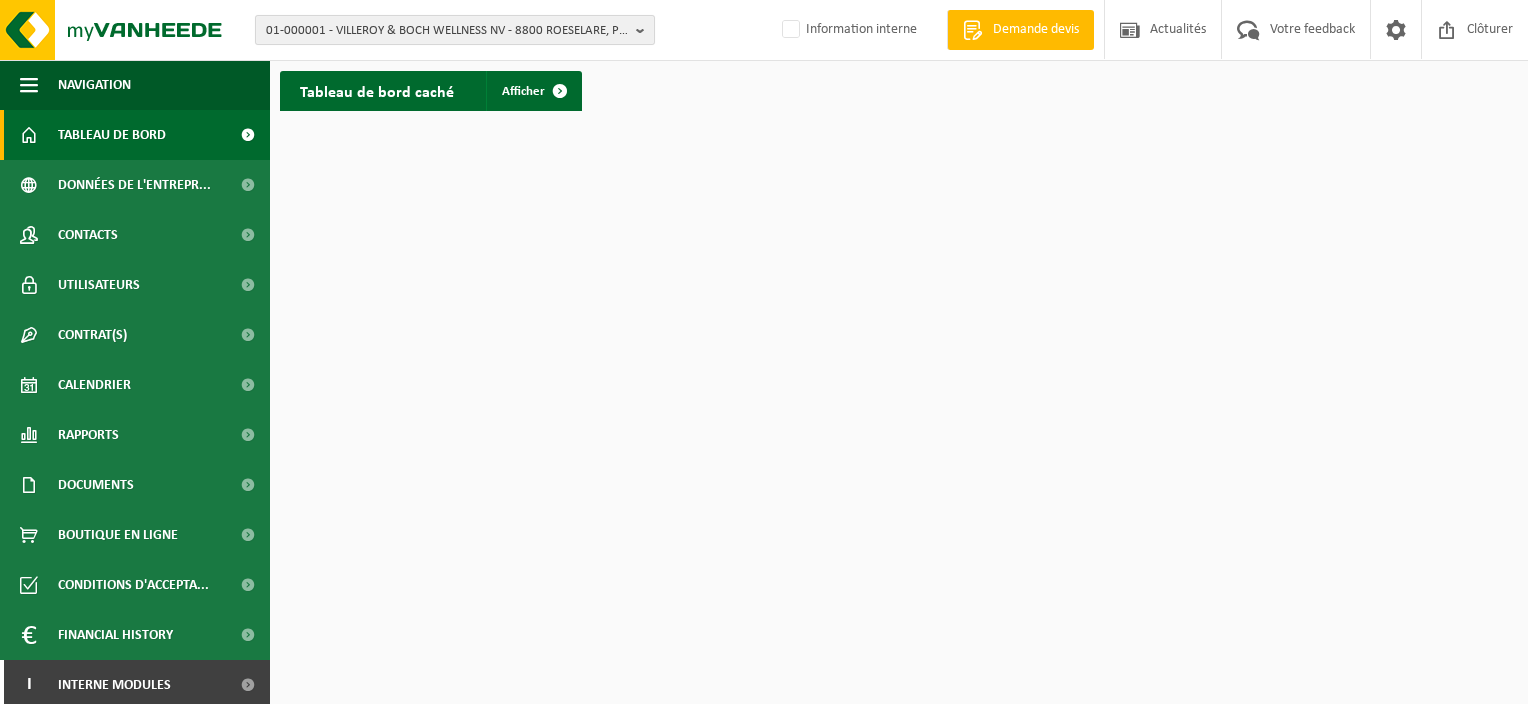 click on "01-000001 - VILLEROY & BOCH WELLNESS NV - 8800 ROESELARE, POPULIERSTRAAT 1" at bounding box center [447, 31] 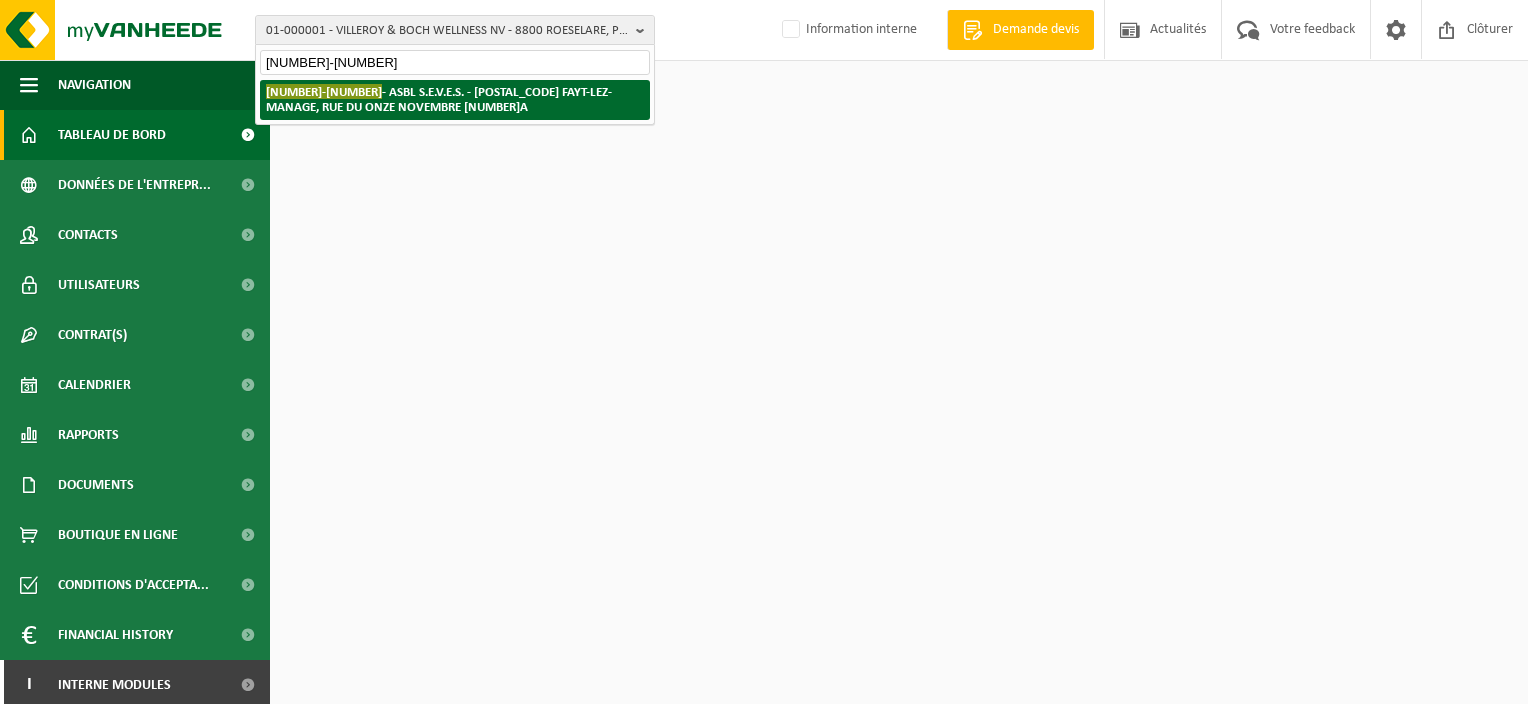 type on "10-892316" 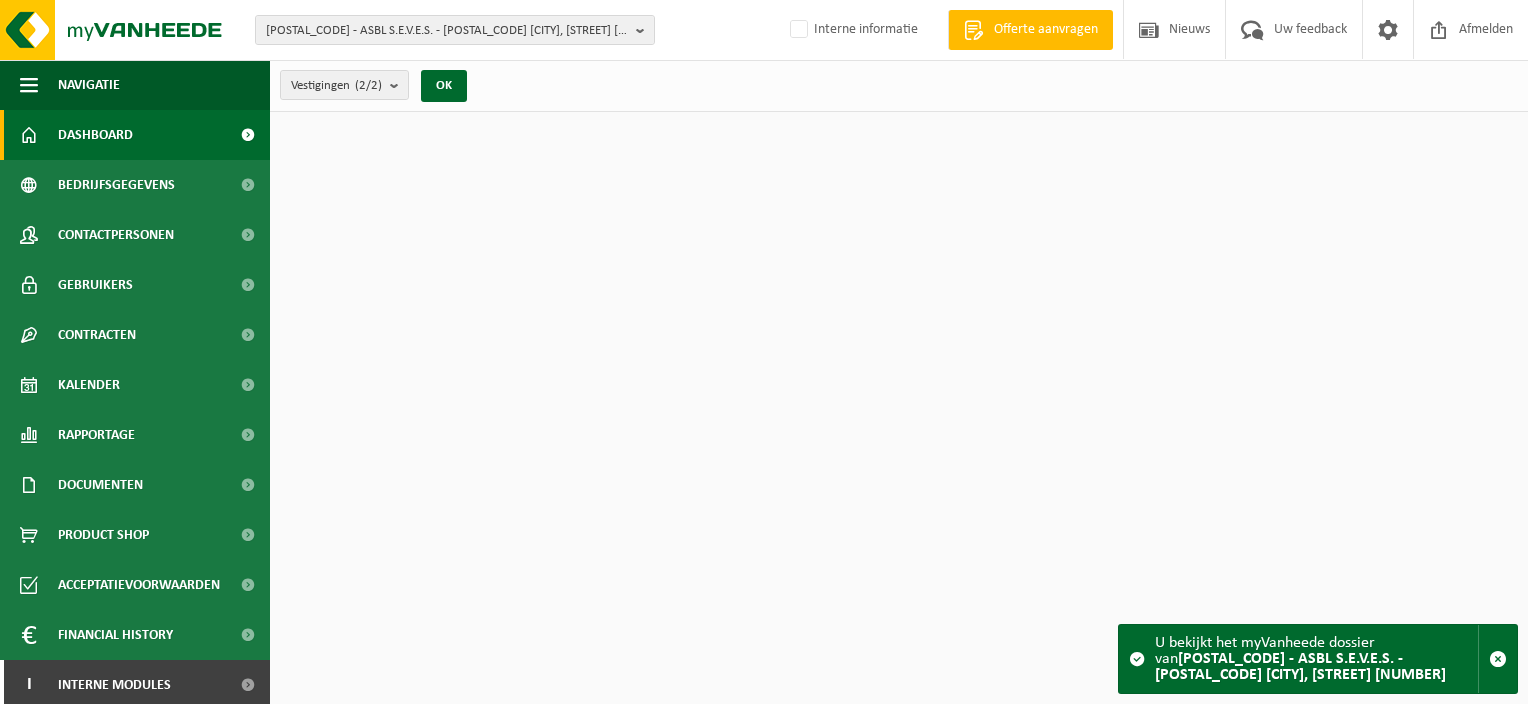 scroll, scrollTop: 0, scrollLeft: 0, axis: both 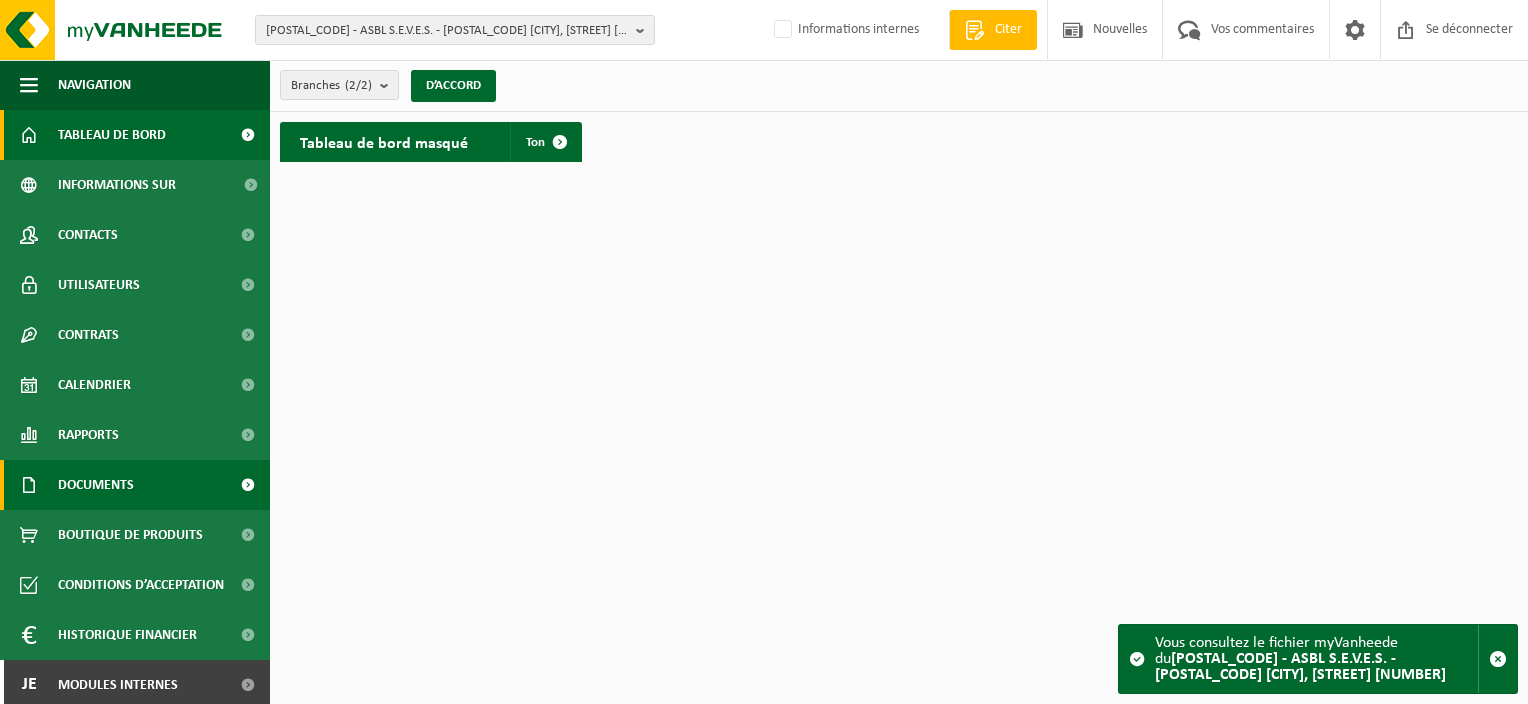 click on "Documents" at bounding box center [135, 485] 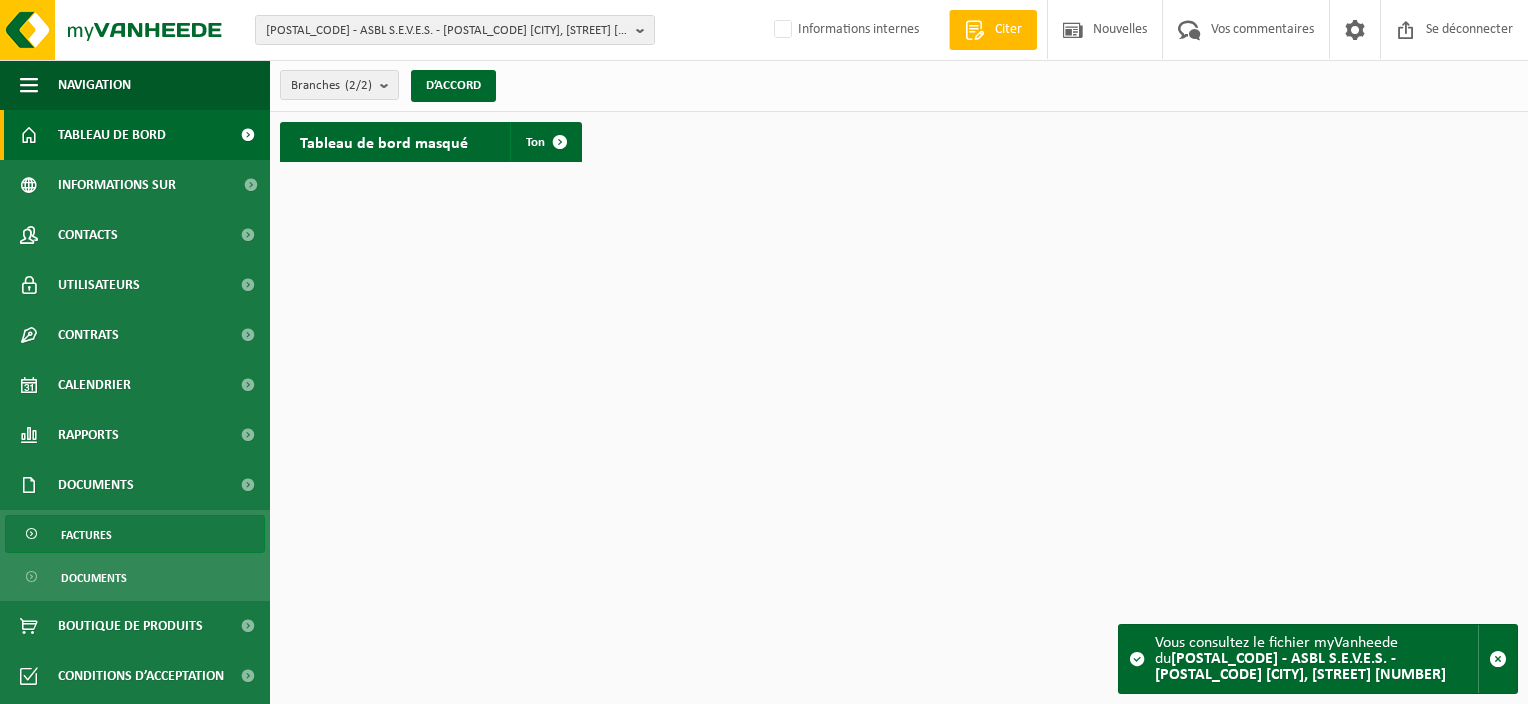 click on "Factures" at bounding box center (135, 534) 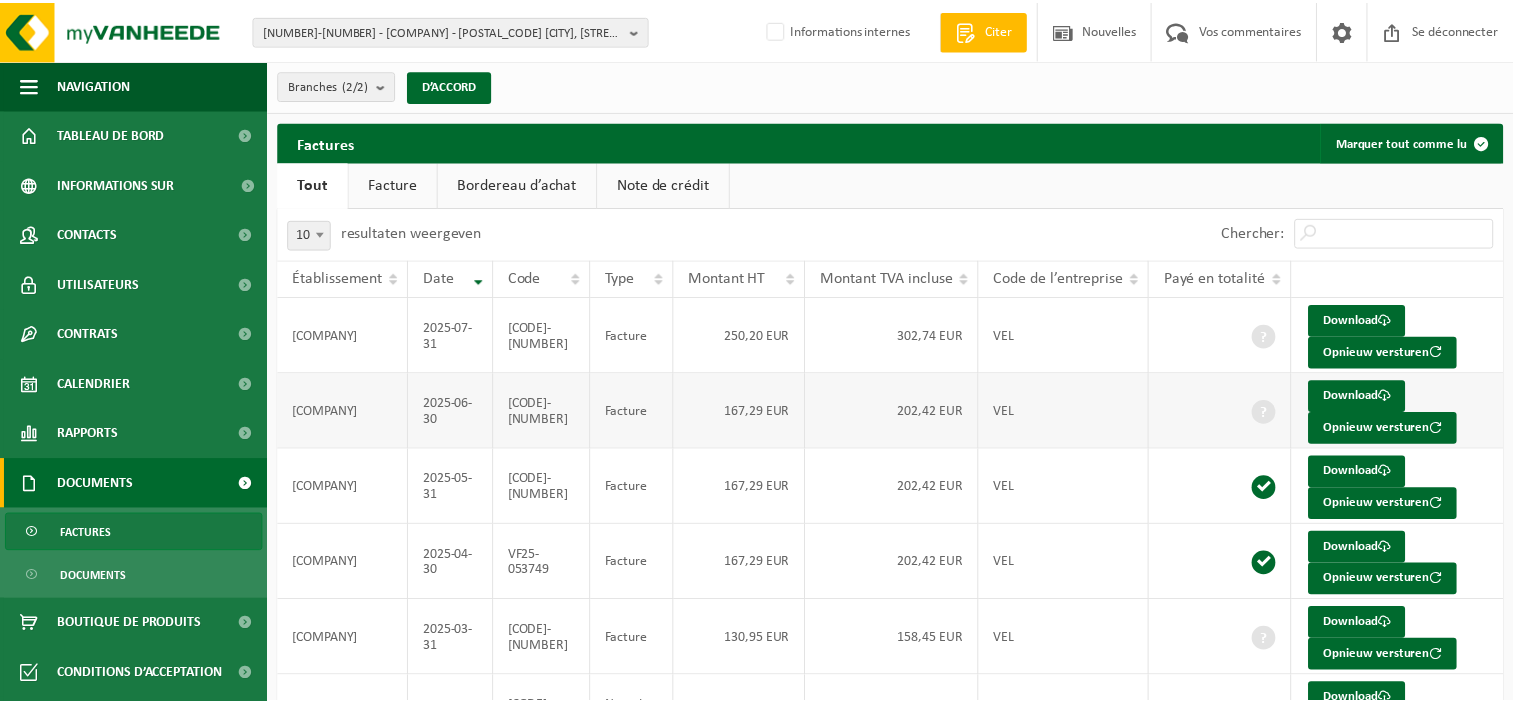 scroll, scrollTop: 0, scrollLeft: 0, axis: both 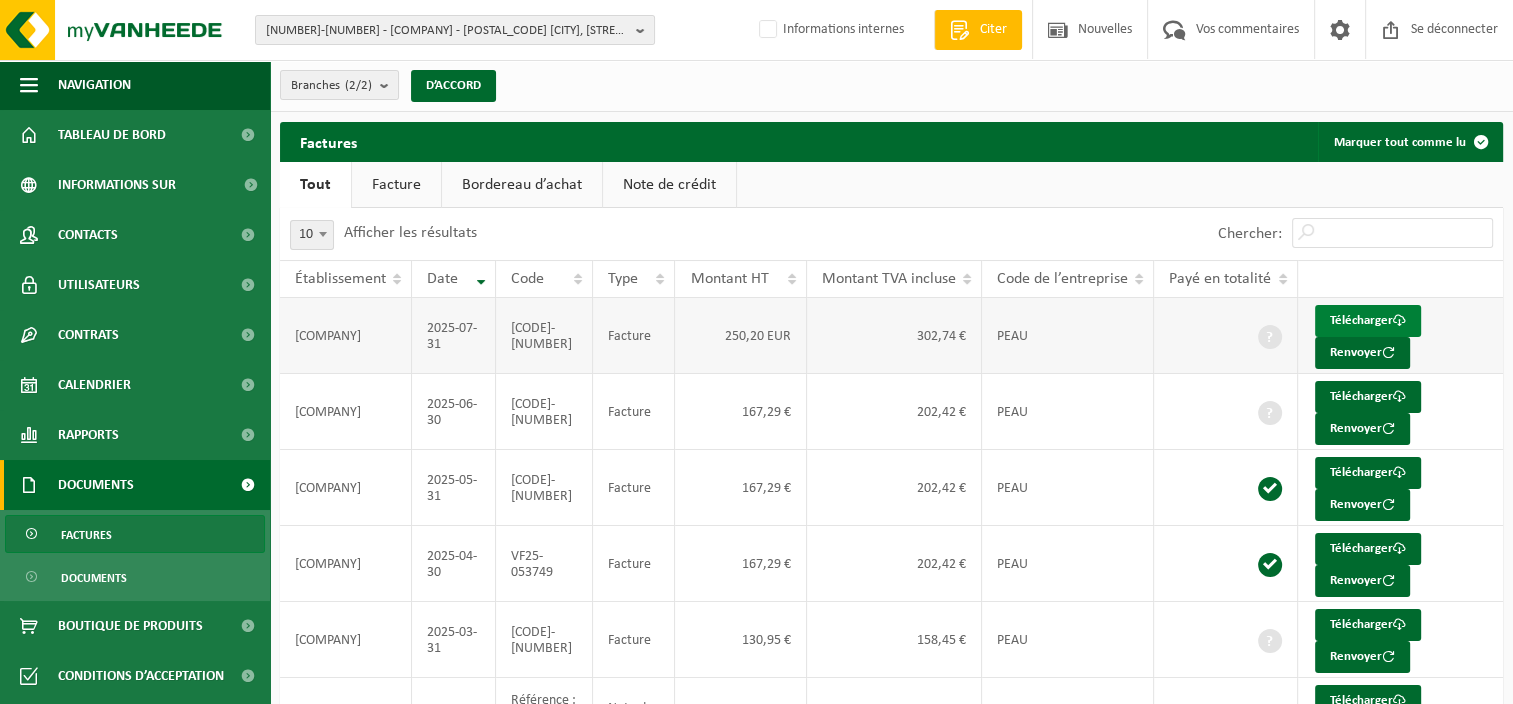 click on "Télécharger" at bounding box center [1361, 320] 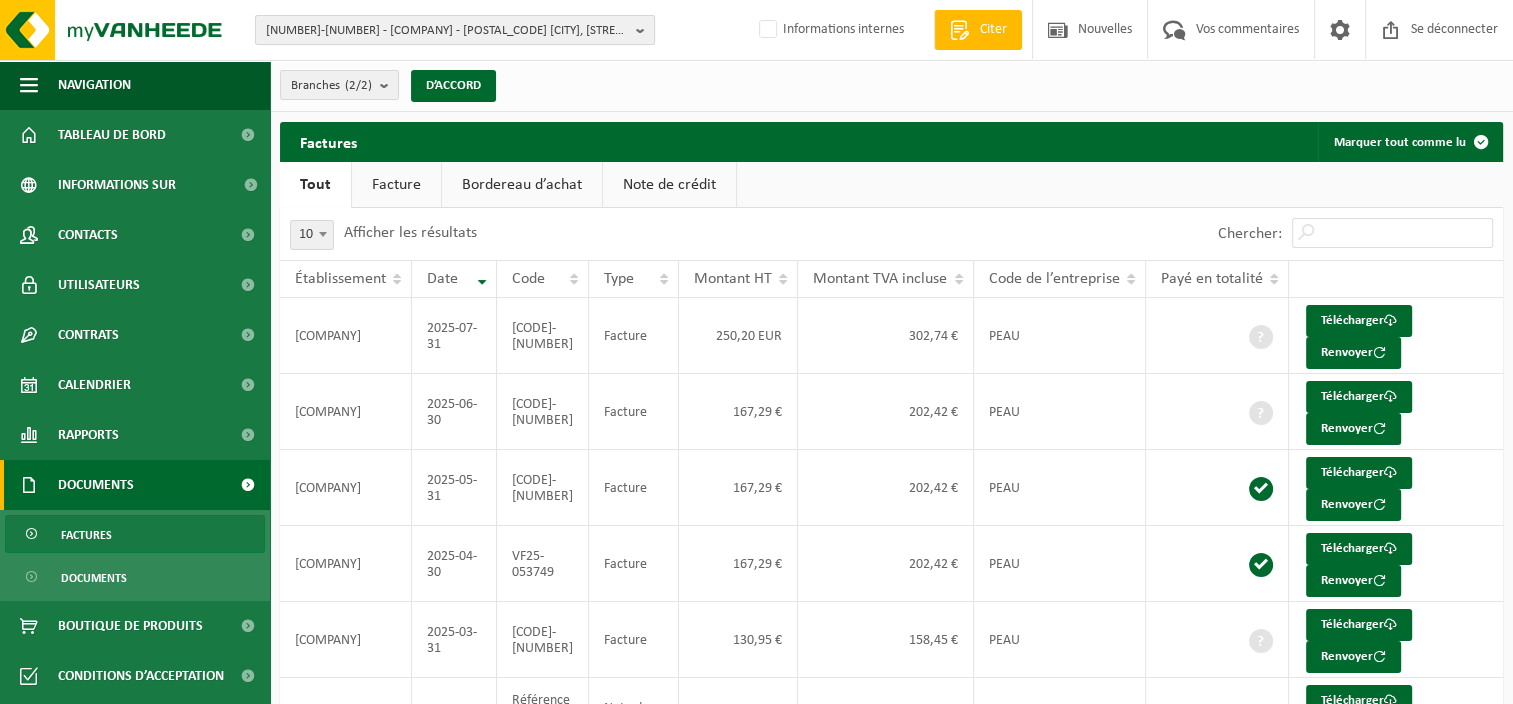 click on "10-892316 - ASBL S.E.V.E.S. - 7170 FAYT-LEZ-MANAGE, RUE DU ONZE NOVEMBRE 4A" at bounding box center [447, 31] 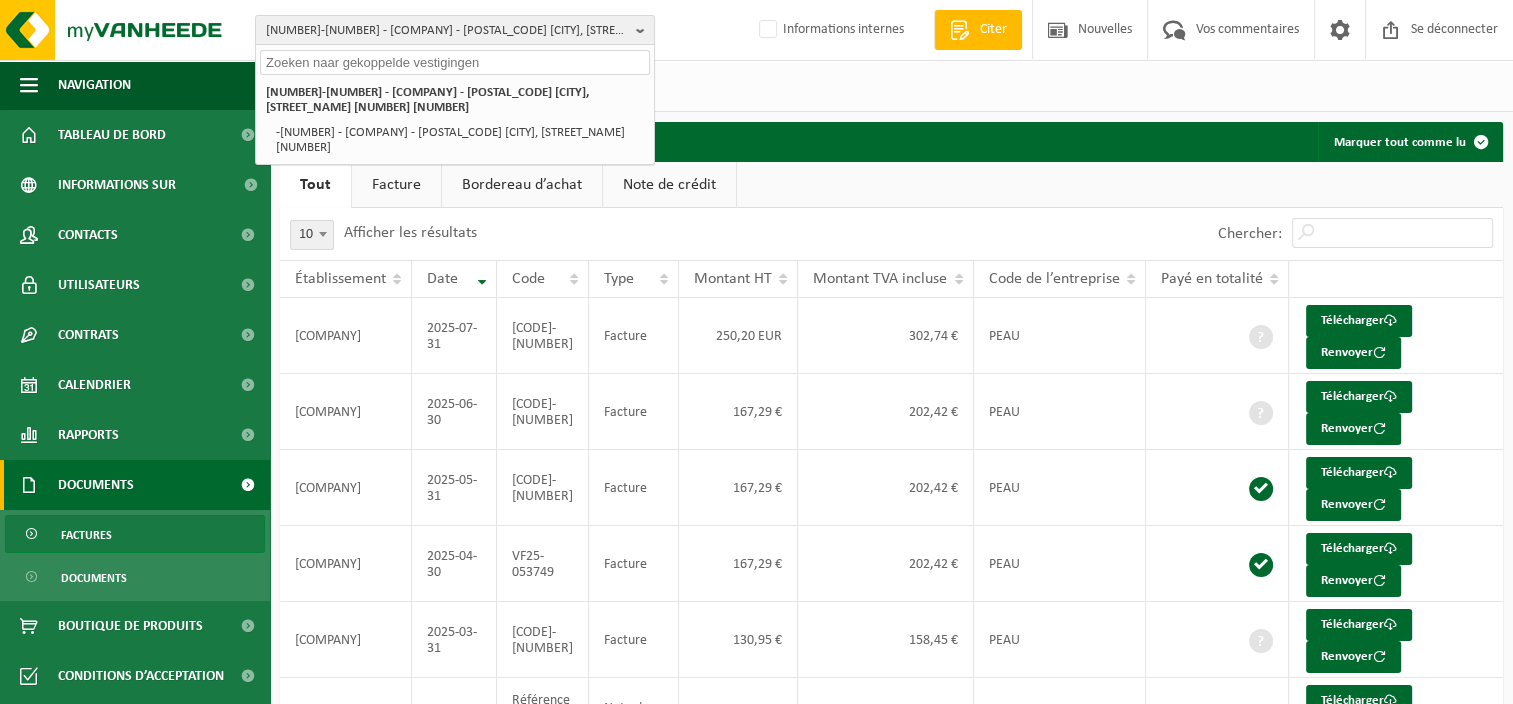 click at bounding box center [455, 62] 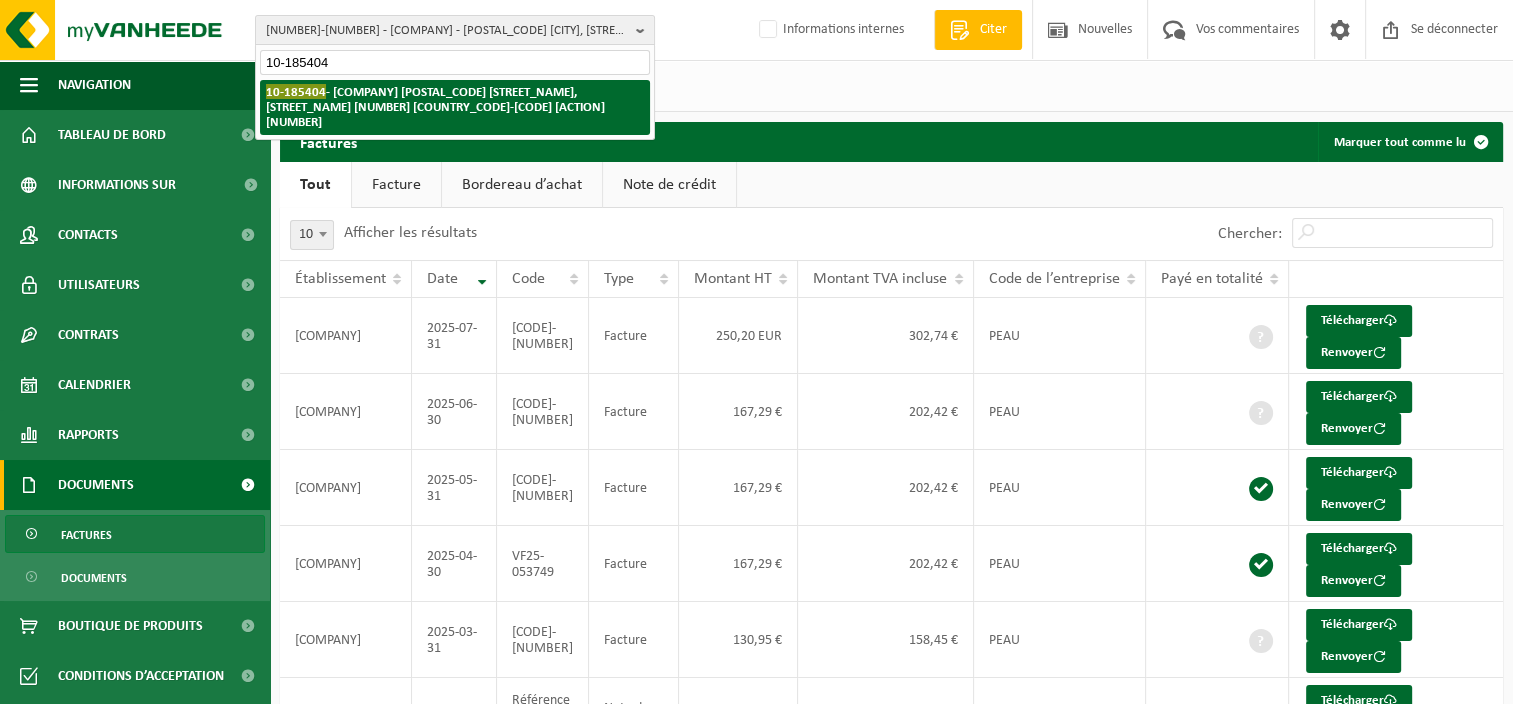 type on "10-185404" 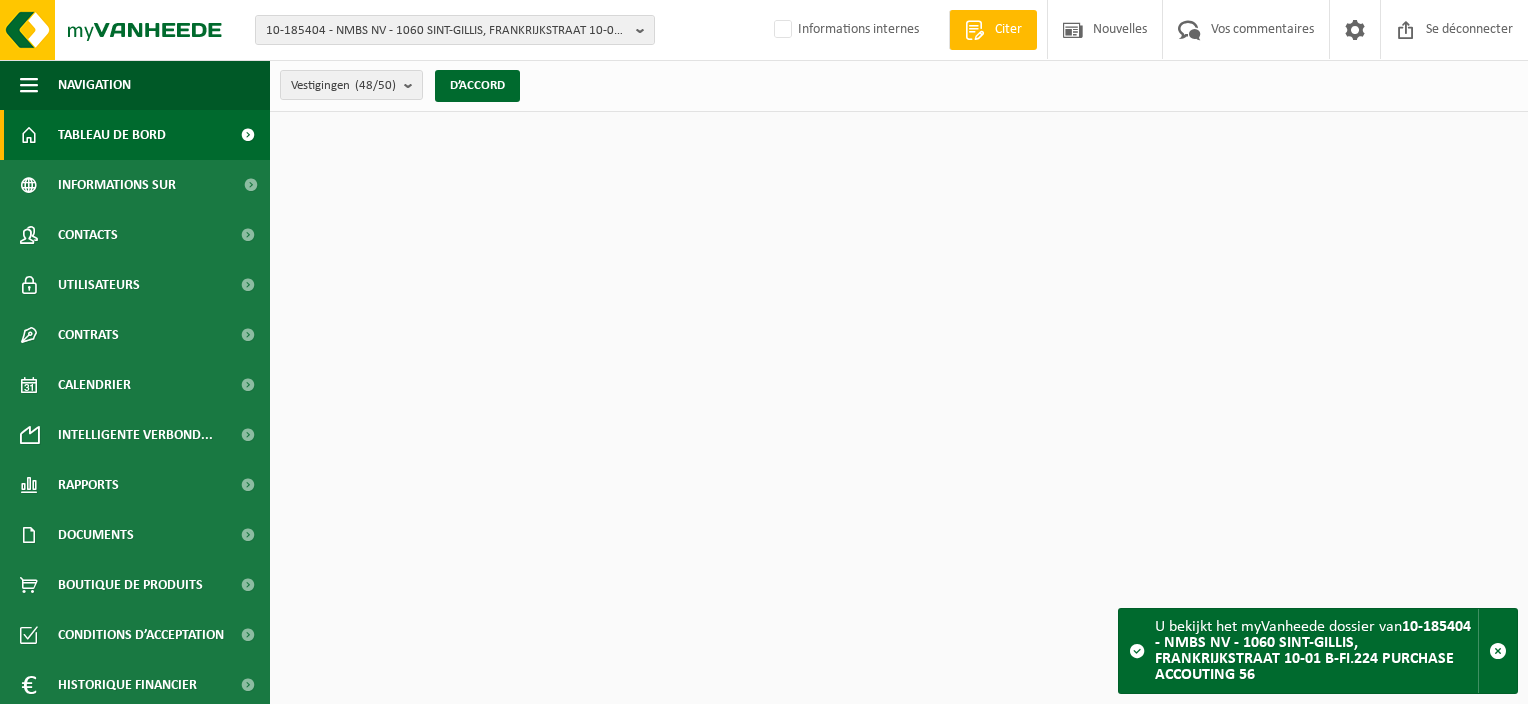 scroll, scrollTop: 0, scrollLeft: 0, axis: both 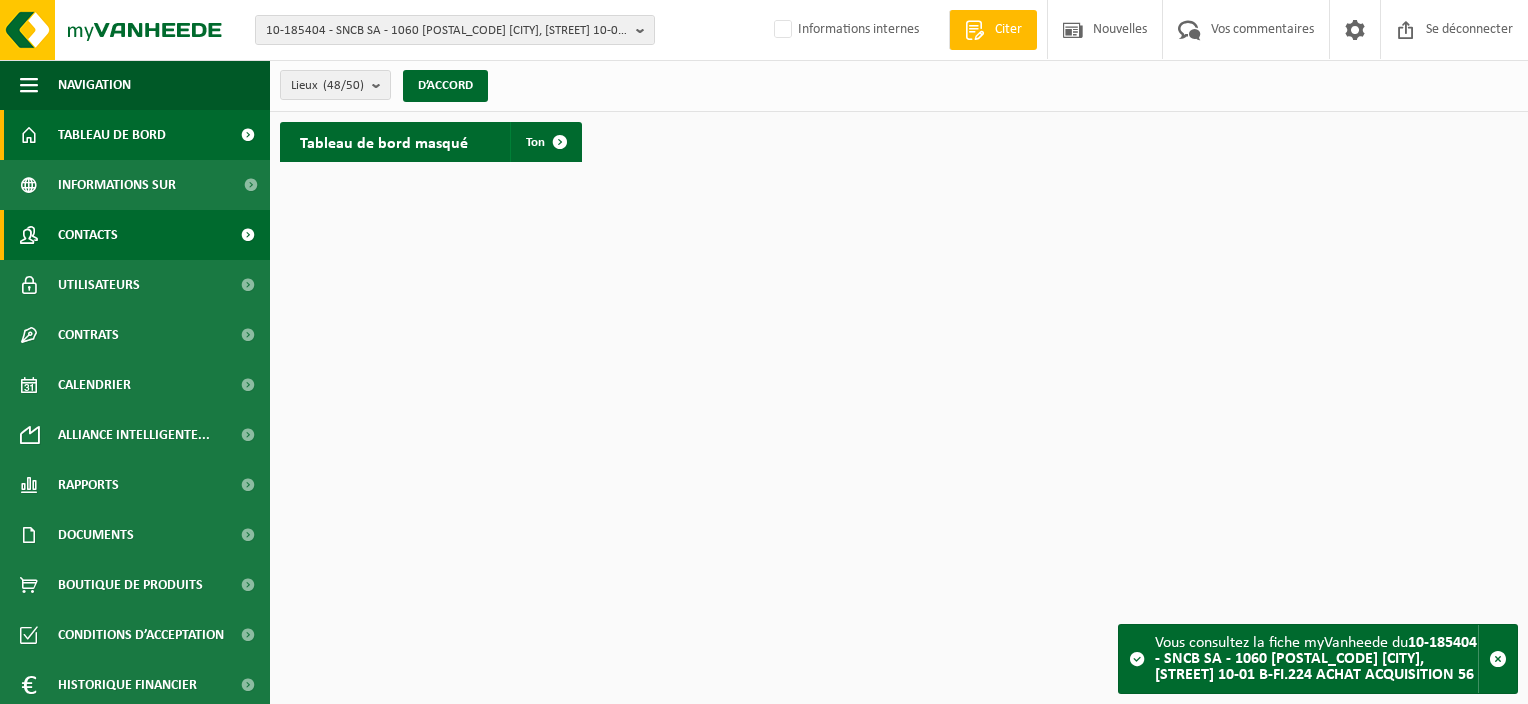 click on "Contacts" at bounding box center (135, 235) 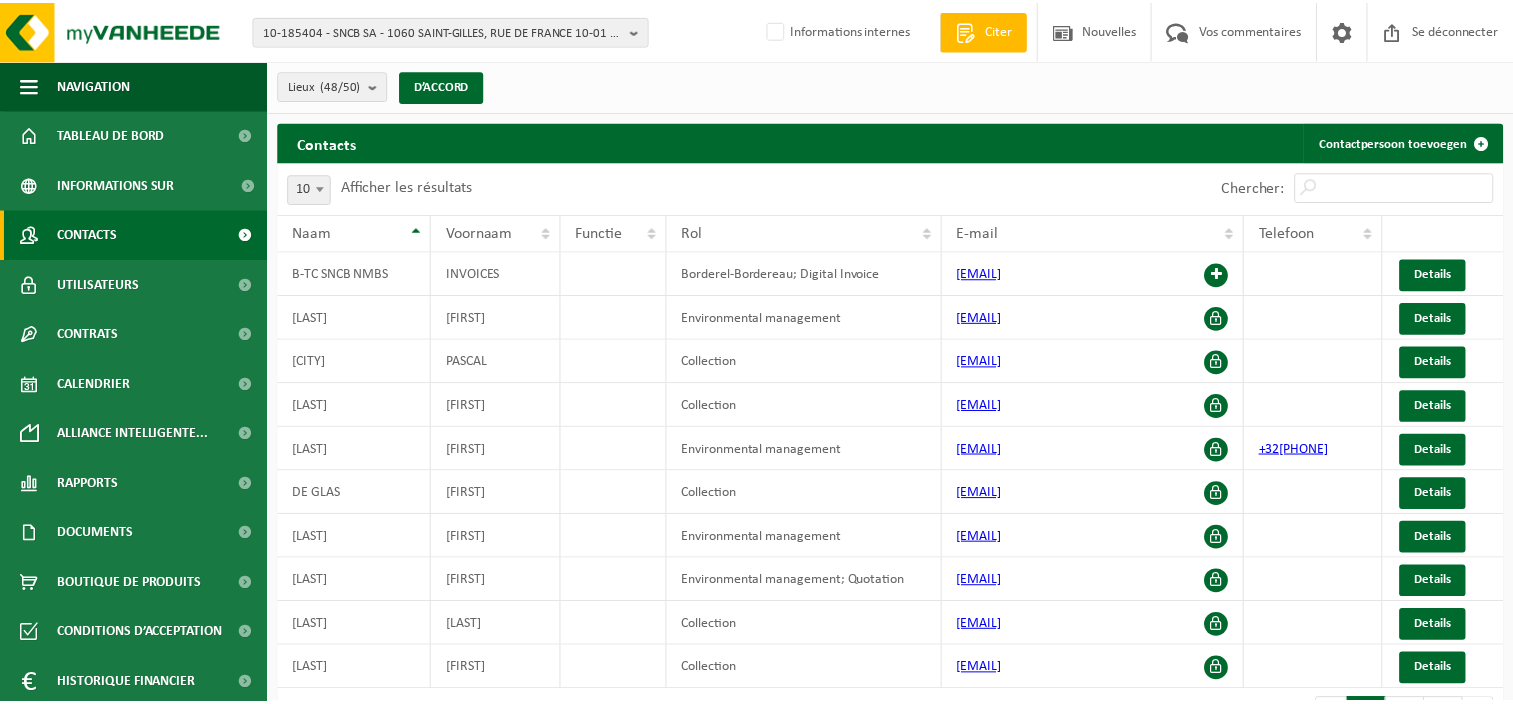 scroll, scrollTop: 0, scrollLeft: 0, axis: both 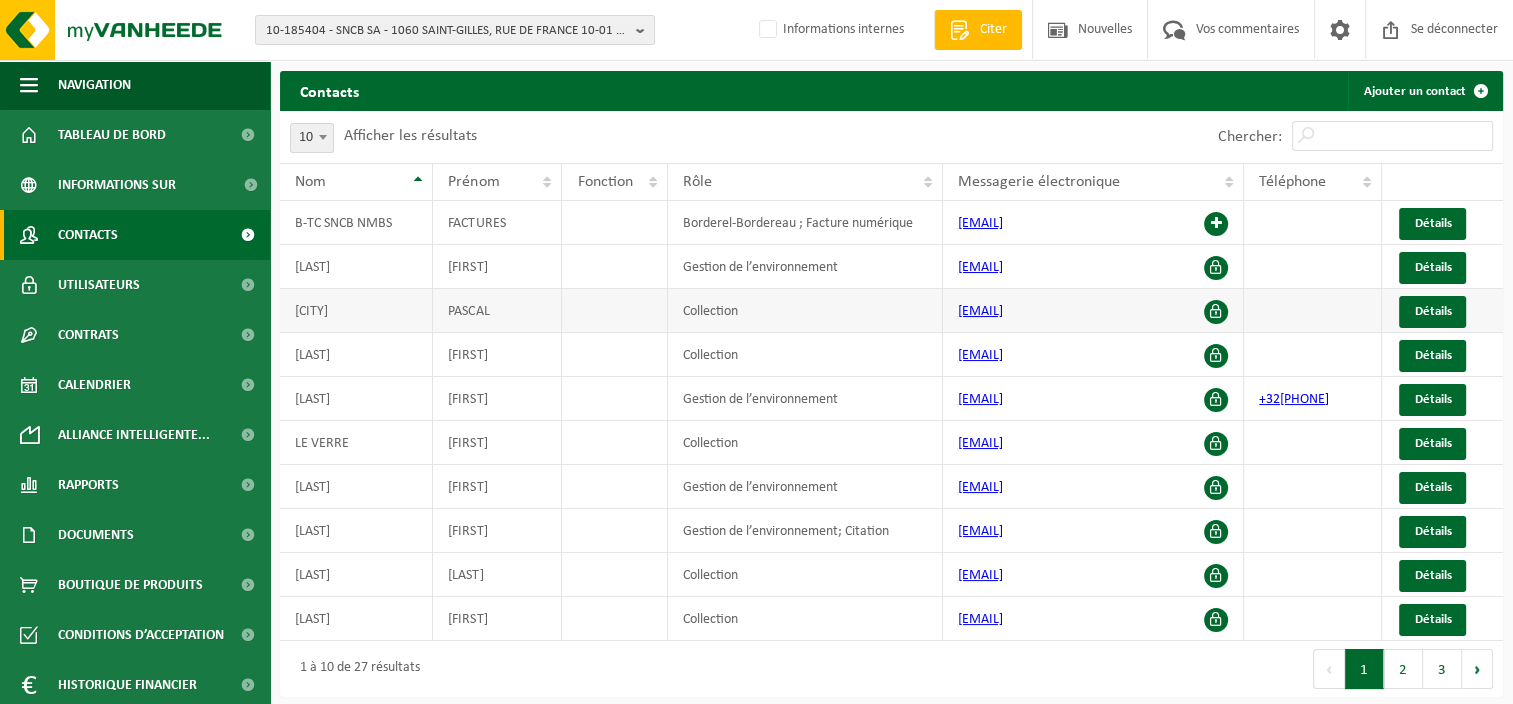 drag, startPoint x: 1143, startPoint y: 312, endPoint x: 955, endPoint y: 302, distance: 188.26576 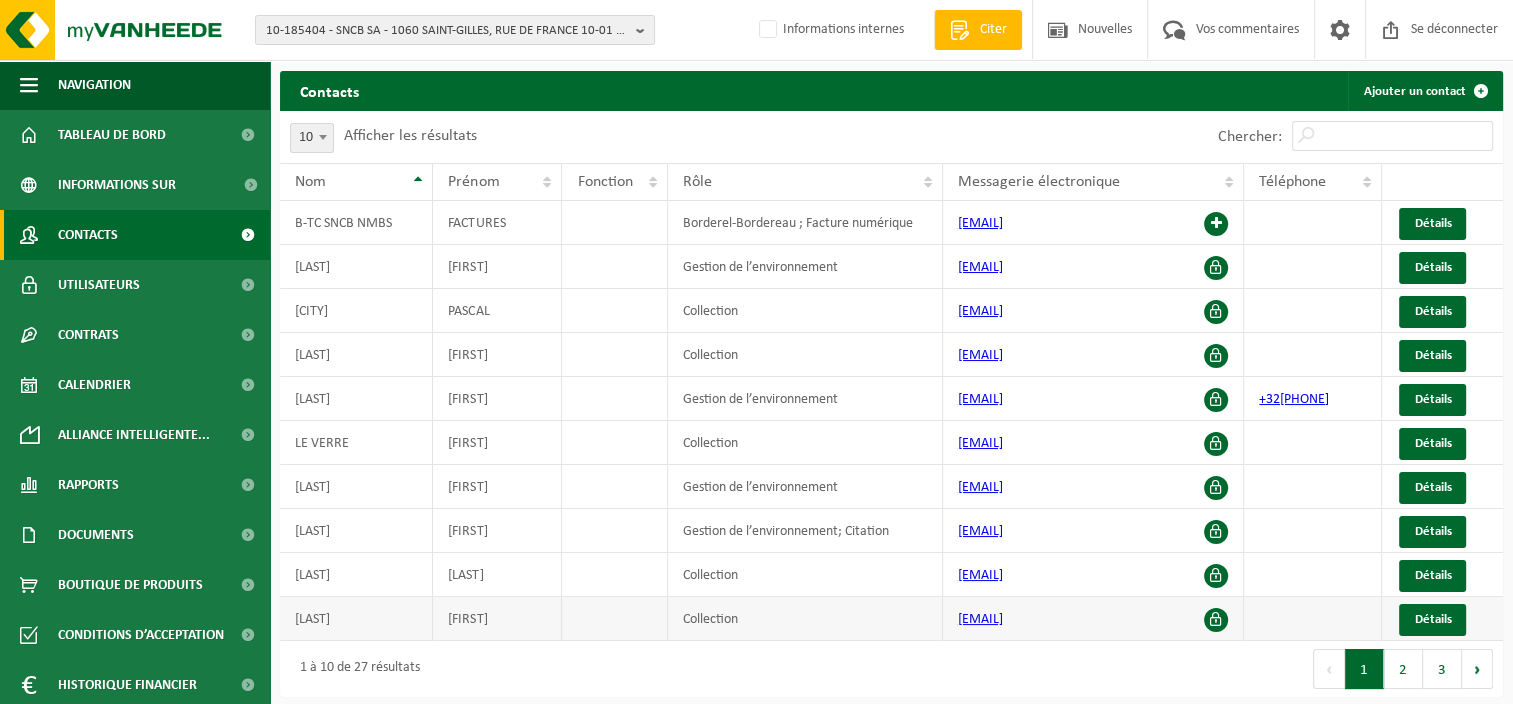copy on "[EMAIL]" 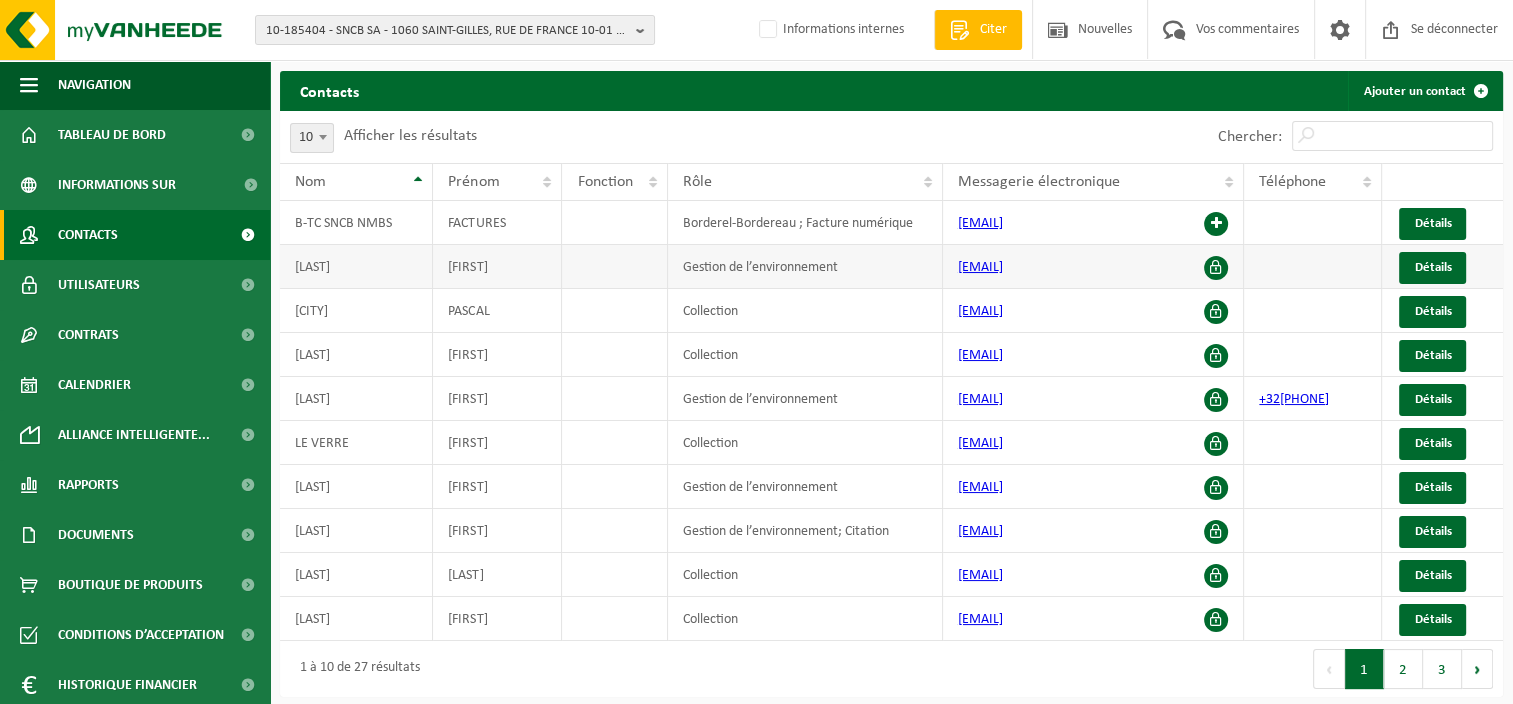 drag, startPoint x: 1166, startPoint y: 267, endPoint x: 940, endPoint y: 264, distance: 226.01991 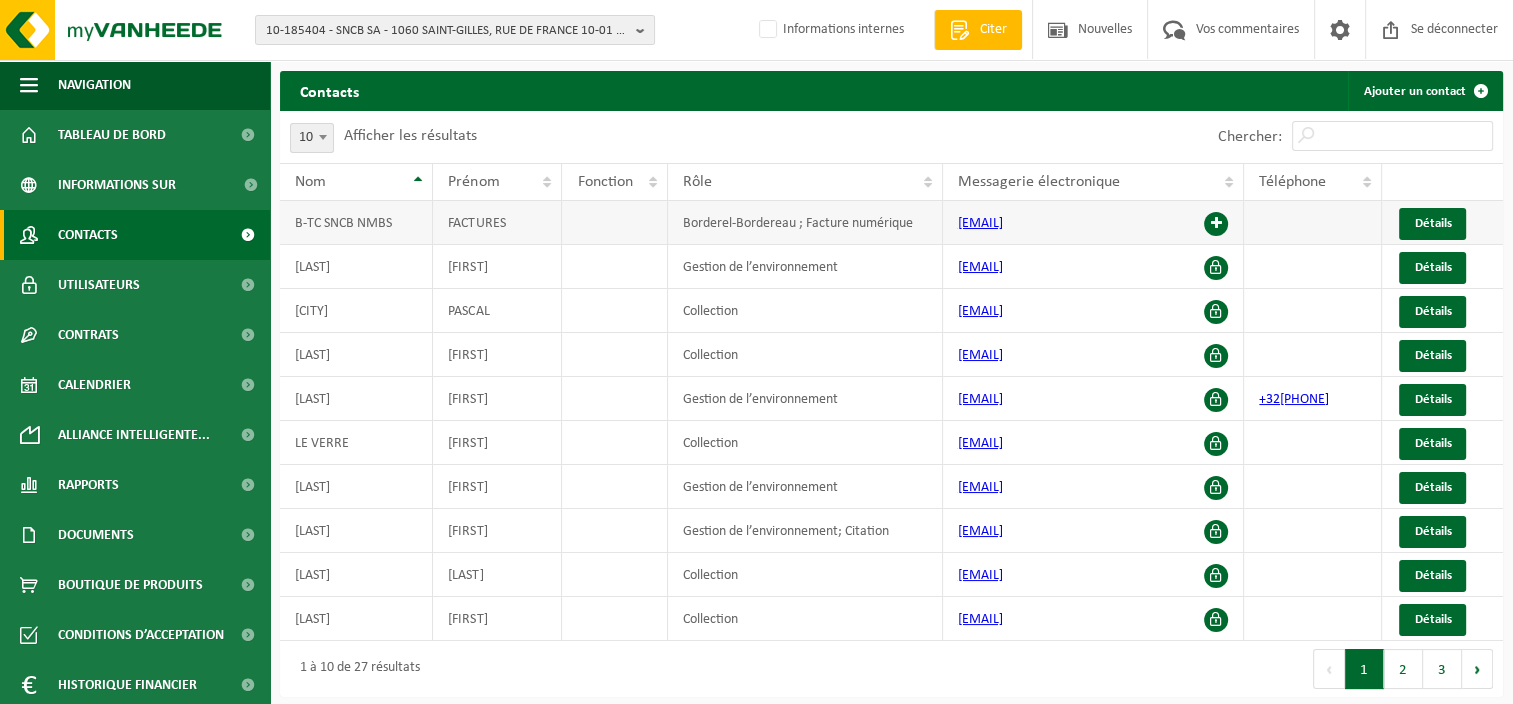 drag, startPoint x: 1148, startPoint y: 220, endPoint x: 922, endPoint y: 230, distance: 226.22113 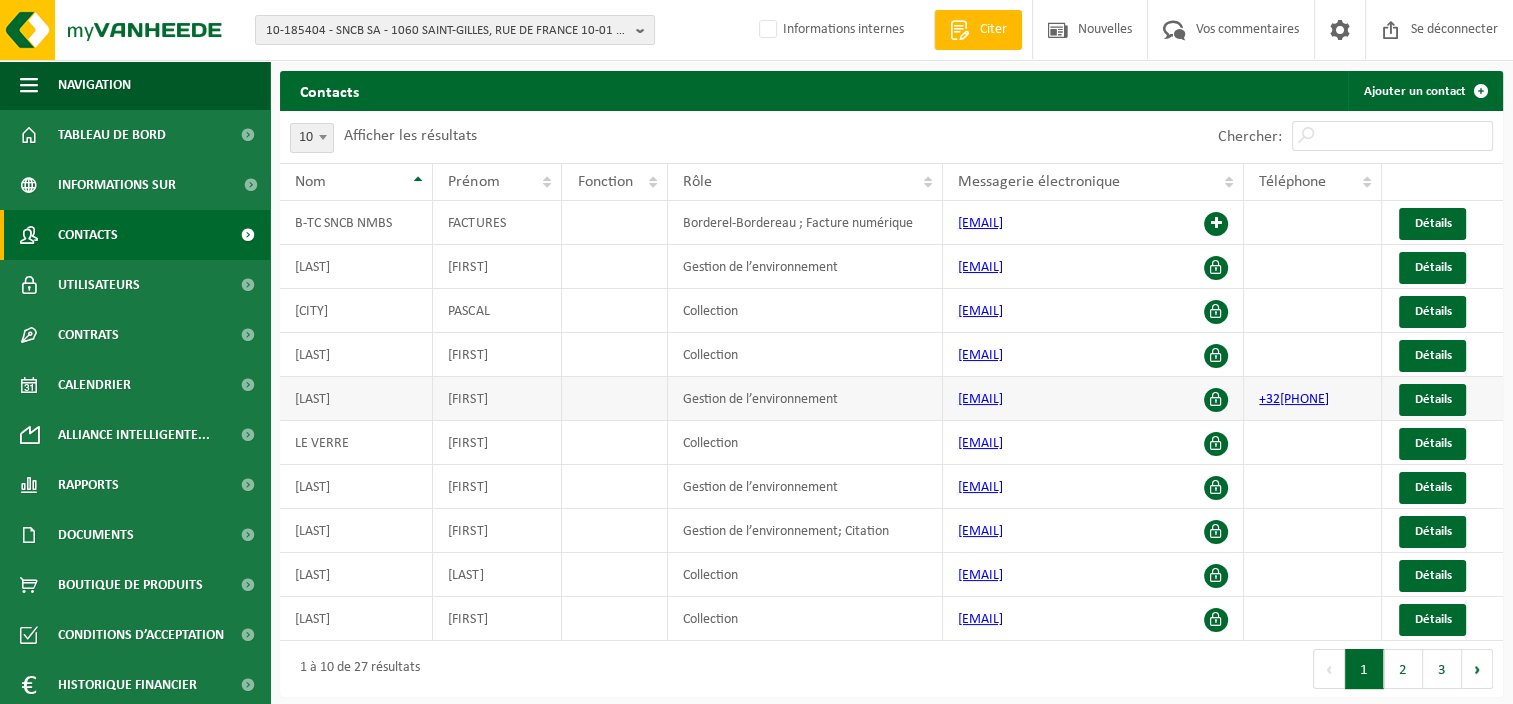 click on "geraldine.cobut@belgiantrain.be" at bounding box center (1093, 399) 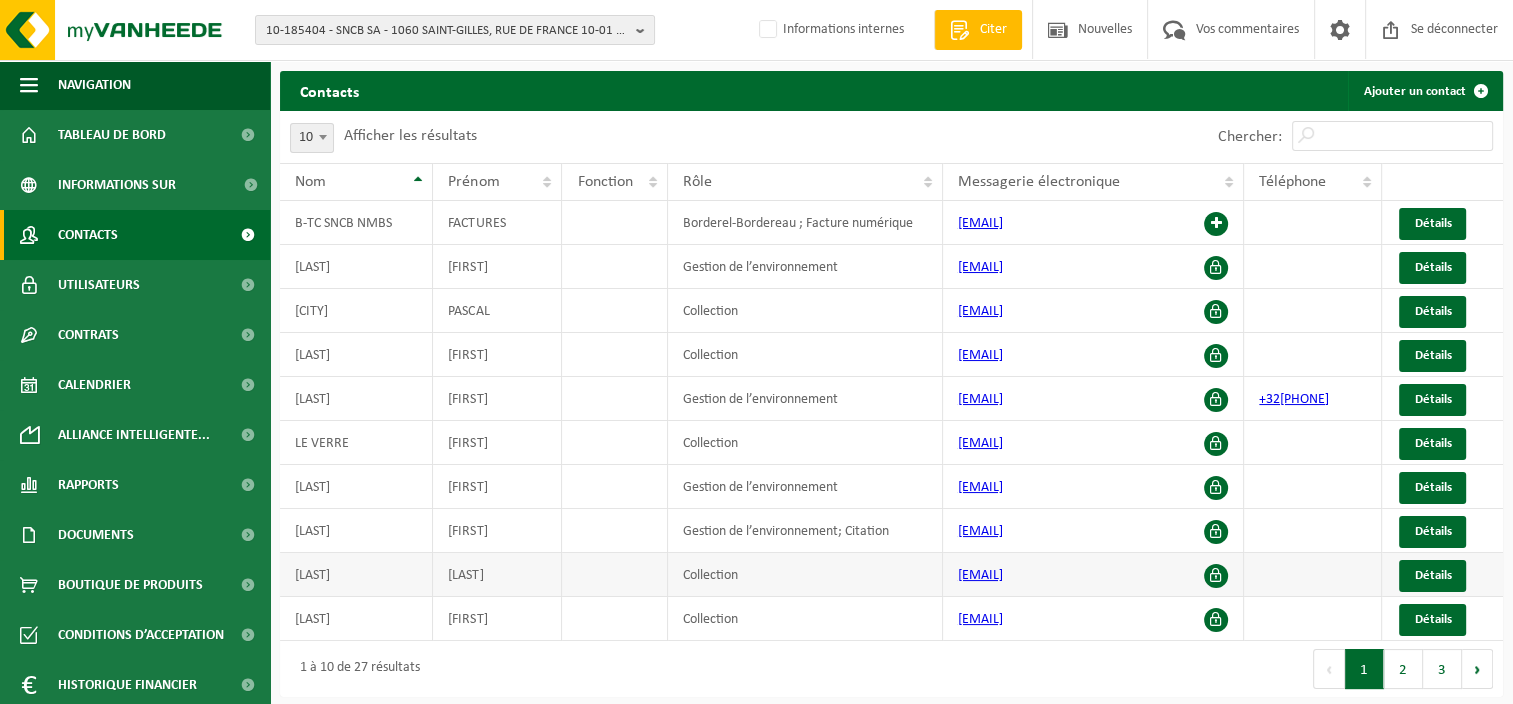 drag, startPoint x: 1161, startPoint y: 574, endPoint x: 957, endPoint y: 580, distance: 204.08821 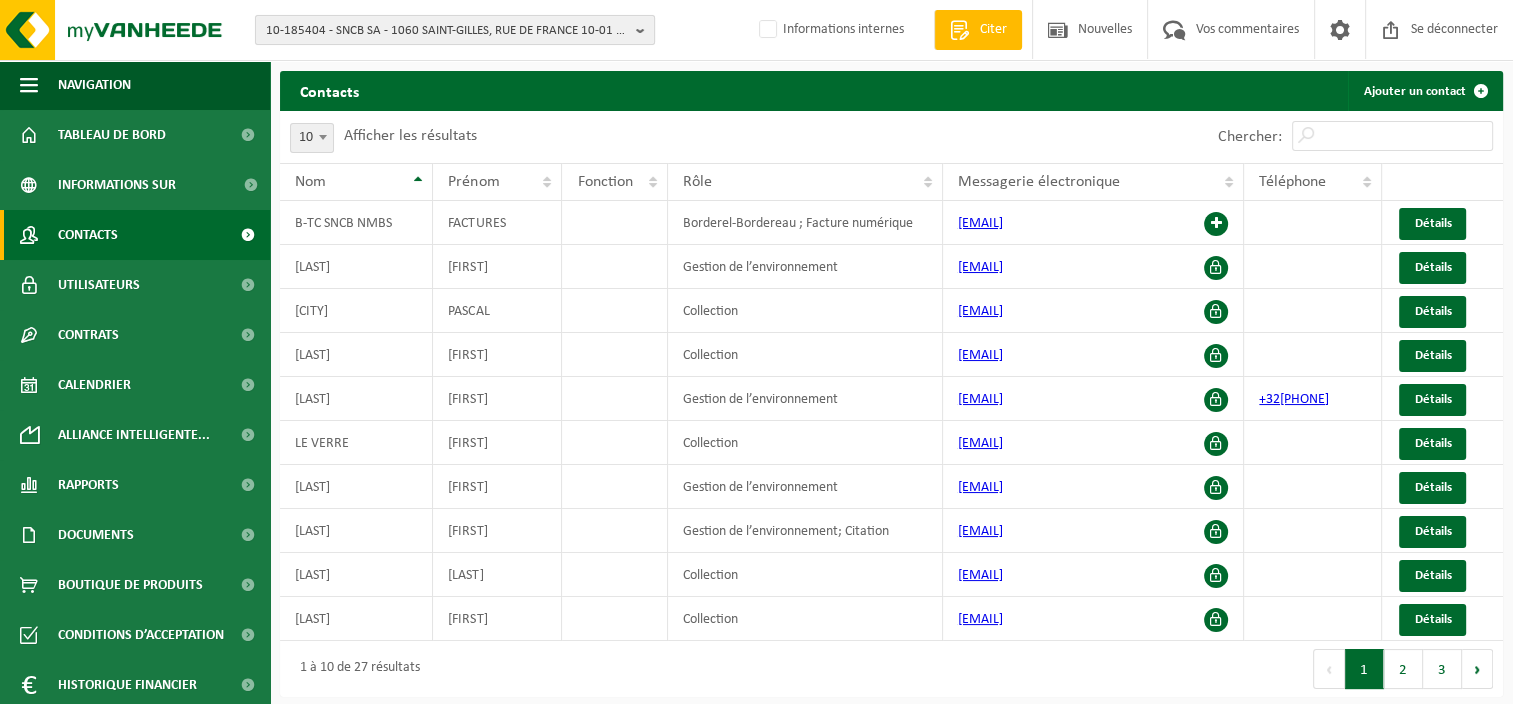 click on "10-185404 - SNCB SA - 1060 SAINT-GILLES, RUE DE FRANCE 10-01 B-FI.224 ACHAT ACQUISITION 56" at bounding box center (447, 31) 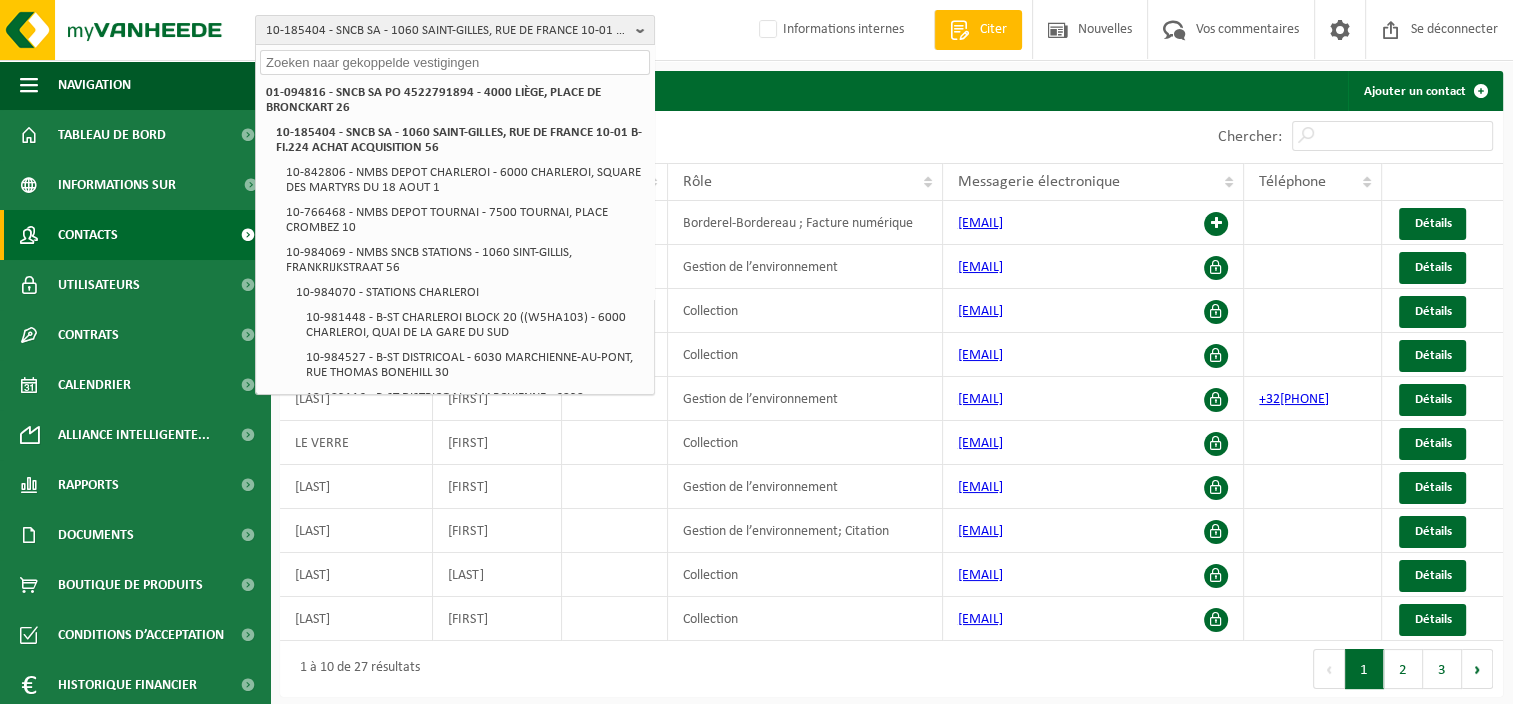 click at bounding box center (455, 62) 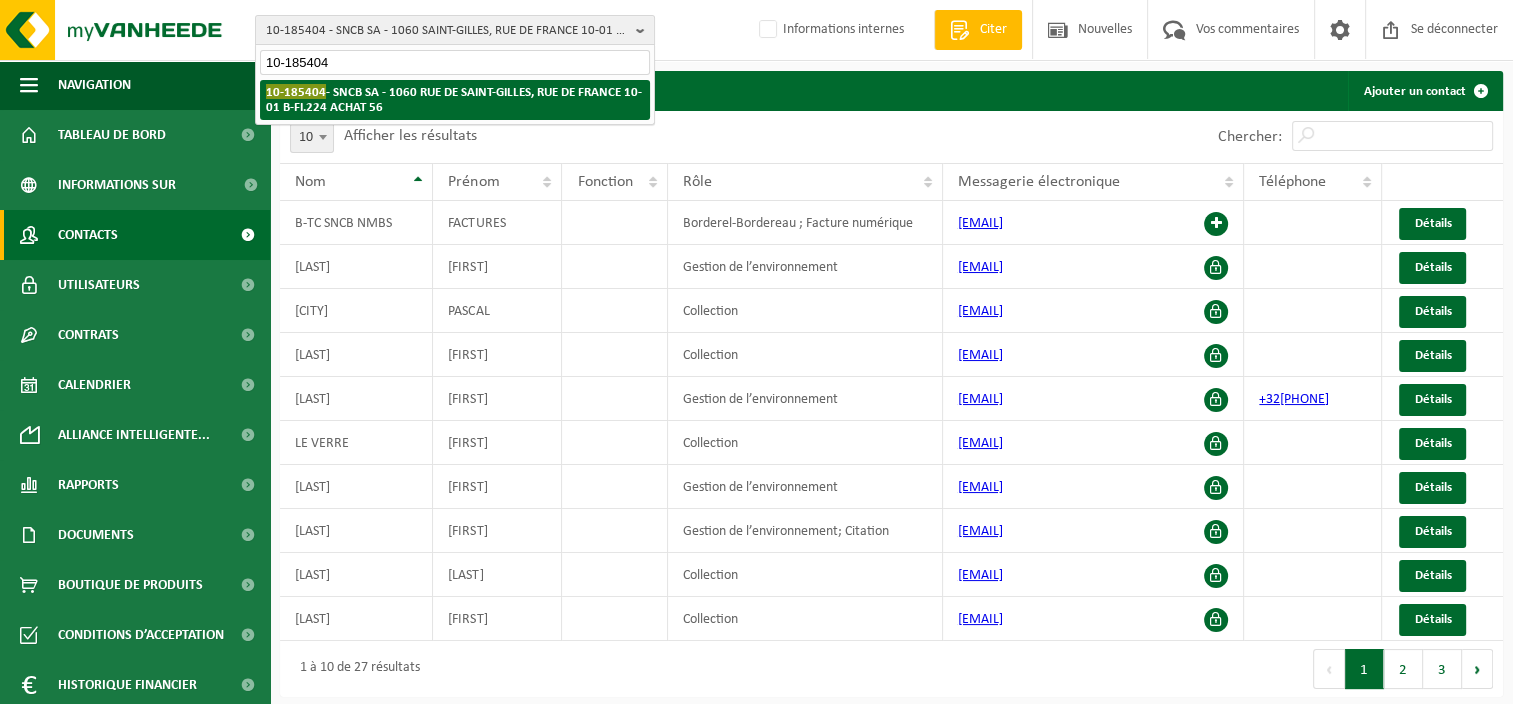 type on "10-185404" 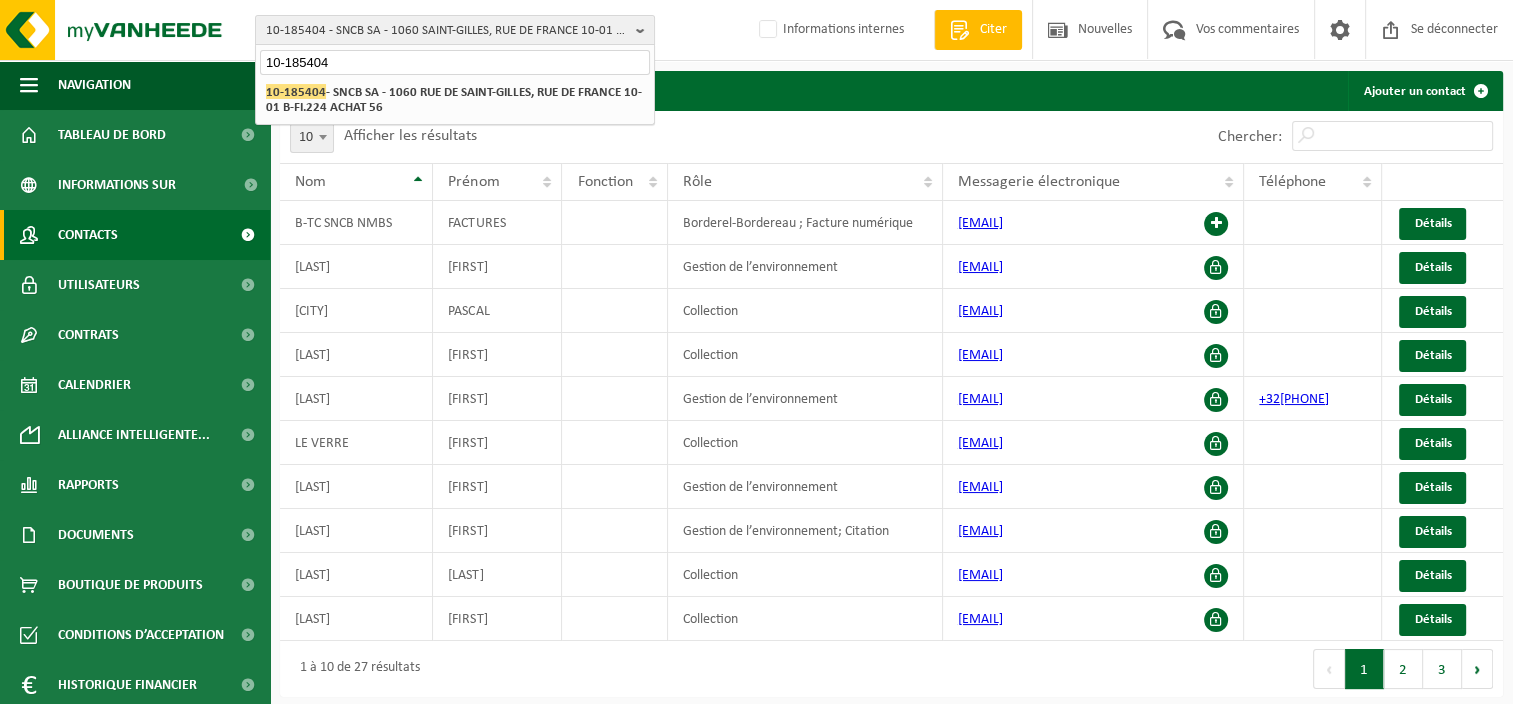 drag, startPoint x: 371, startPoint y: 58, endPoint x: 251, endPoint y: 48, distance: 120.41595 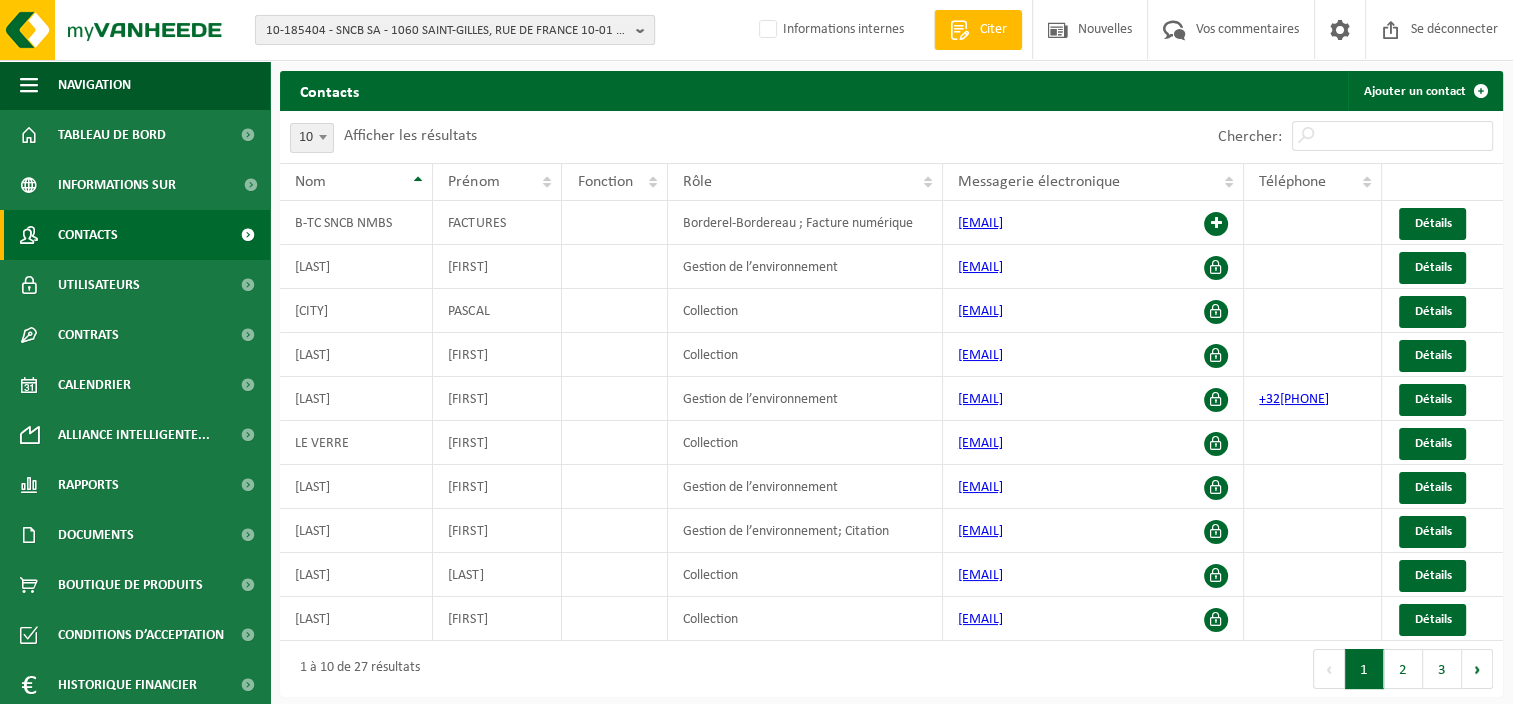 click on "[NUMBER] - [BRAND] [STREET] [NUMBER] [BRAND] [STREET]" at bounding box center (447, 31) 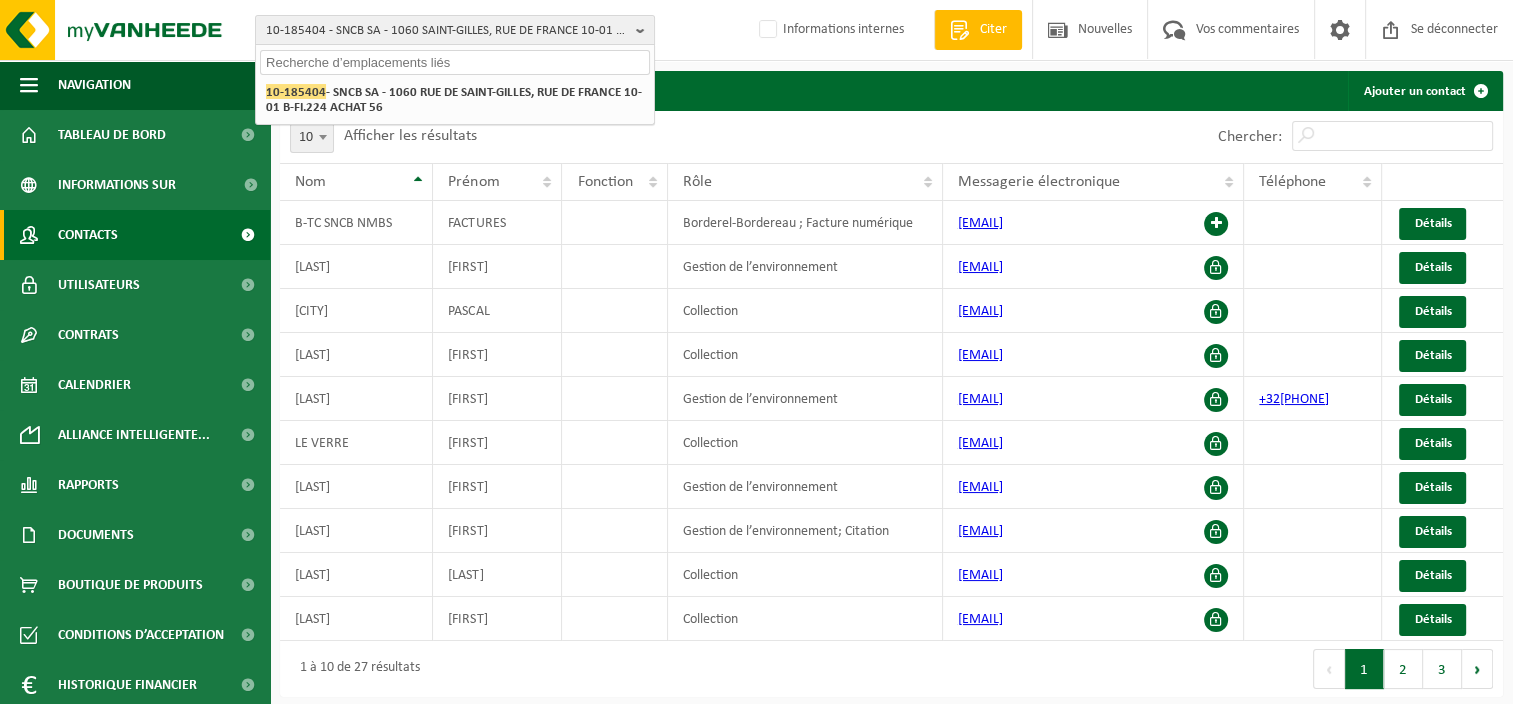 click at bounding box center [455, 62] 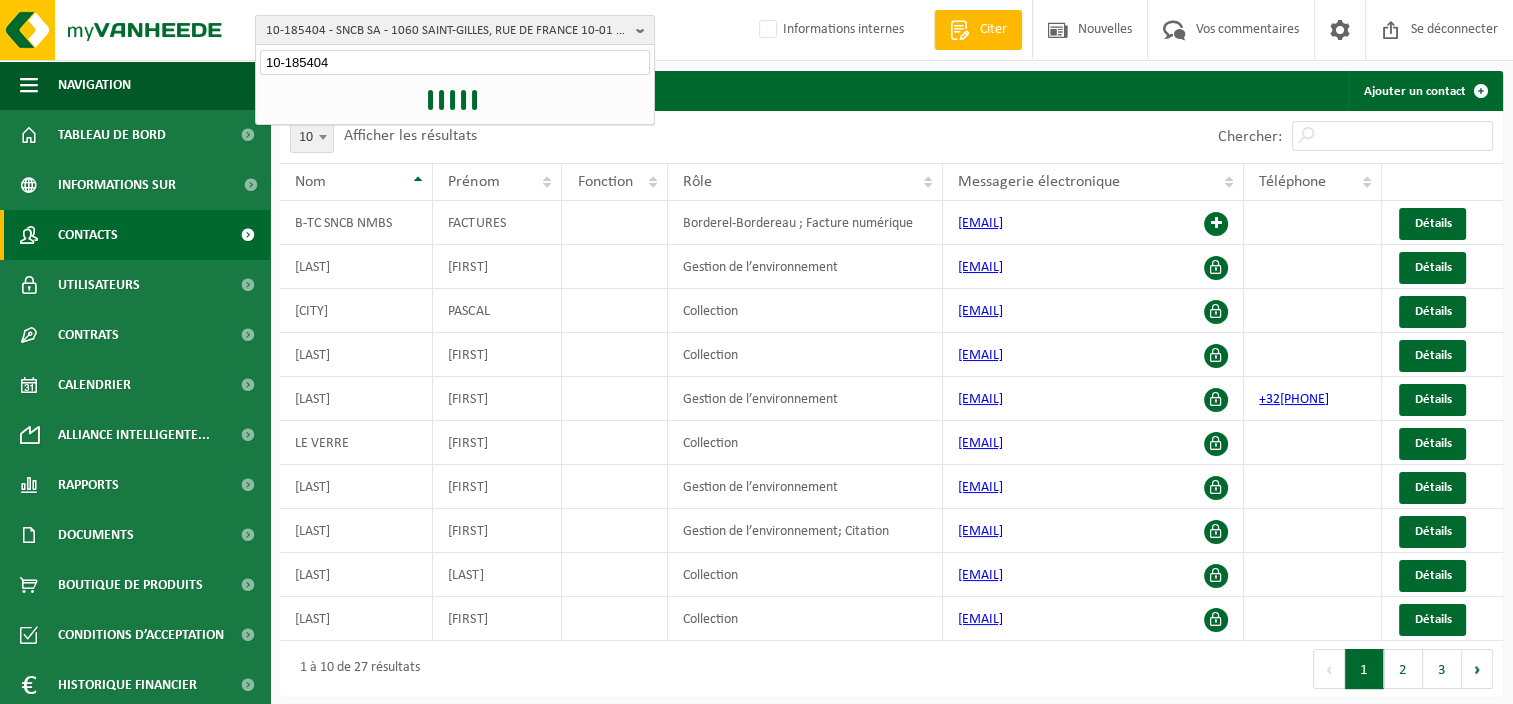 type on "10-185404" 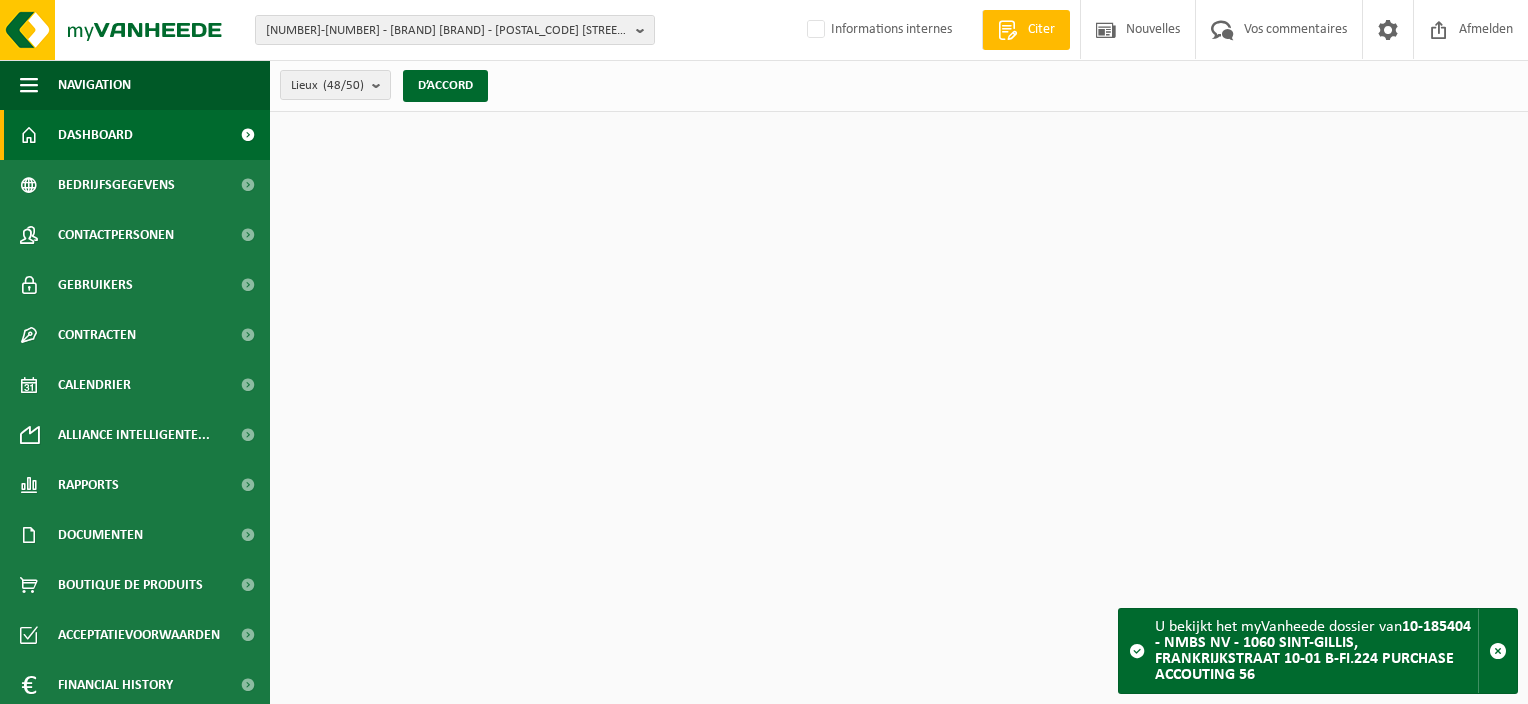 scroll, scrollTop: 0, scrollLeft: 0, axis: both 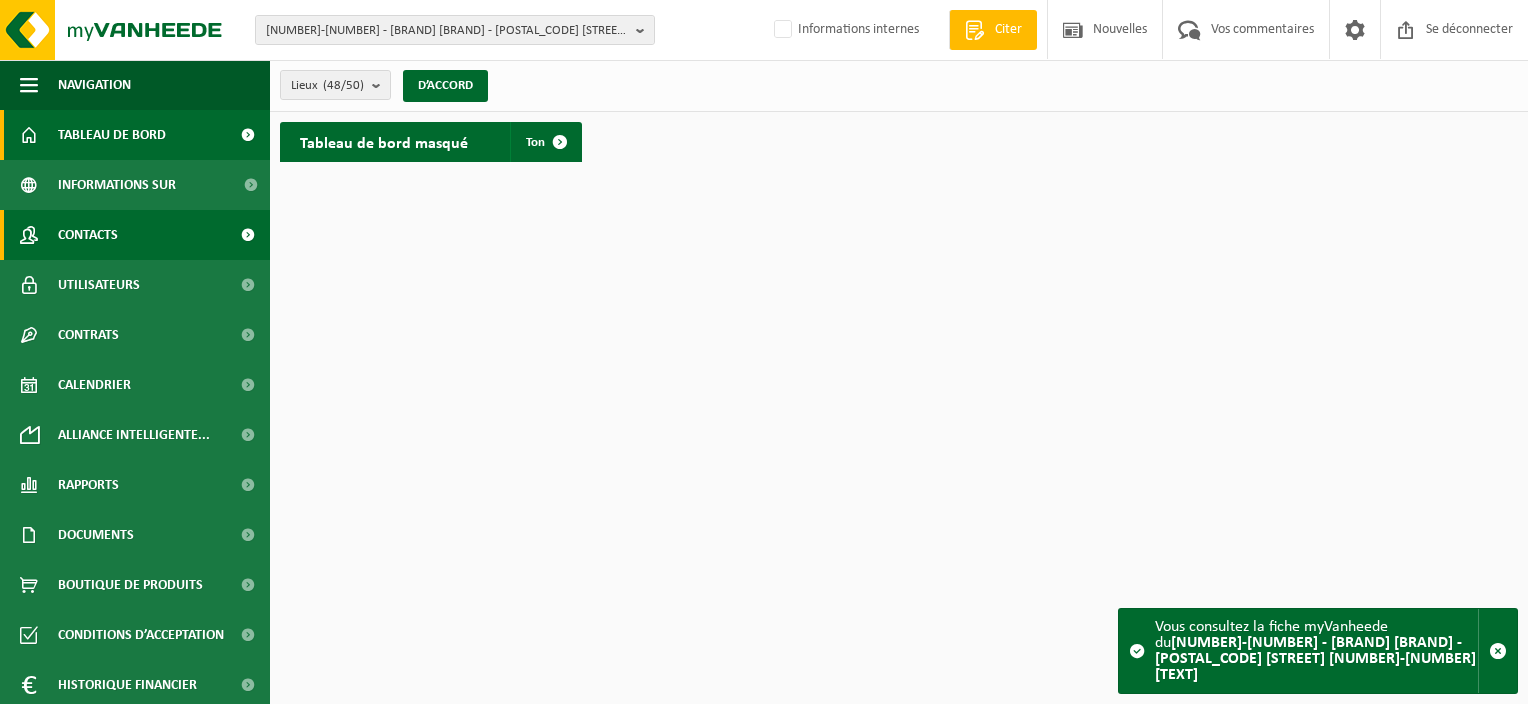 click on "Contacts" at bounding box center (135, 235) 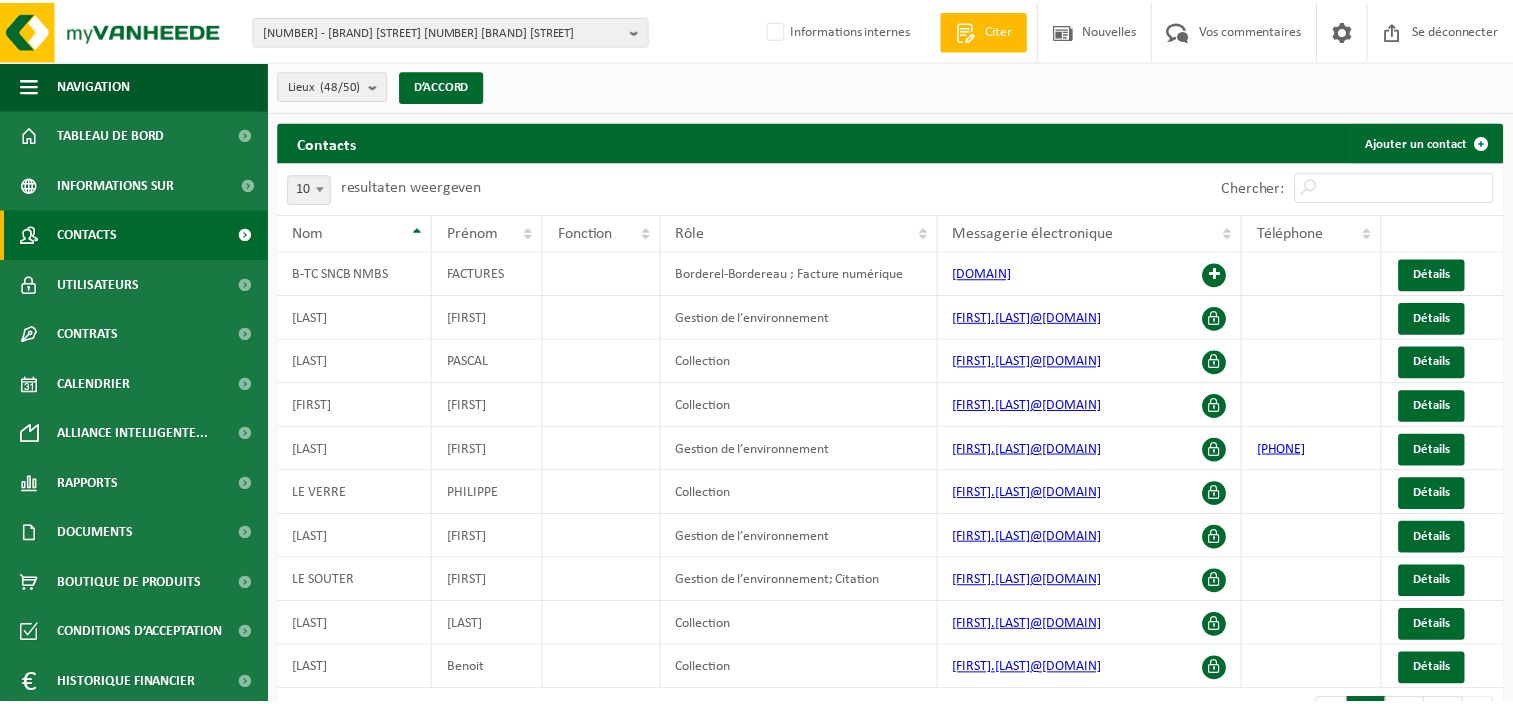 scroll, scrollTop: 0, scrollLeft: 0, axis: both 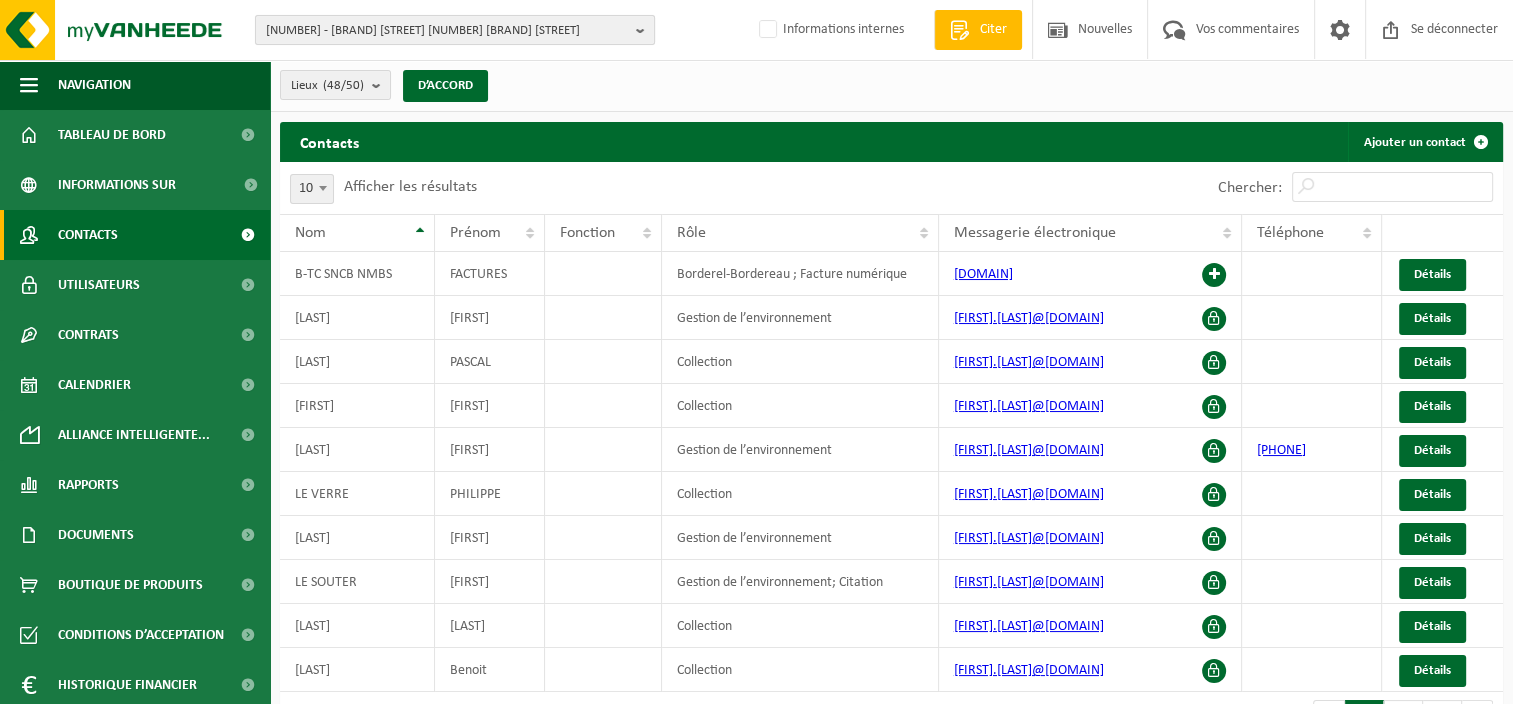 click on "[NUMBER] - [BRAND] [STREET] [NUMBER] [BRAND] [STREET]" at bounding box center [447, 31] 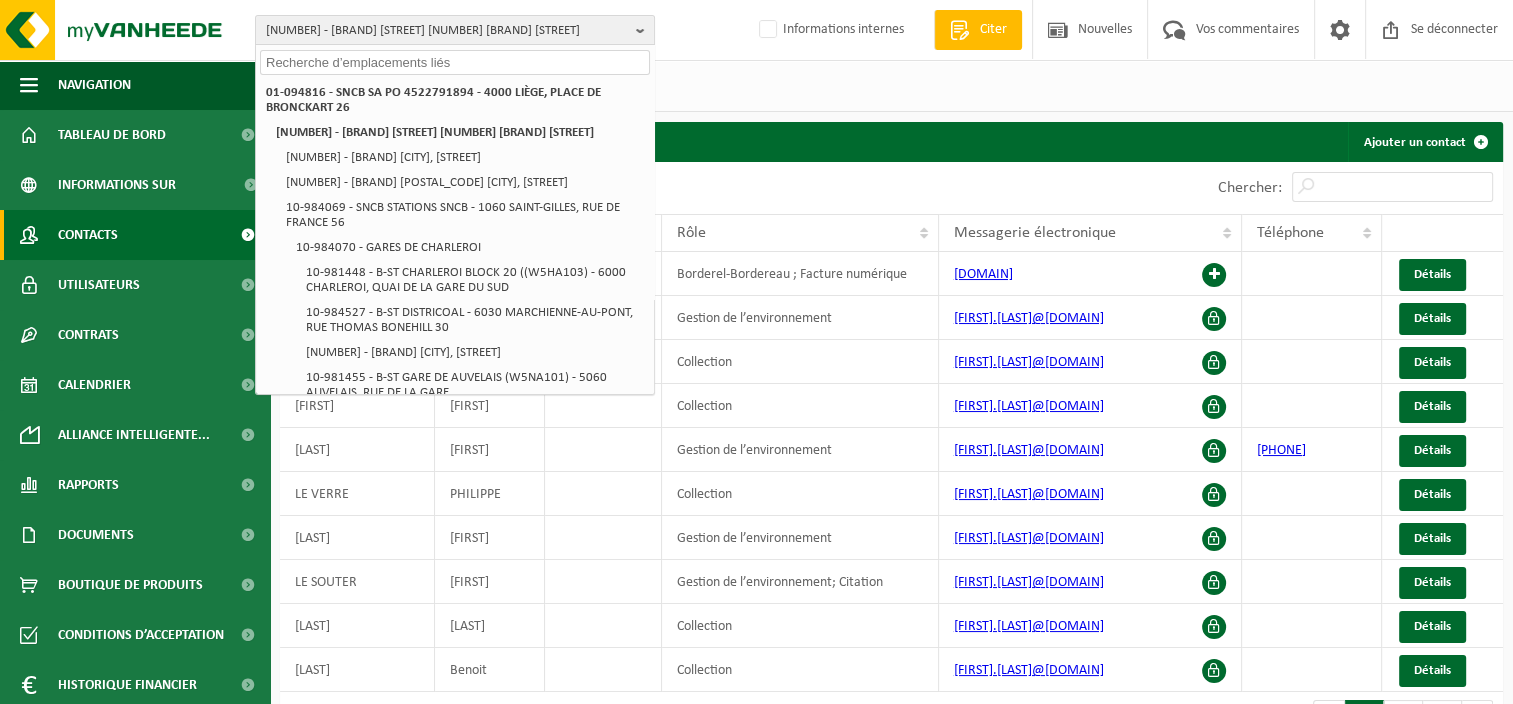 click at bounding box center (455, 62) 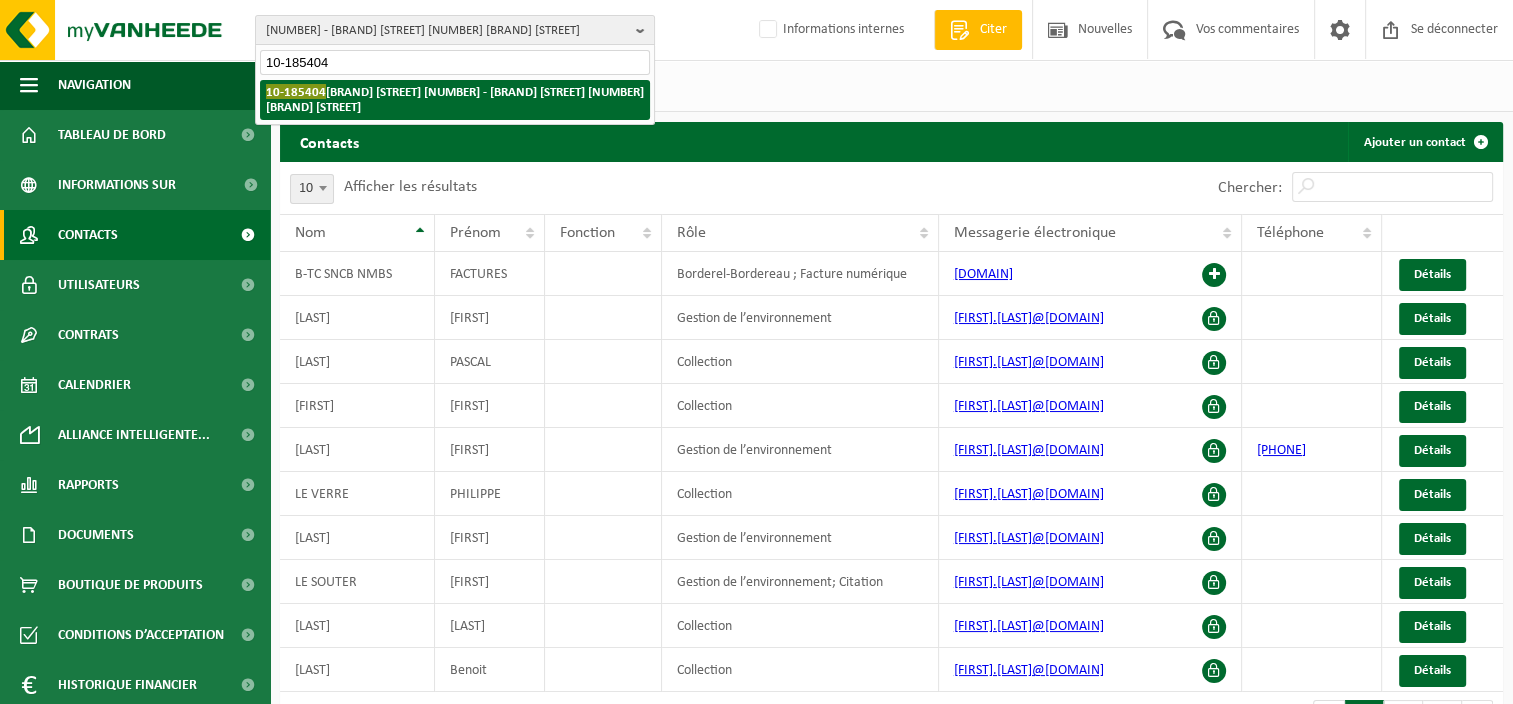 click on "10-185404  - SNCB SA - 1060 RUE DE SAINT-GILLES, RUE DE FRANCE
10-01 B-FI.224 ACHAT
56" at bounding box center [455, 99] 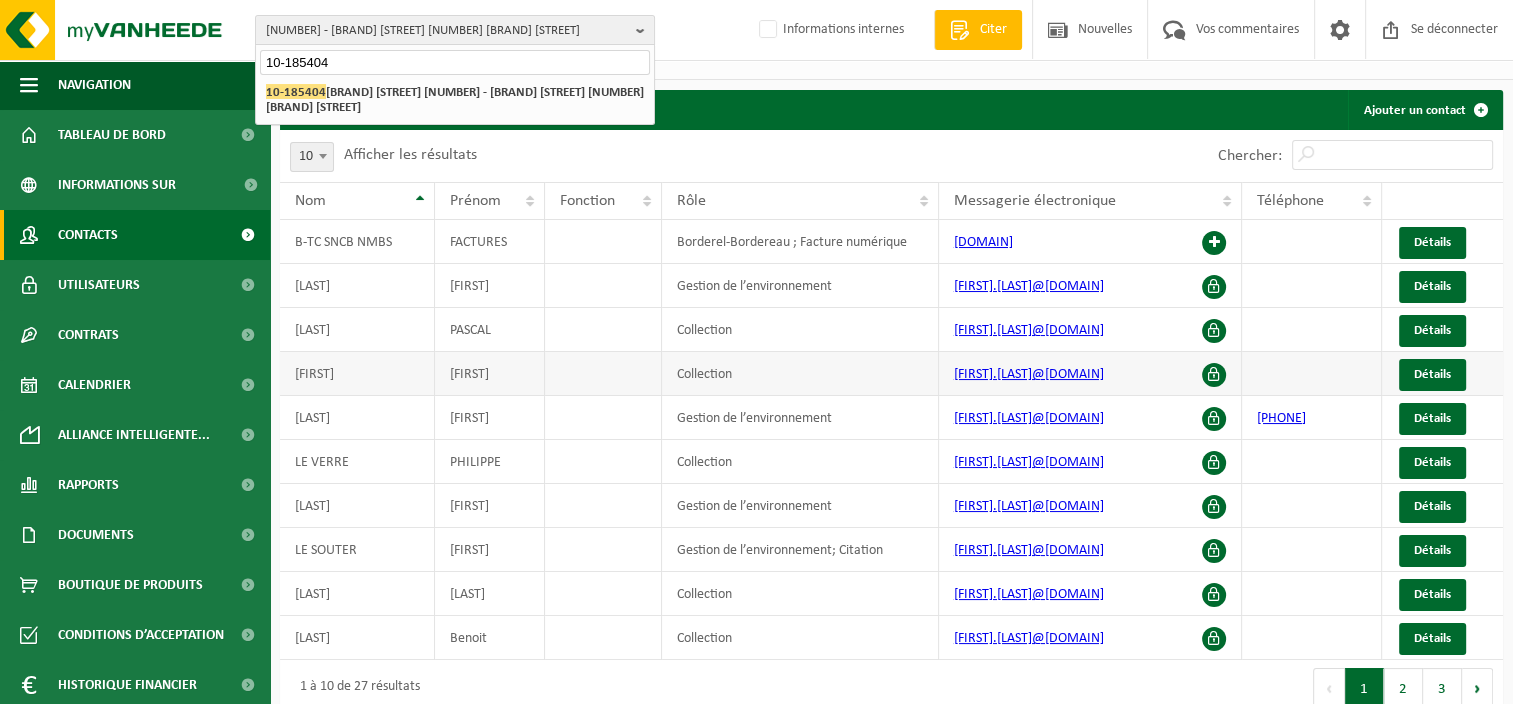 scroll, scrollTop: 51, scrollLeft: 0, axis: vertical 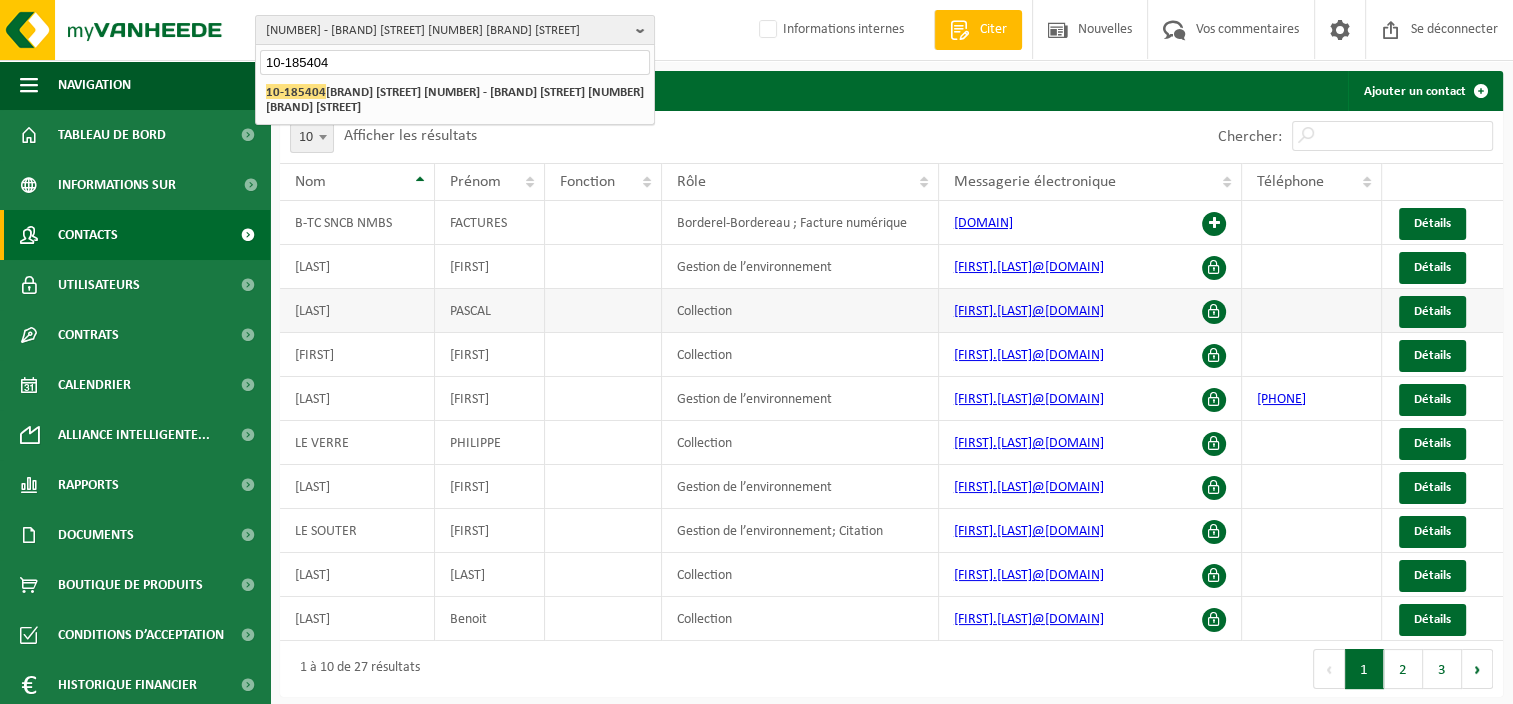 drag, startPoint x: 1145, startPoint y: 310, endPoint x: 950, endPoint y: 305, distance: 195.06409 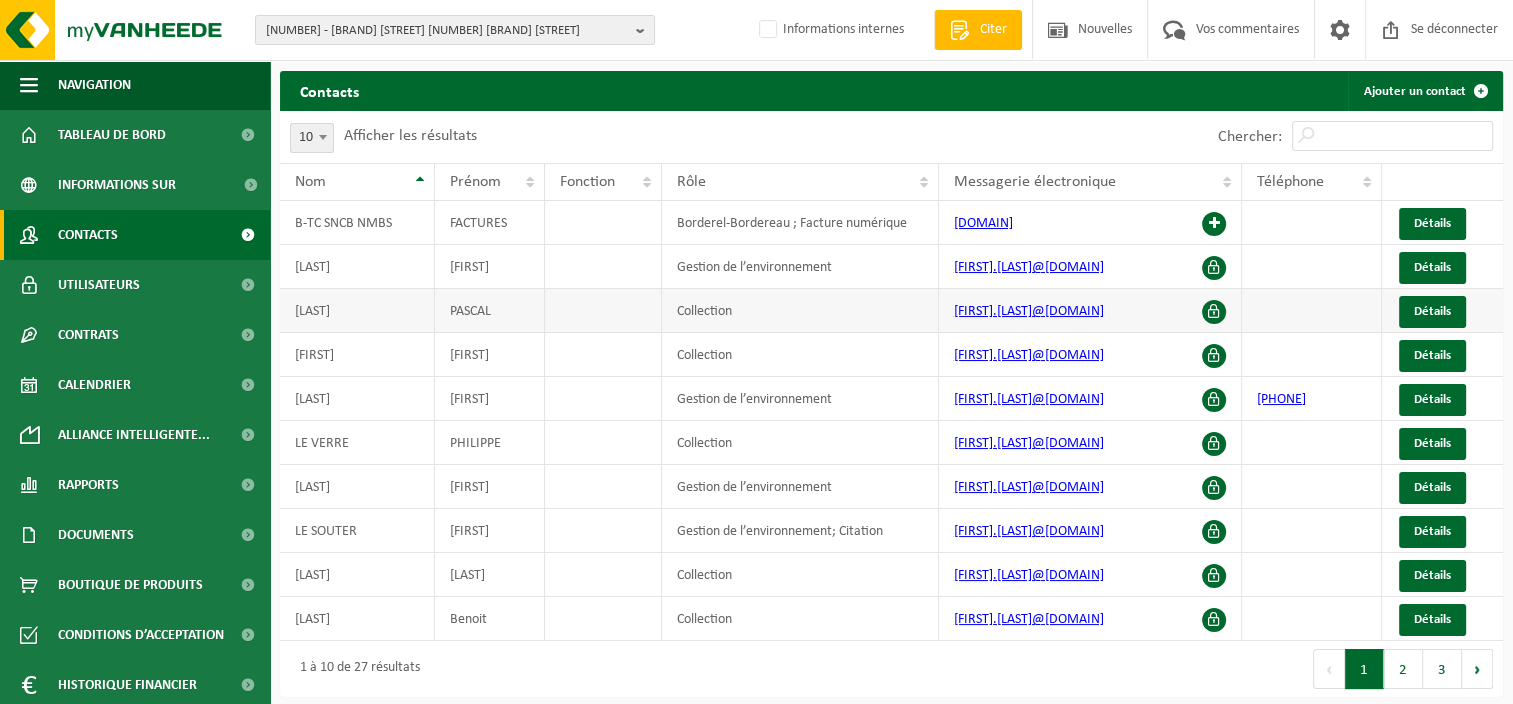 copy on "pascal.busieaux@belgiantrain.be" 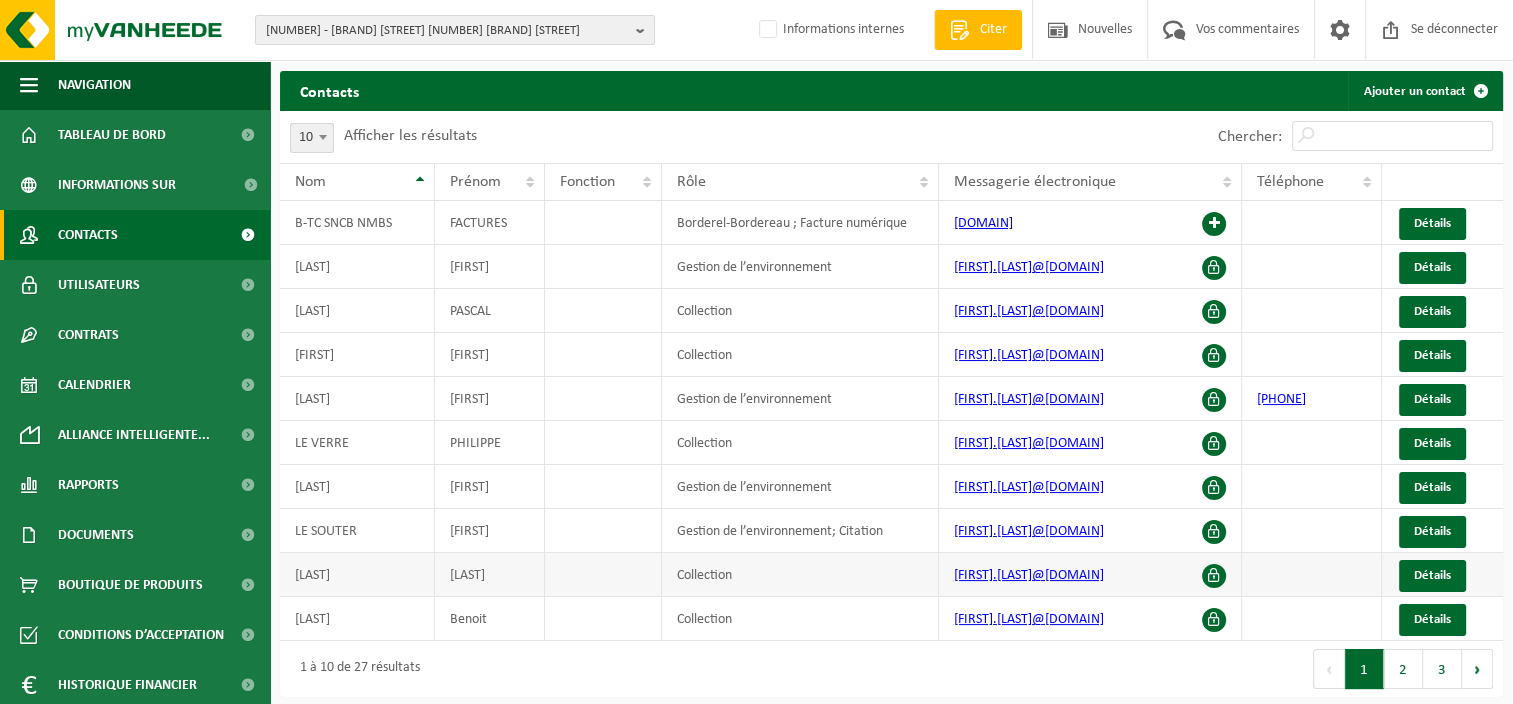 drag, startPoint x: 1140, startPoint y: 571, endPoint x: 920, endPoint y: 570, distance: 220.00227 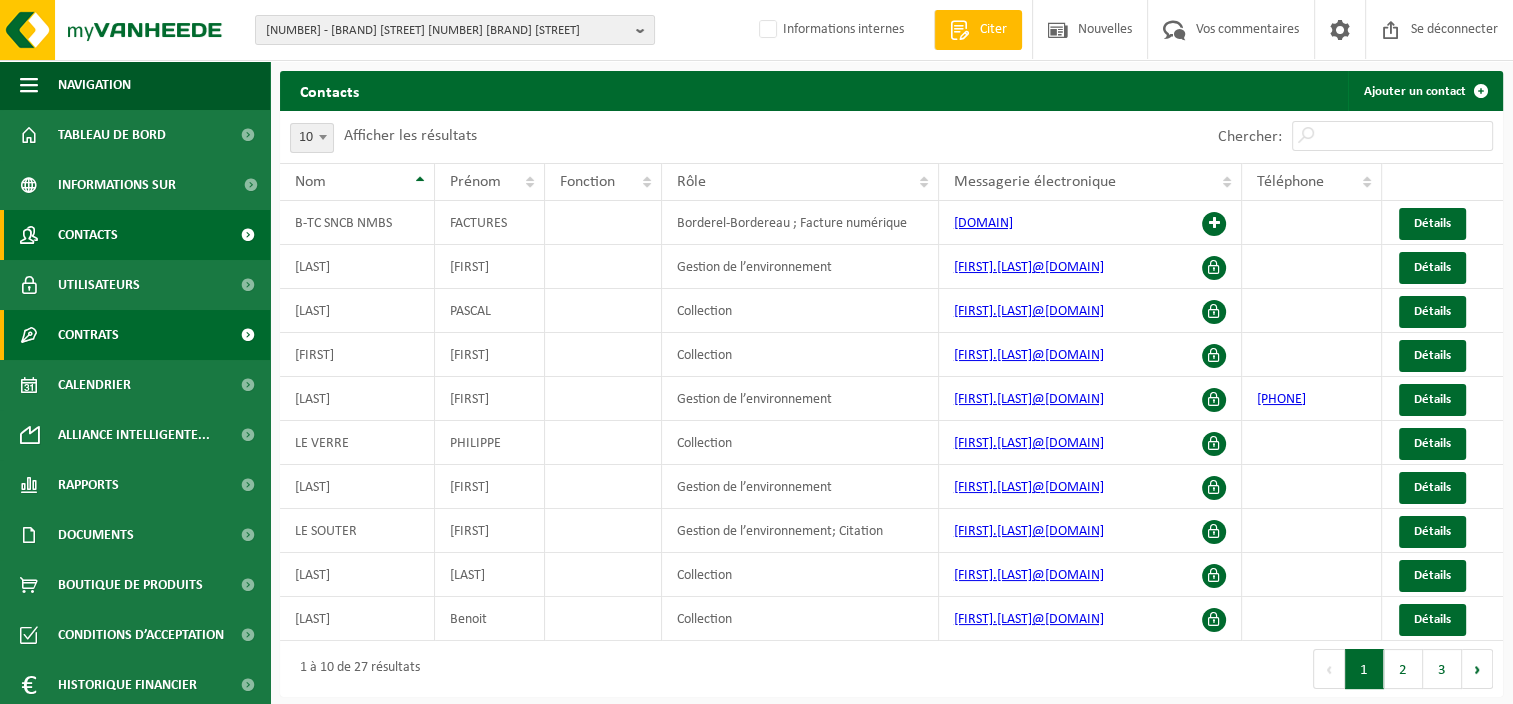 copy on "thomas.debay@belgiantrain.be" 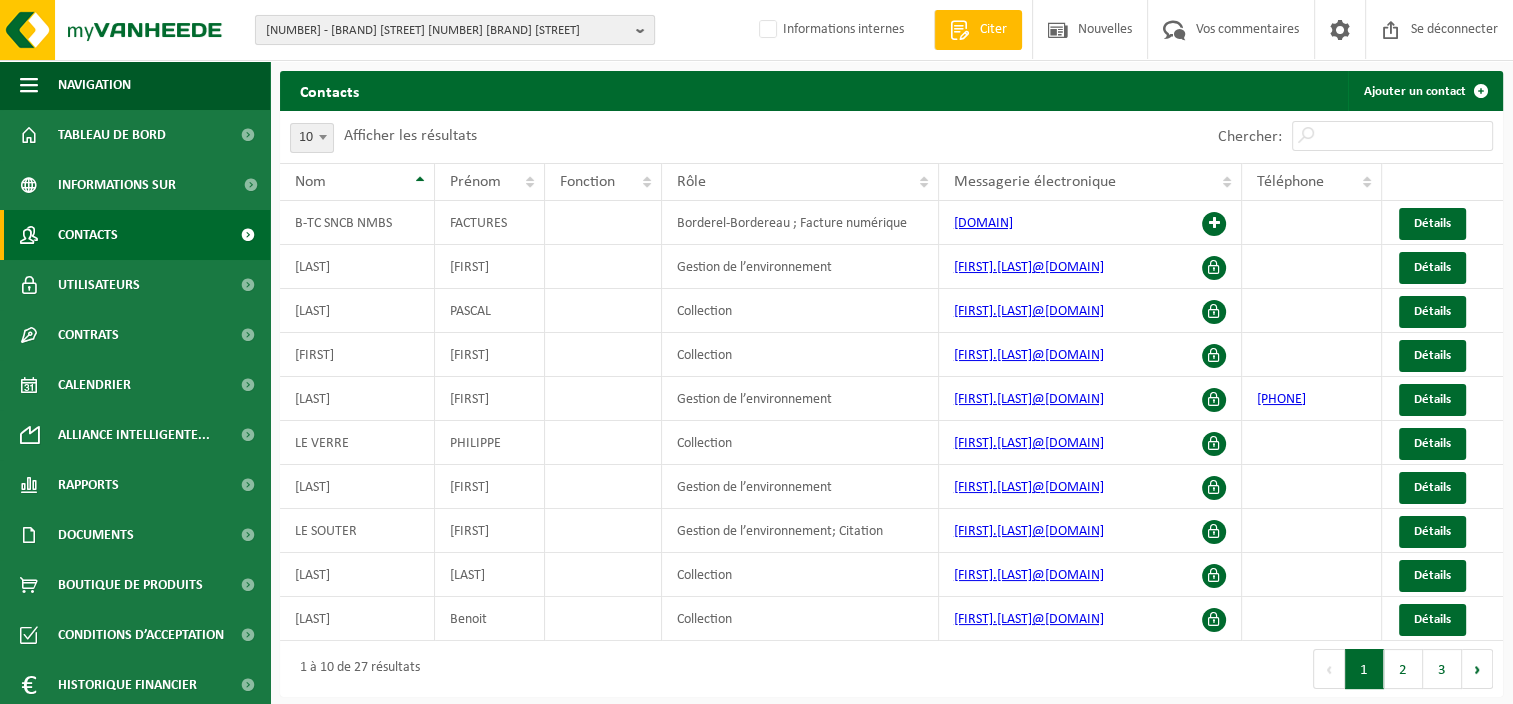 click on "10-185404 - SNCB SA - 1060 SAINT-GILLES, RUE DE FRANCE 10-01 B-FI.224 ACHAT ACQUISITION 56" at bounding box center [447, 31] 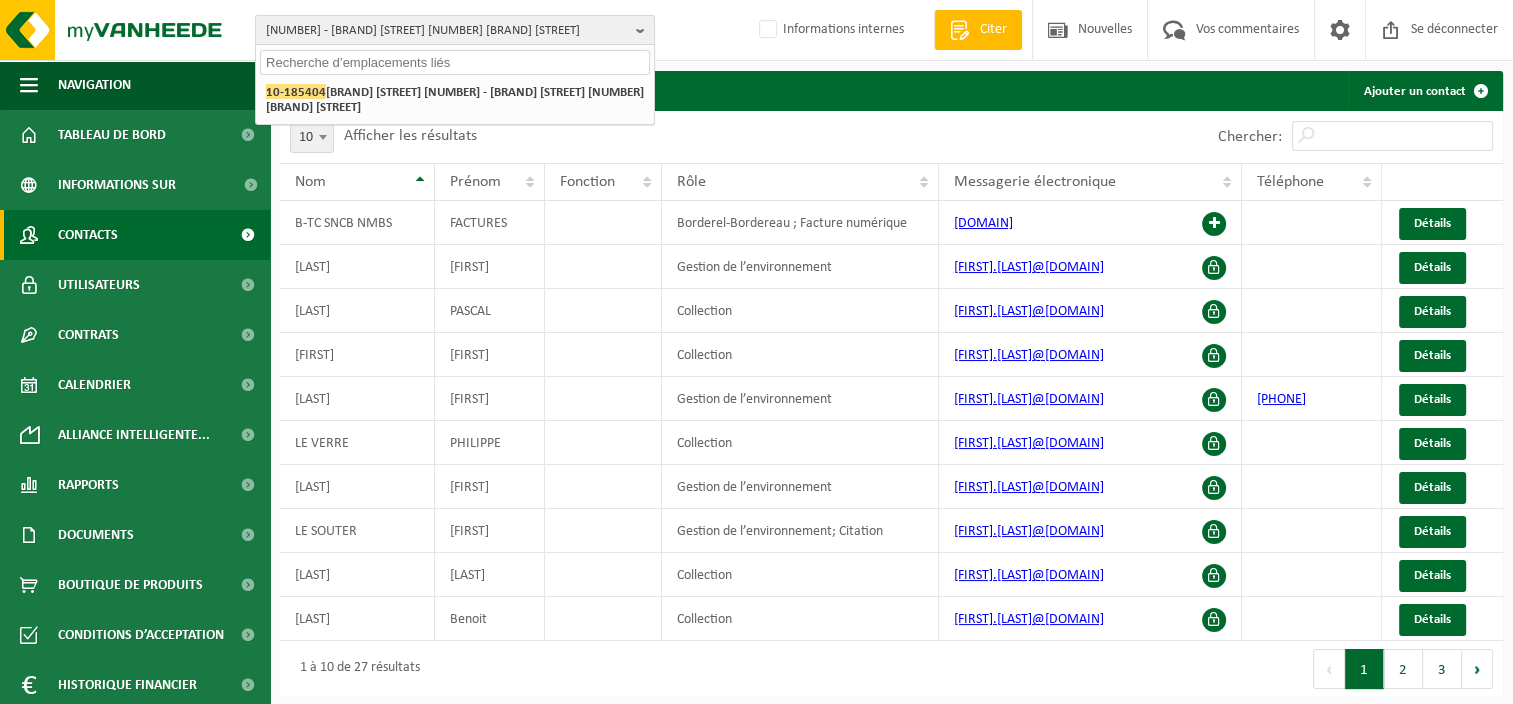 click at bounding box center (455, 62) 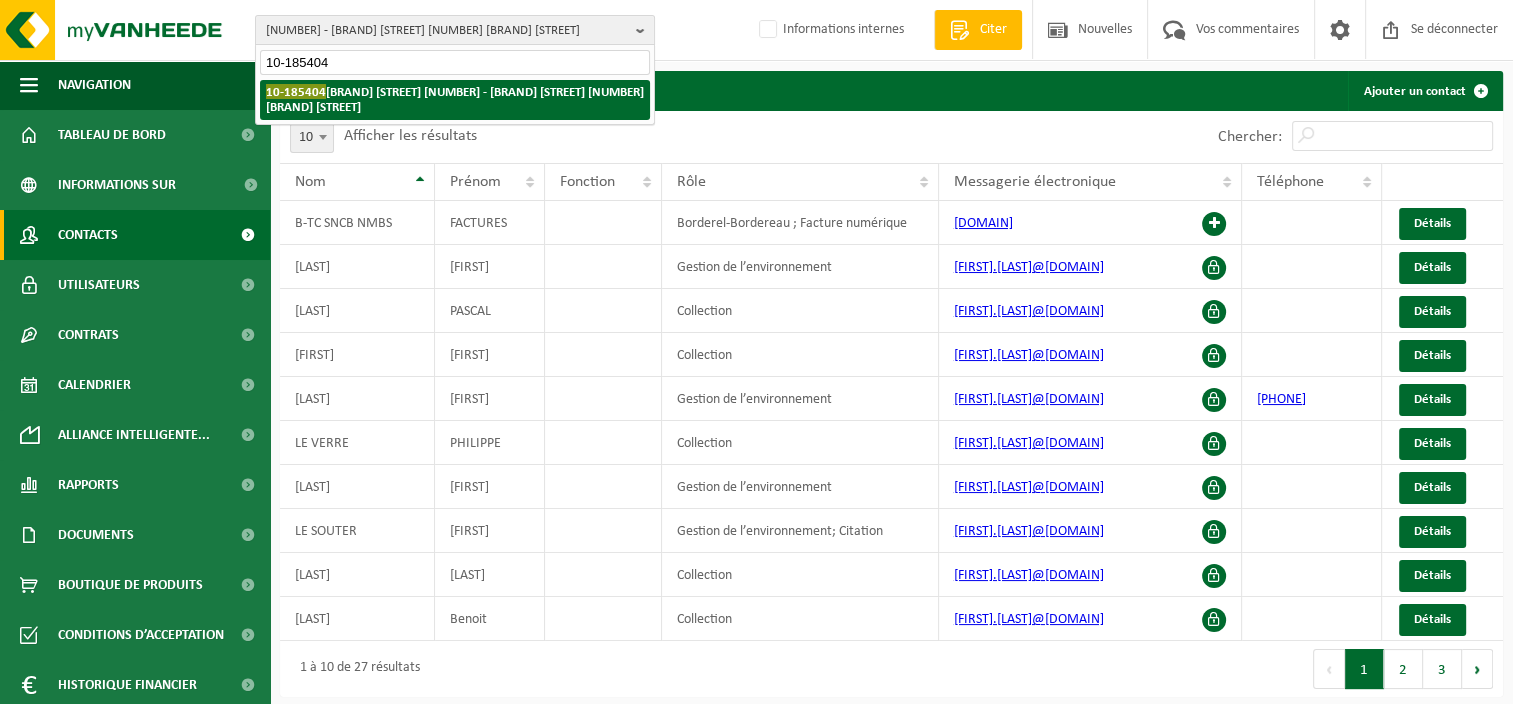 click on "10-185404  - SNCB SA - 1060 RUE DE SAINT-GILLES, RUE DE FRANCE
10-01 B-FI.224 ACHAT
56" at bounding box center (455, 100) 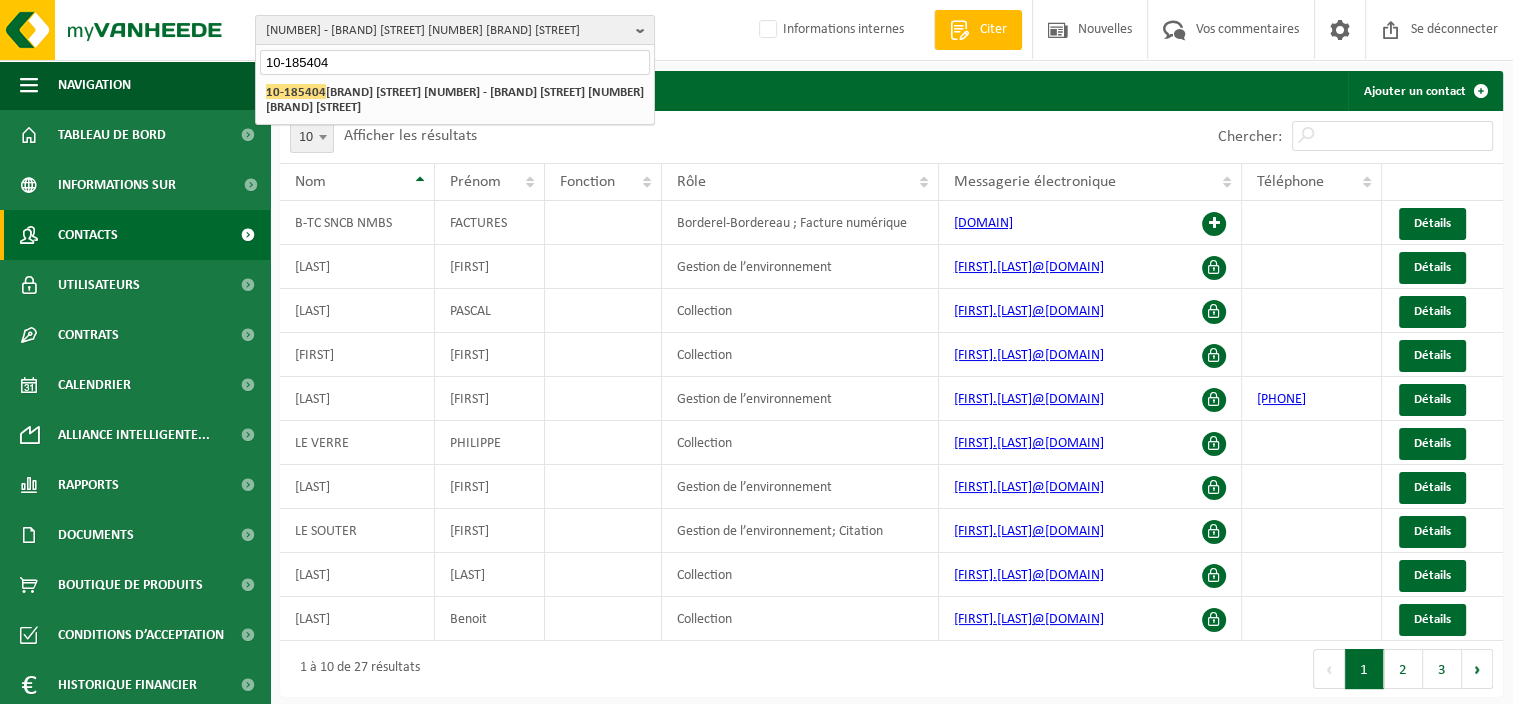 click on "10-185404 - SNCB SA - 1060 SAINT-GILLES, RUE DE FRANCE 10-01 B-FI.224 ACHAT ACQUISITION 56                   10-185404         01-094816 - SNCB SA PO 4522791894 - 4000 LIÈGE, PLACE DE BRONCKART 26 10-185404 - SNCB SA - 1060 SAINT-GILLES, RUE DE FRANCE 10-01 B-FI.224 ACHAT ACQUISITION 56 10-842806 - SNCB DEPOT CHARLEROI - 6000 CHARLEROI, SQUARE DES MARTYRS DU 18 AOUT 1 10-766468 - NMBS DÉPÔT TOURNAI - 7500 TOURNAI, PLACE CROMBEZ 10 10-984069 - SNCB STATIONS SNCB - 1060 SAINT-GILLES, RUE DE FRANCE 56 10-984070 - GARES DE CHARLEROI 10-981448 - B-ST CHARLEROI BLOCK 20 ((W5HA103) - 6000 CHARLEROI, QUAI DE LA GARE DU SUD  10-984527 - B-ST DISTRICOAL - 6030 MARCHIENNE-AU-PONT, RUE THOMAS BONEHILL 30 10-983116 - B-ST DISTRICOAL - MARCHIENNE - 6030 MARCHIENNE-AU-PONT, RUE THOMAS BONEHILL 30 10-981455 - B-ST GARE DE AUVELAIS (W5NA101) - 5060 AUVELAIS, RUE DE LA GARE  10-981460 - B-ST GARE DE CHARLEROI EX TRI POSTAL (W5HA101) - 6000 CHARLEROI, SQUARE DES MARTYRS DU 18 AOUT  10-984071 - GARES DE MONS" at bounding box center [756, 30] 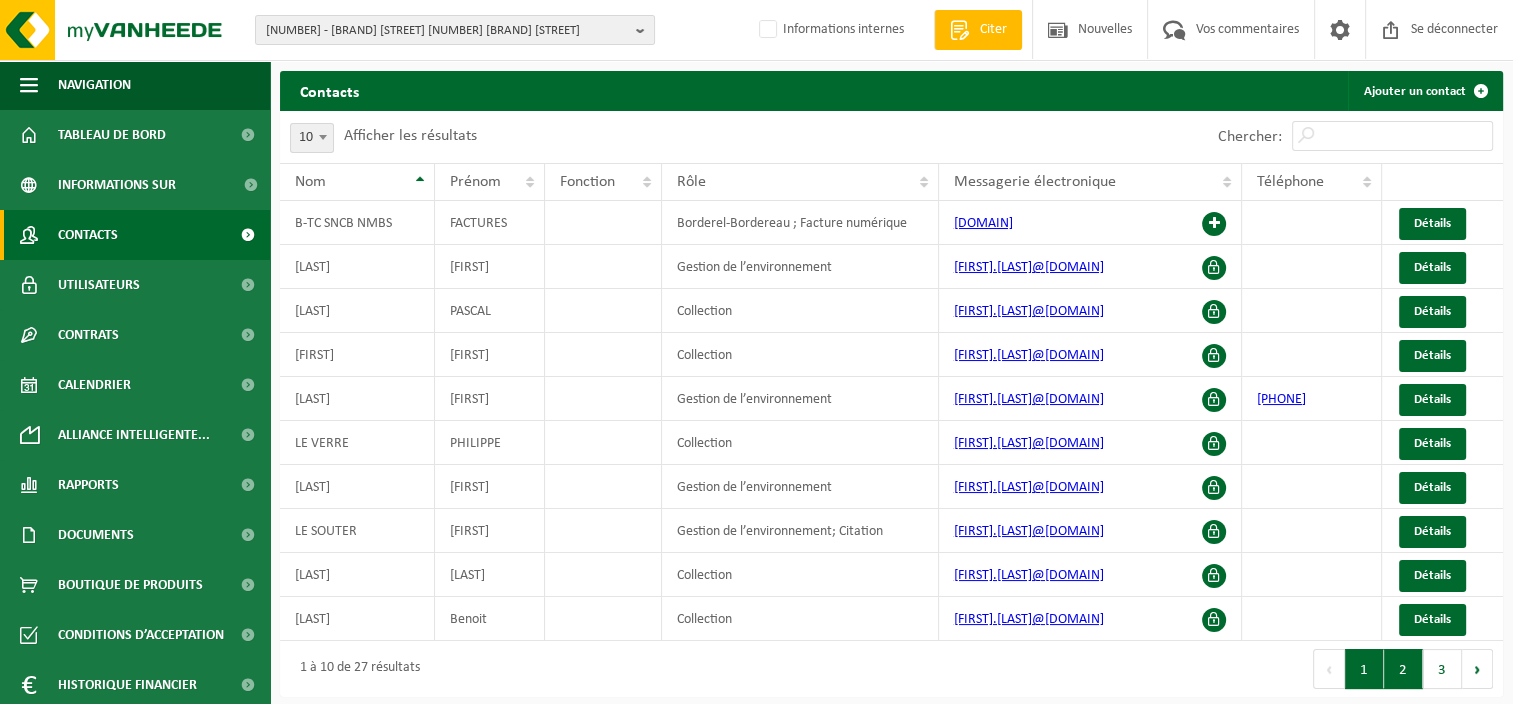 click on "2" at bounding box center (1403, 669) 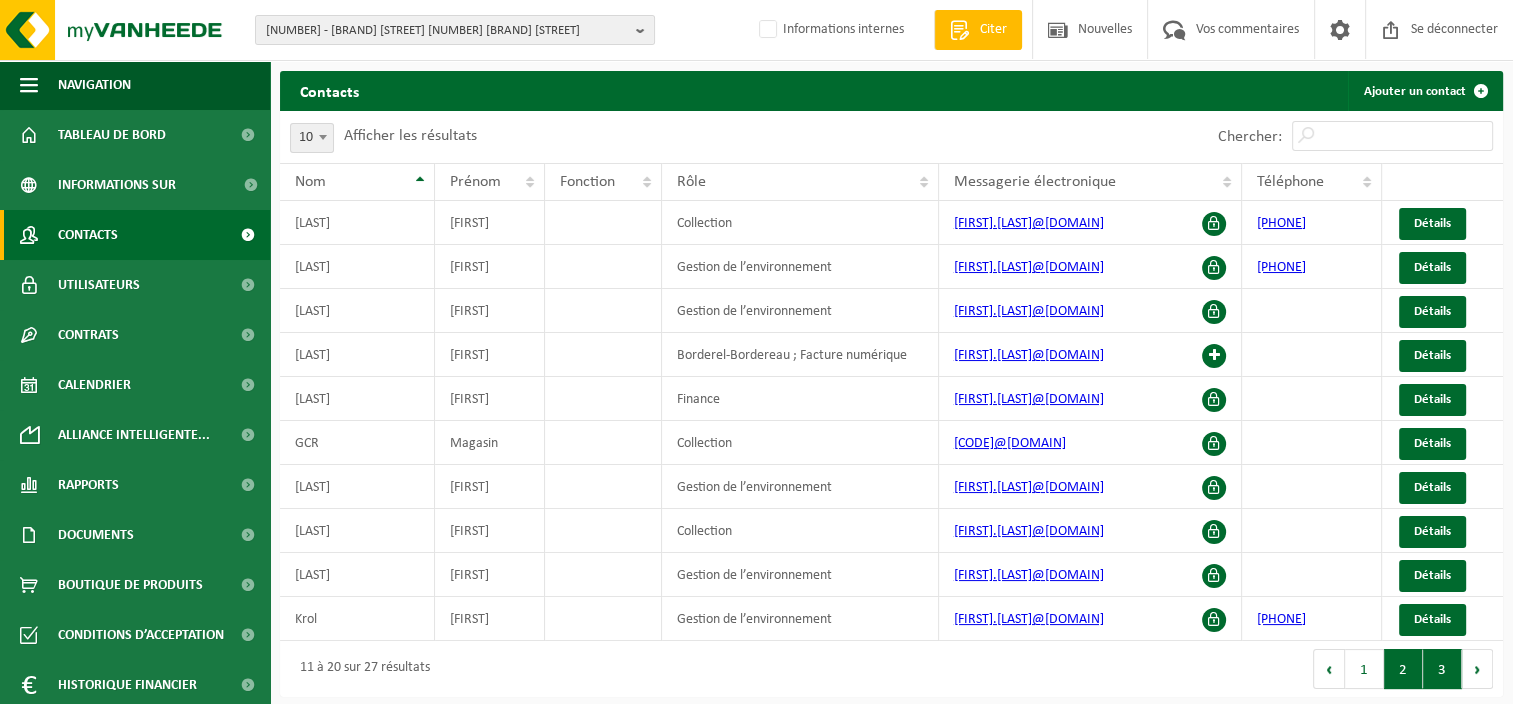click on "3" at bounding box center [1442, 669] 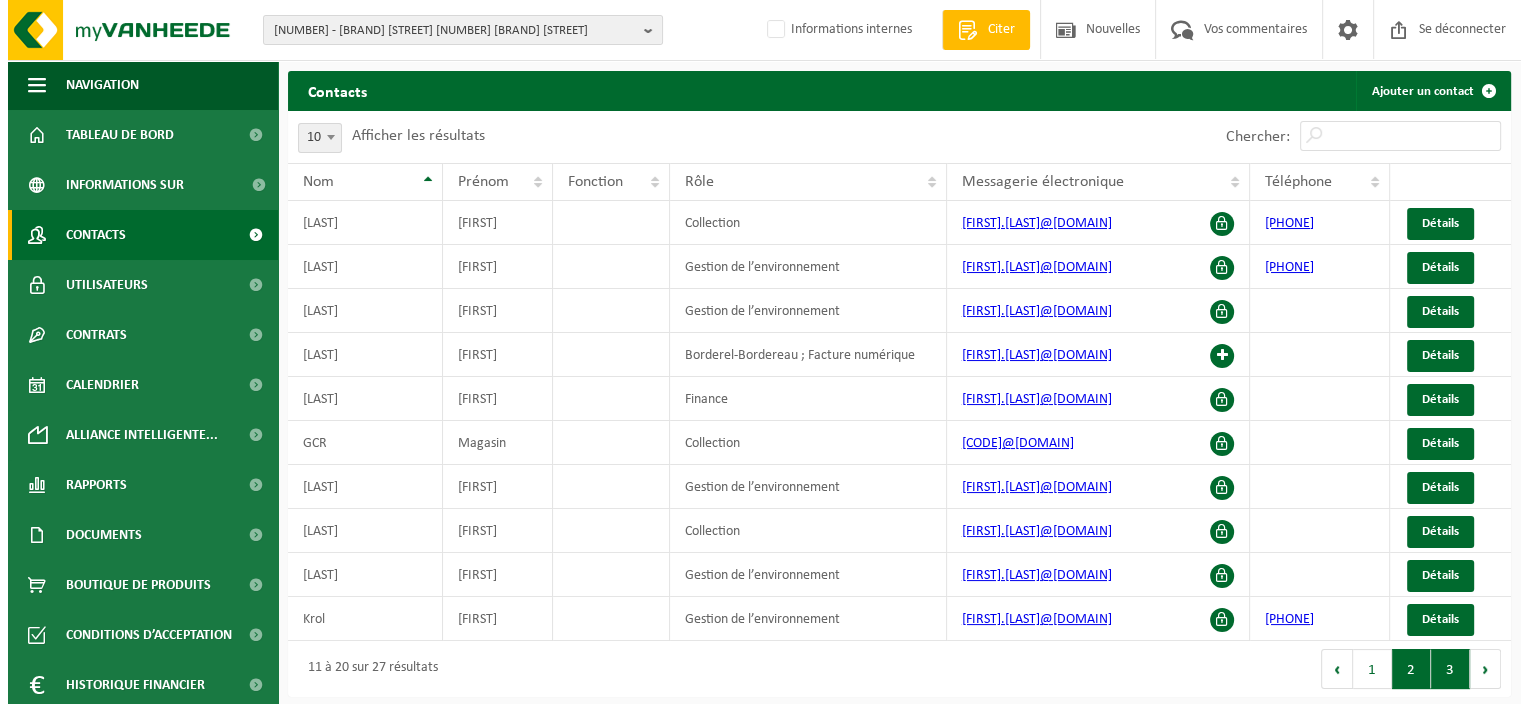 scroll, scrollTop: 0, scrollLeft: 0, axis: both 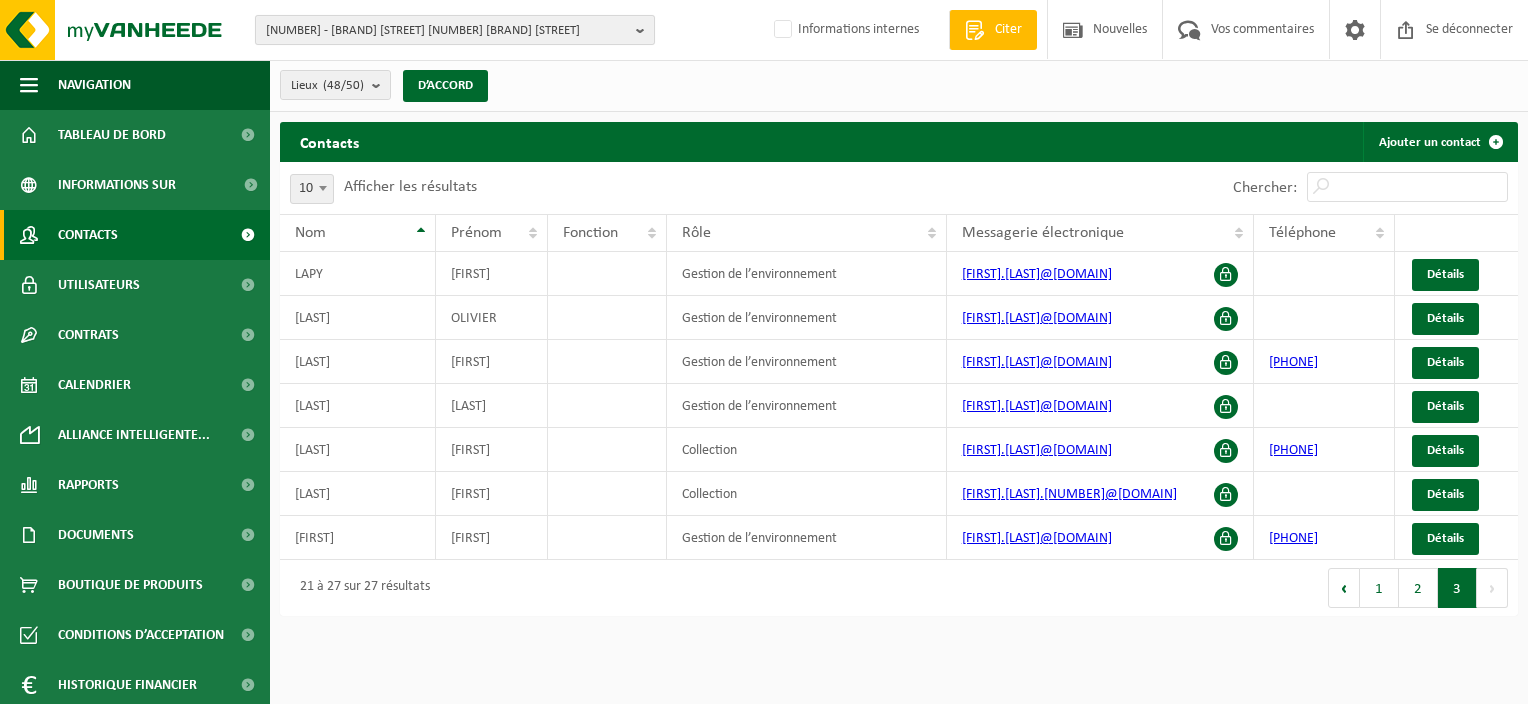 click on "10-185404 - SNCB SA - 1060 SAINT-GILLES, RUE DE FRANCE 10-01 B-FI.224 ACHAT ACQUISITION 56" at bounding box center [447, 31] 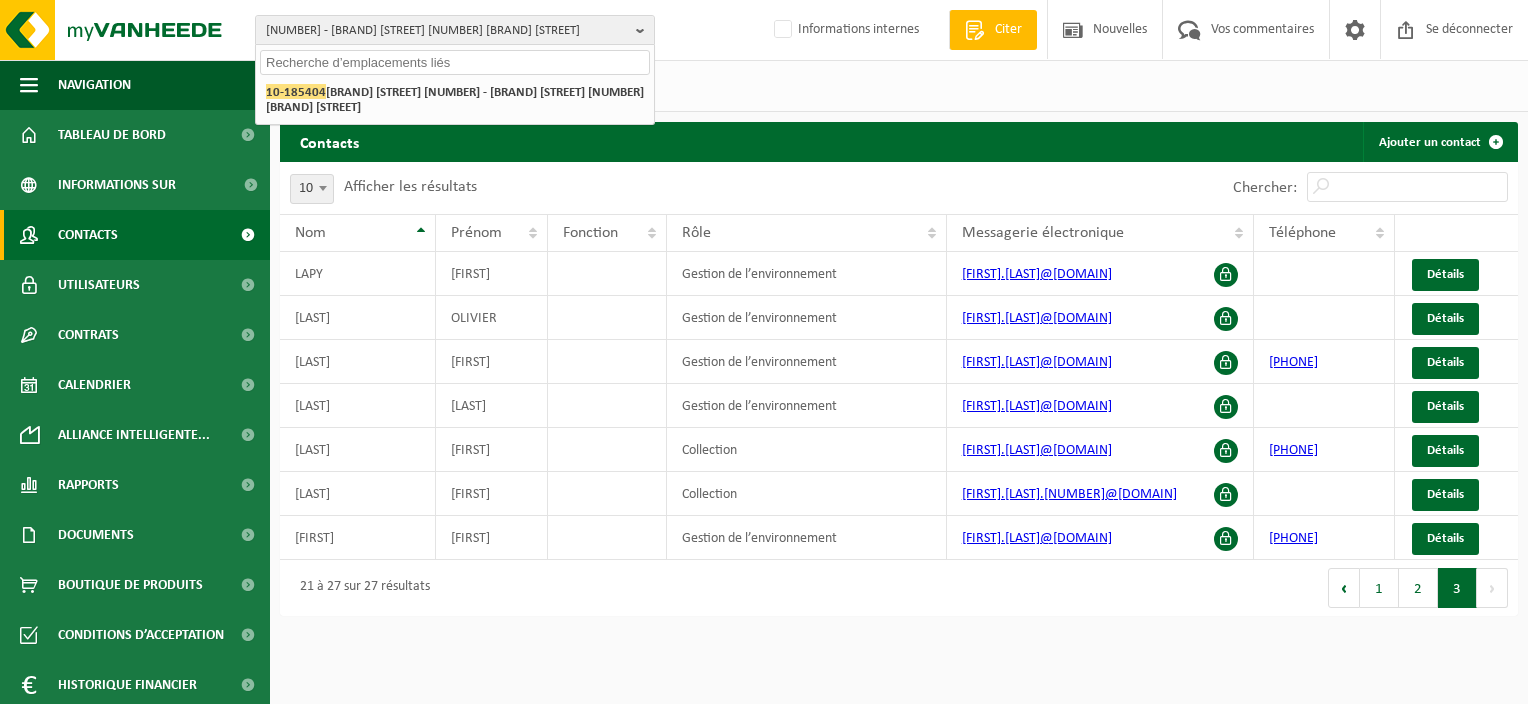 click at bounding box center (455, 62) 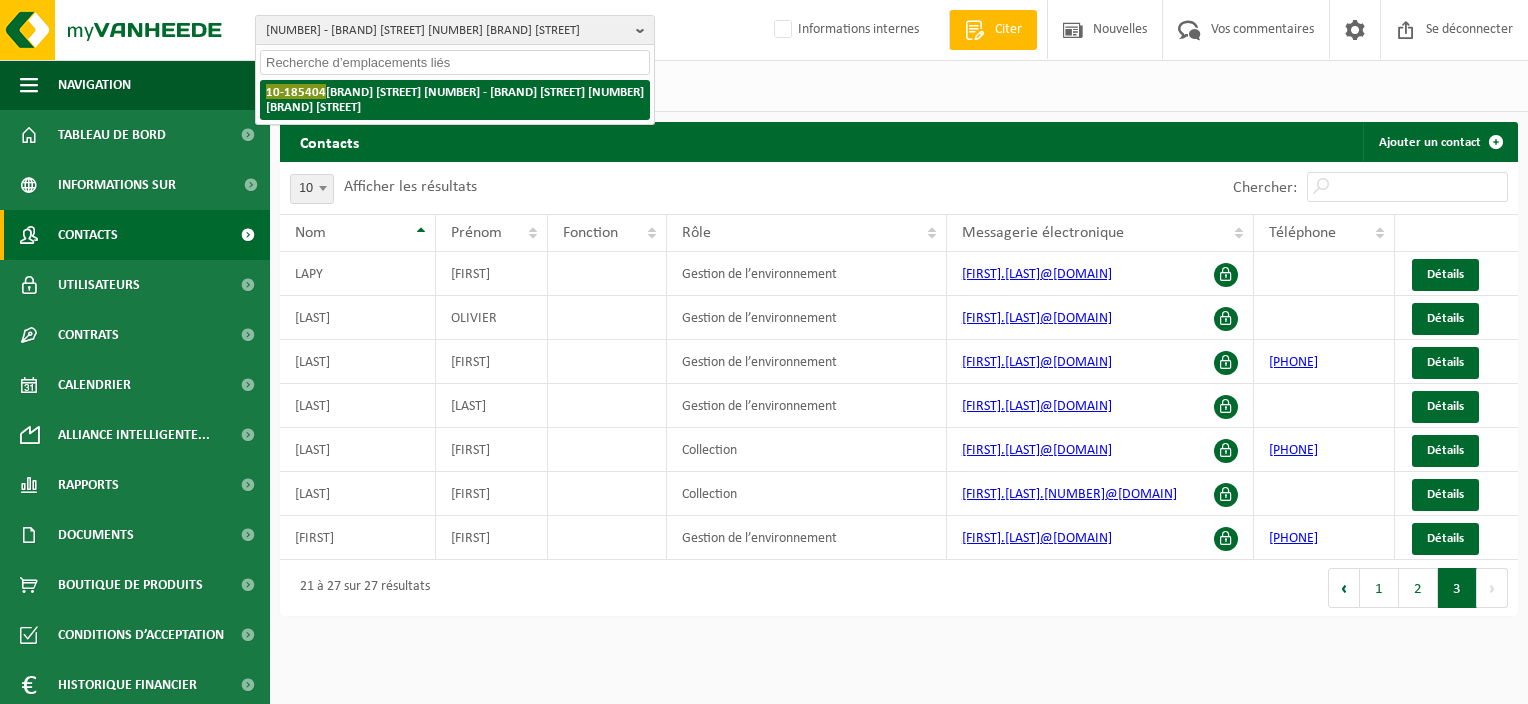 paste on "10-750616" 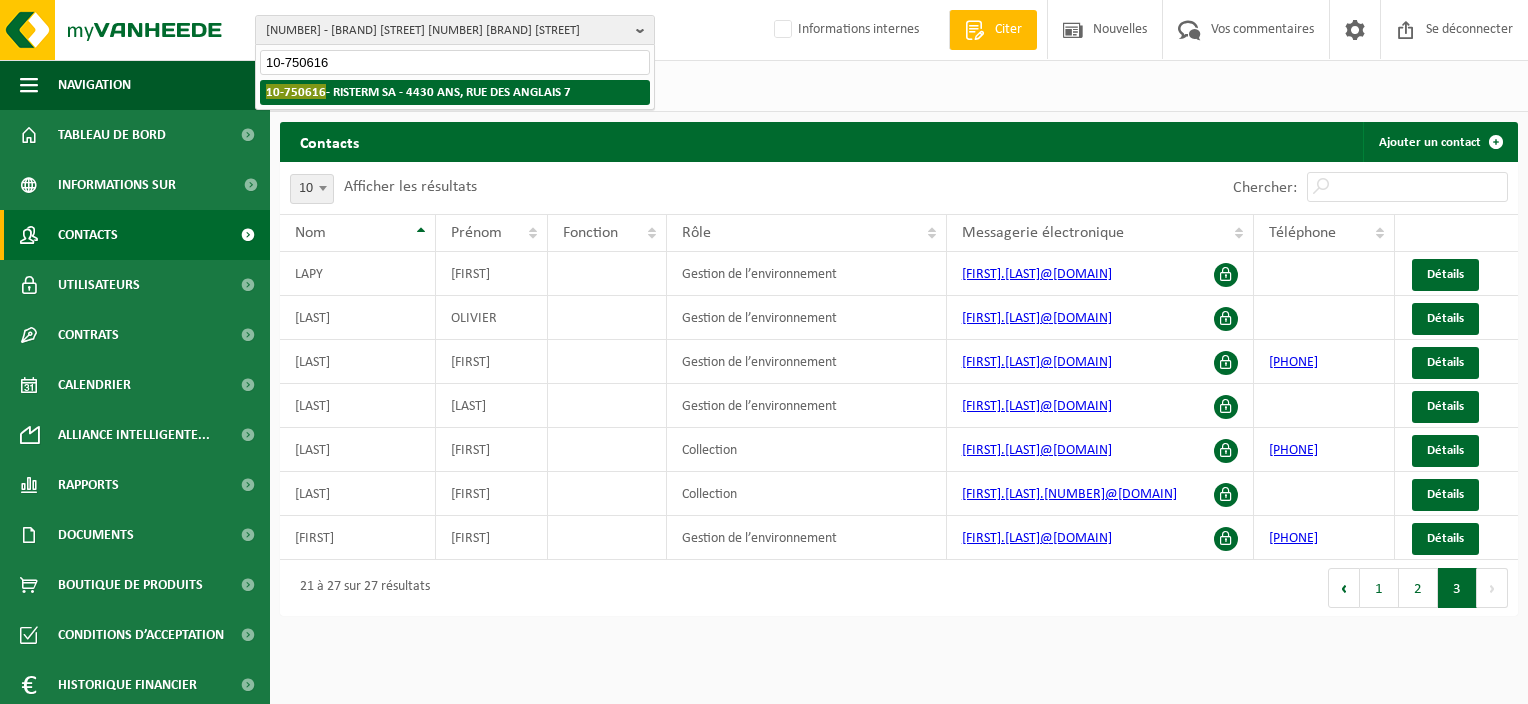 type on "10-750616" 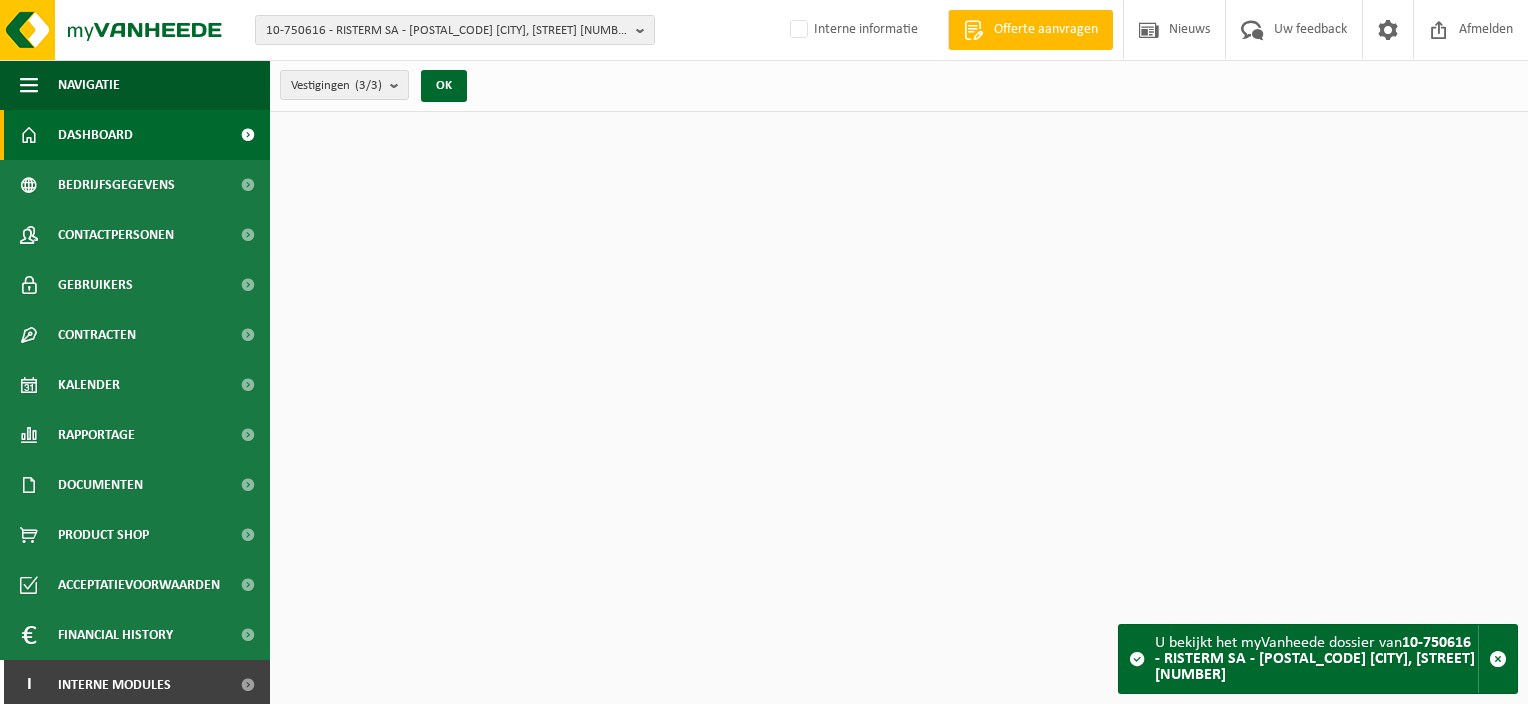 scroll, scrollTop: 0, scrollLeft: 0, axis: both 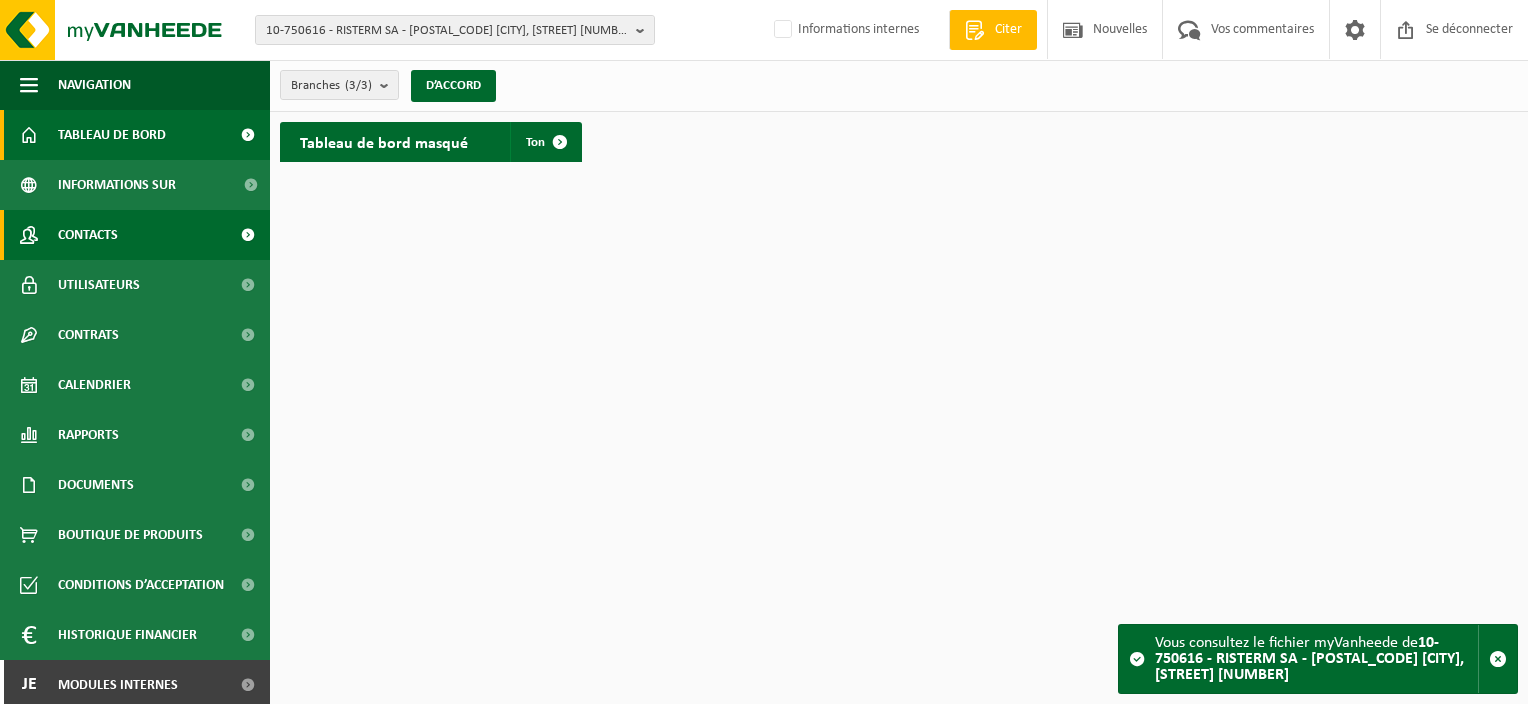 click on "Contacts" at bounding box center (135, 235) 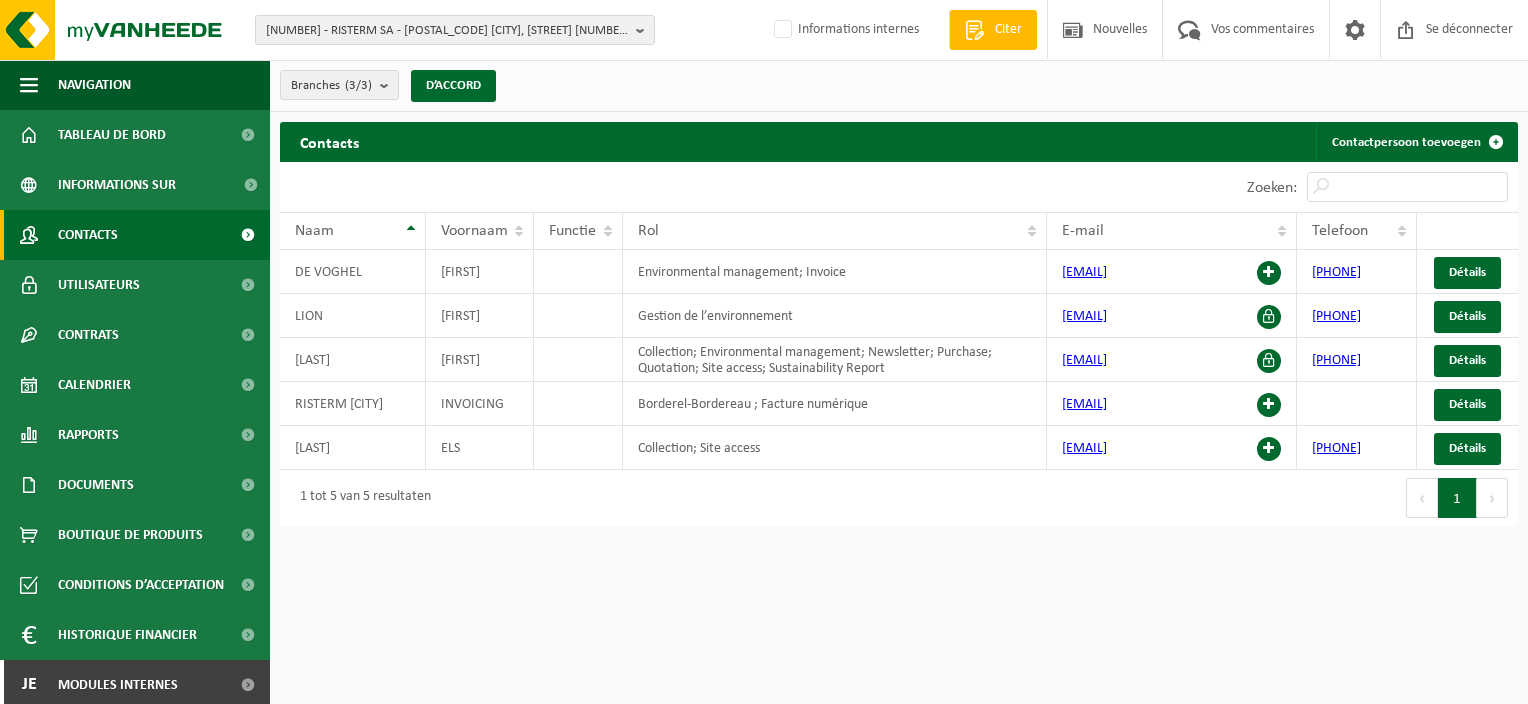 scroll, scrollTop: 0, scrollLeft: 0, axis: both 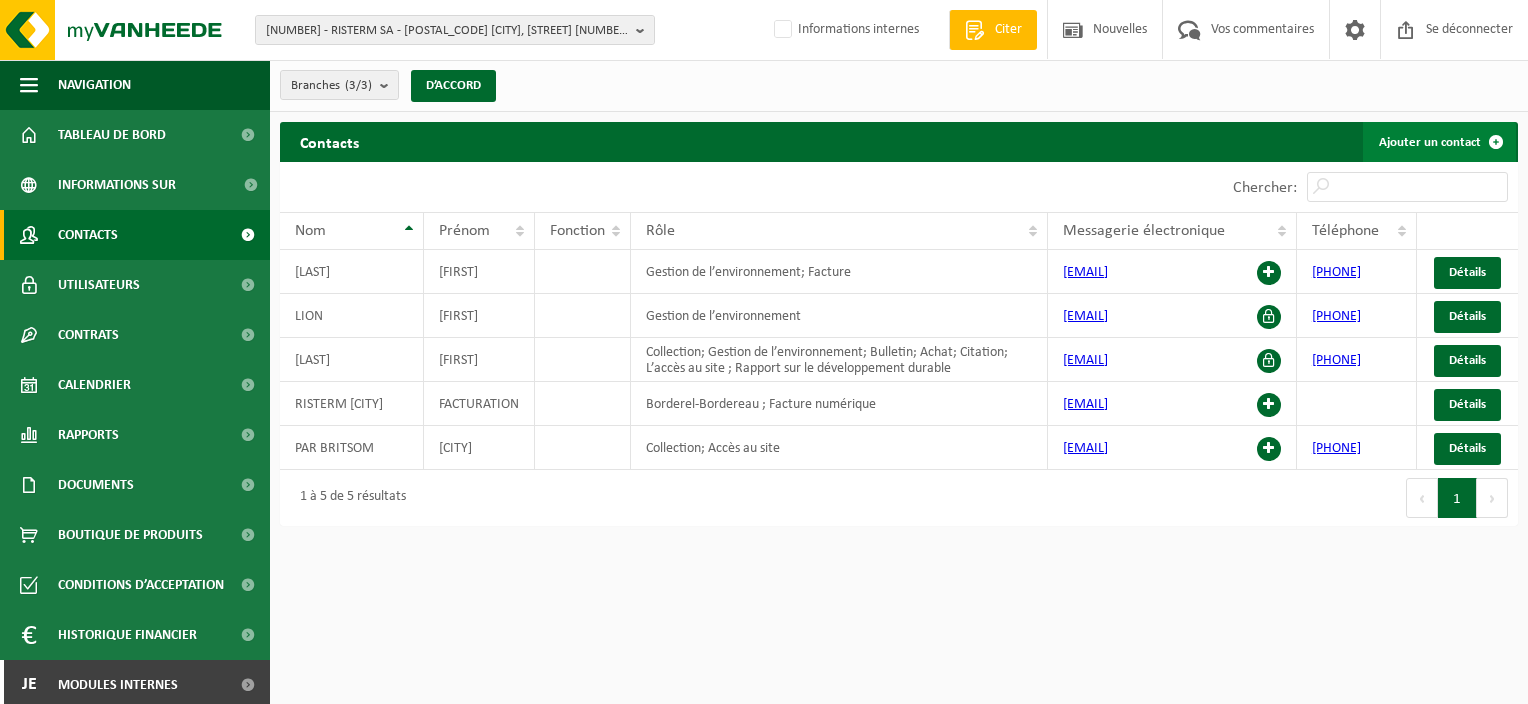 click on "Ajouter un contact" at bounding box center [1430, 142] 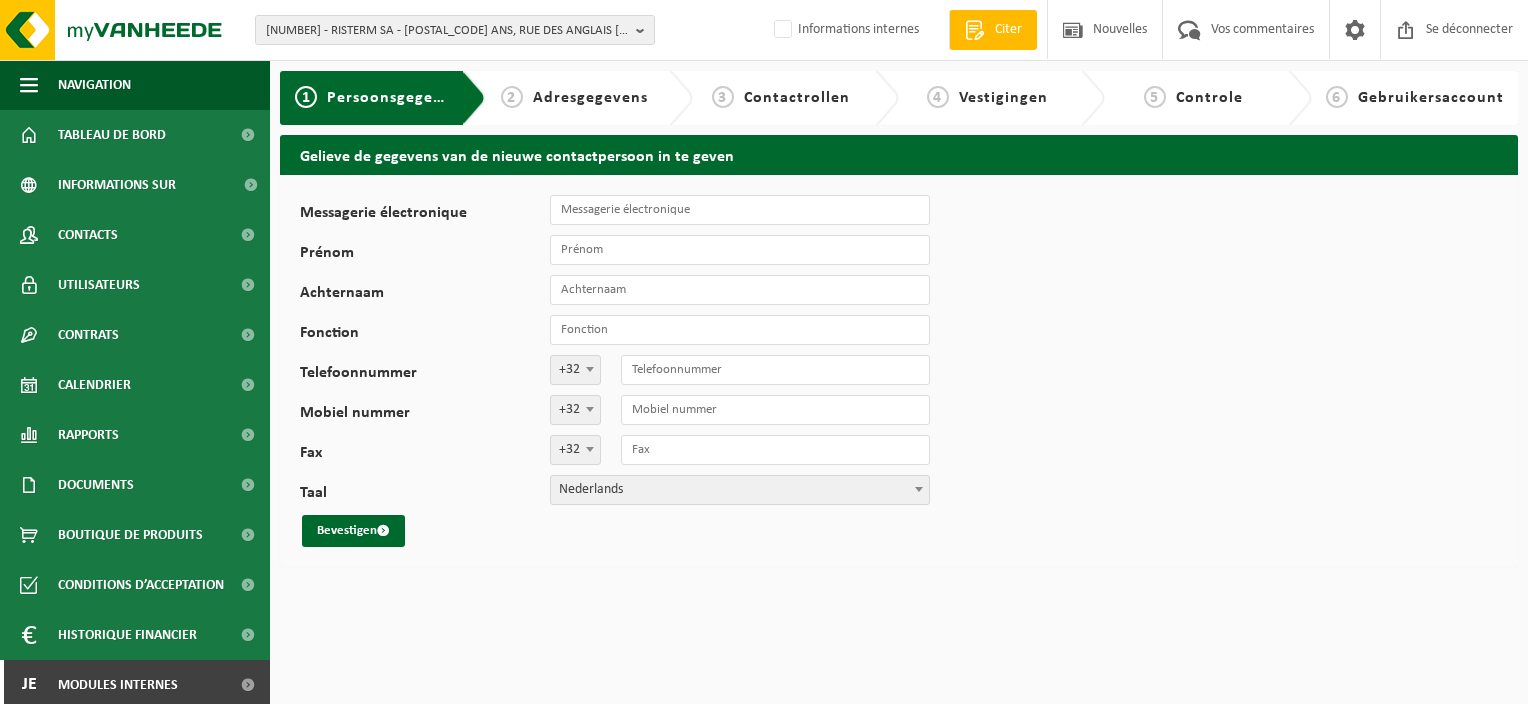 scroll, scrollTop: 0, scrollLeft: 0, axis: both 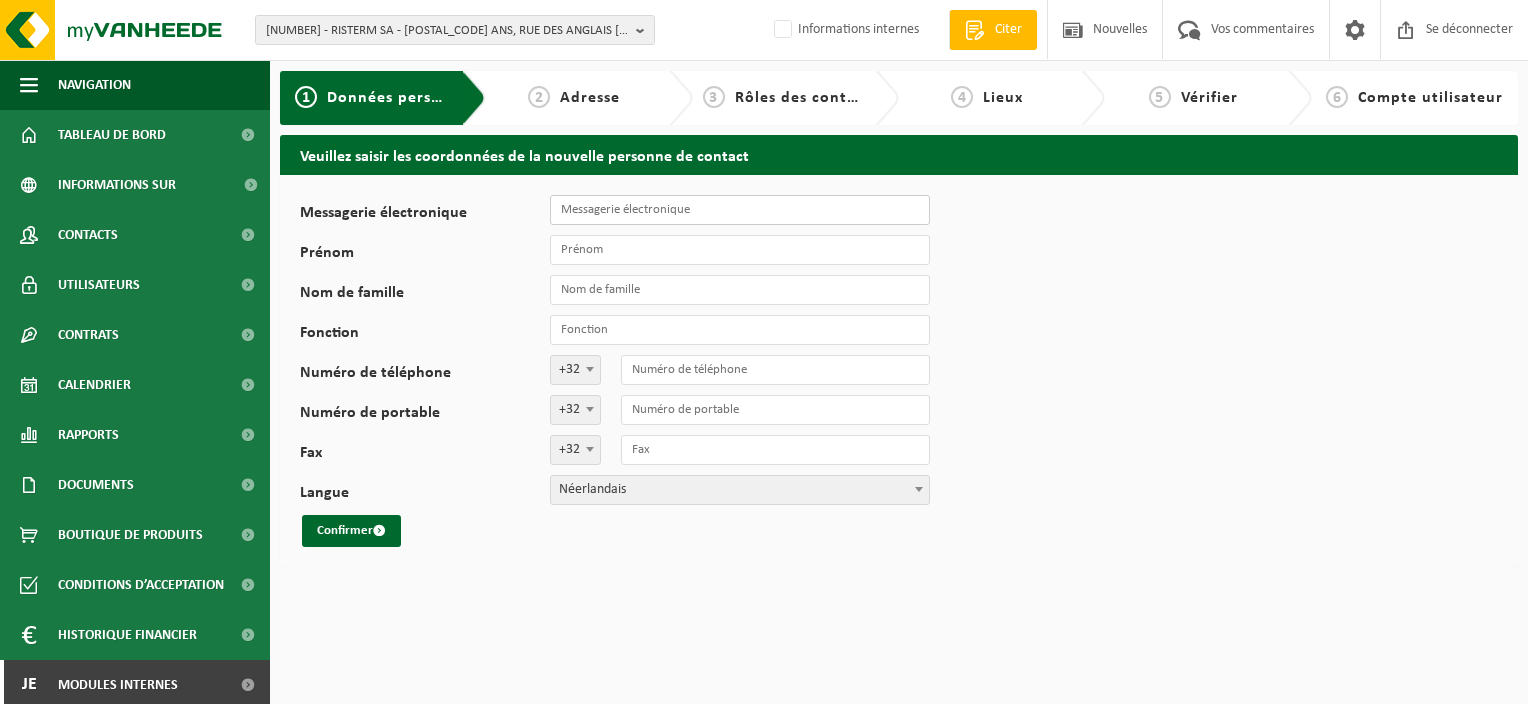 click on "Messagerie électronique" at bounding box center [740, 210] 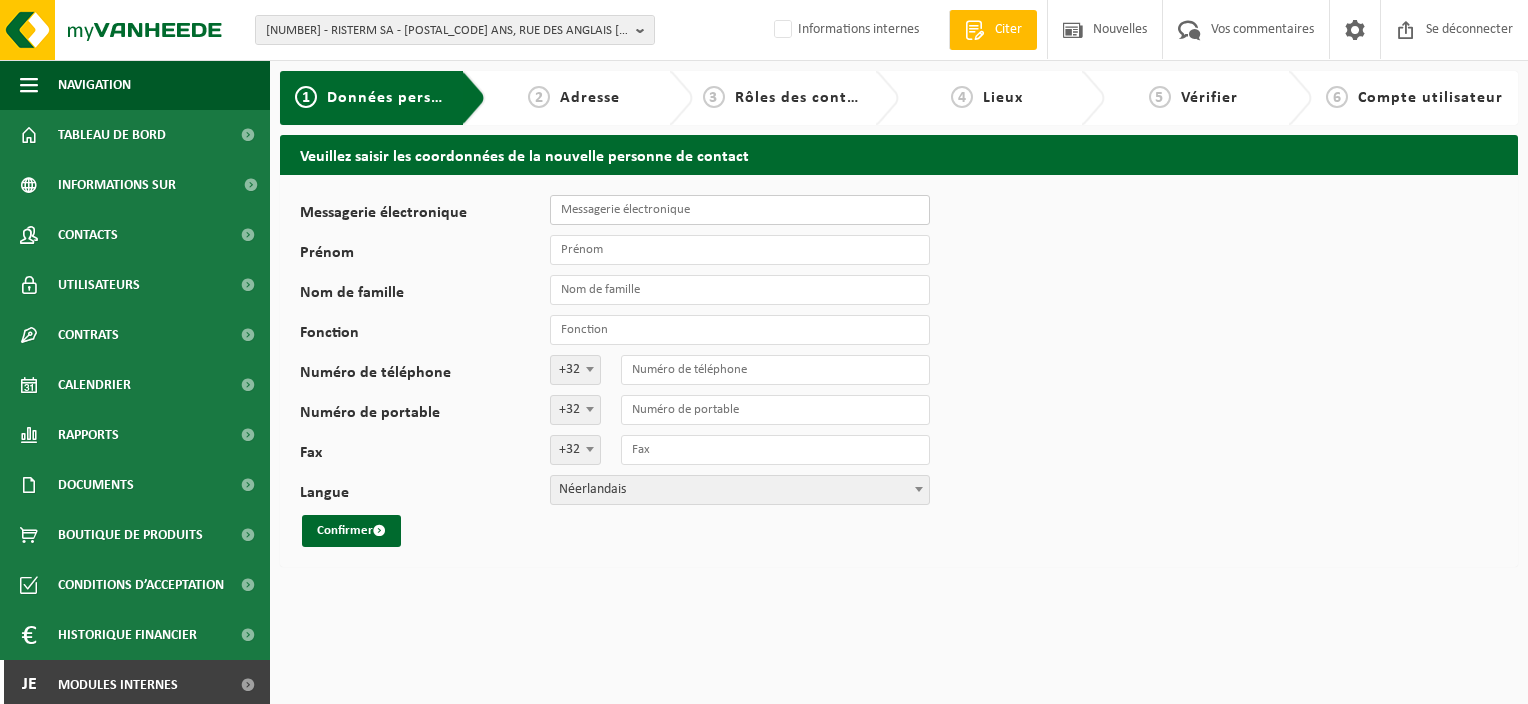 click on "Messagerie électronique" at bounding box center [740, 210] 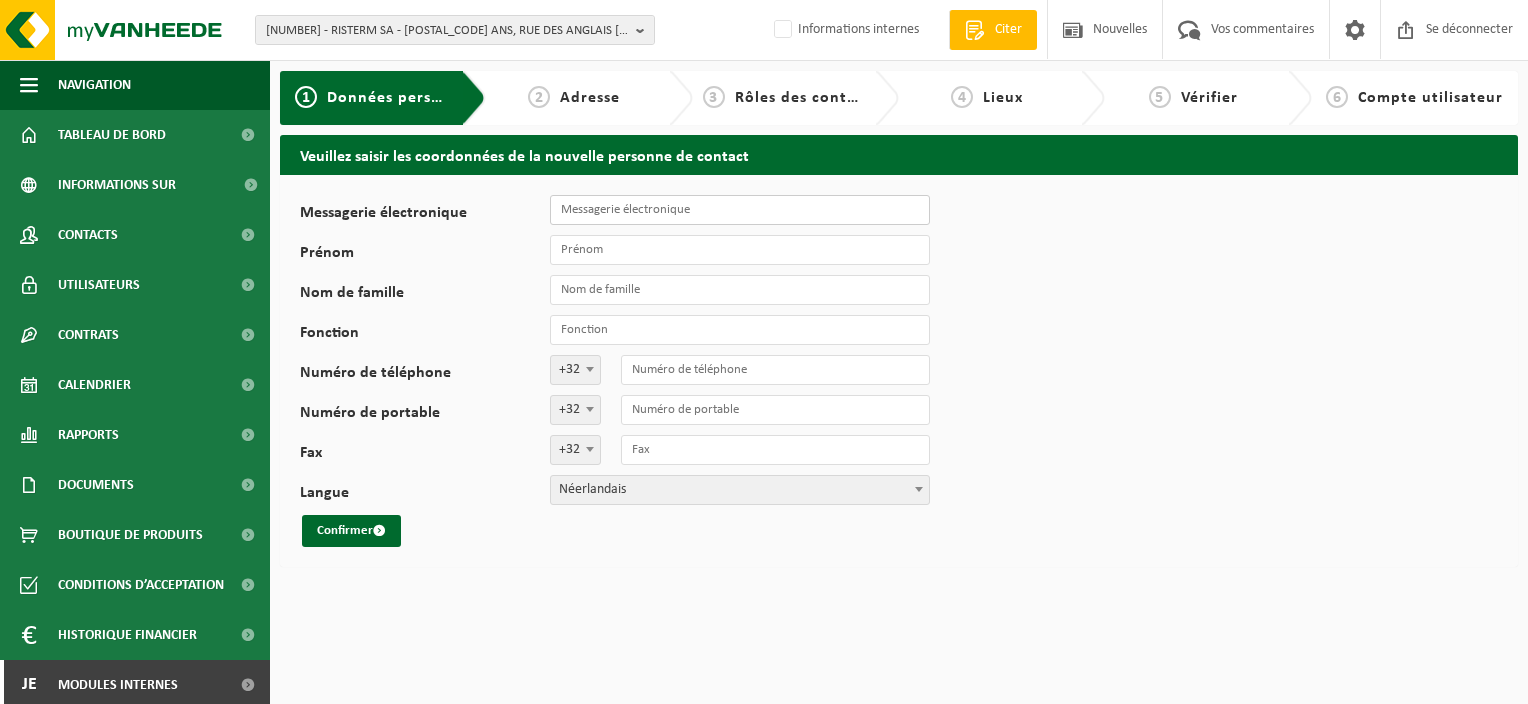 paste on "[EMAIL]" 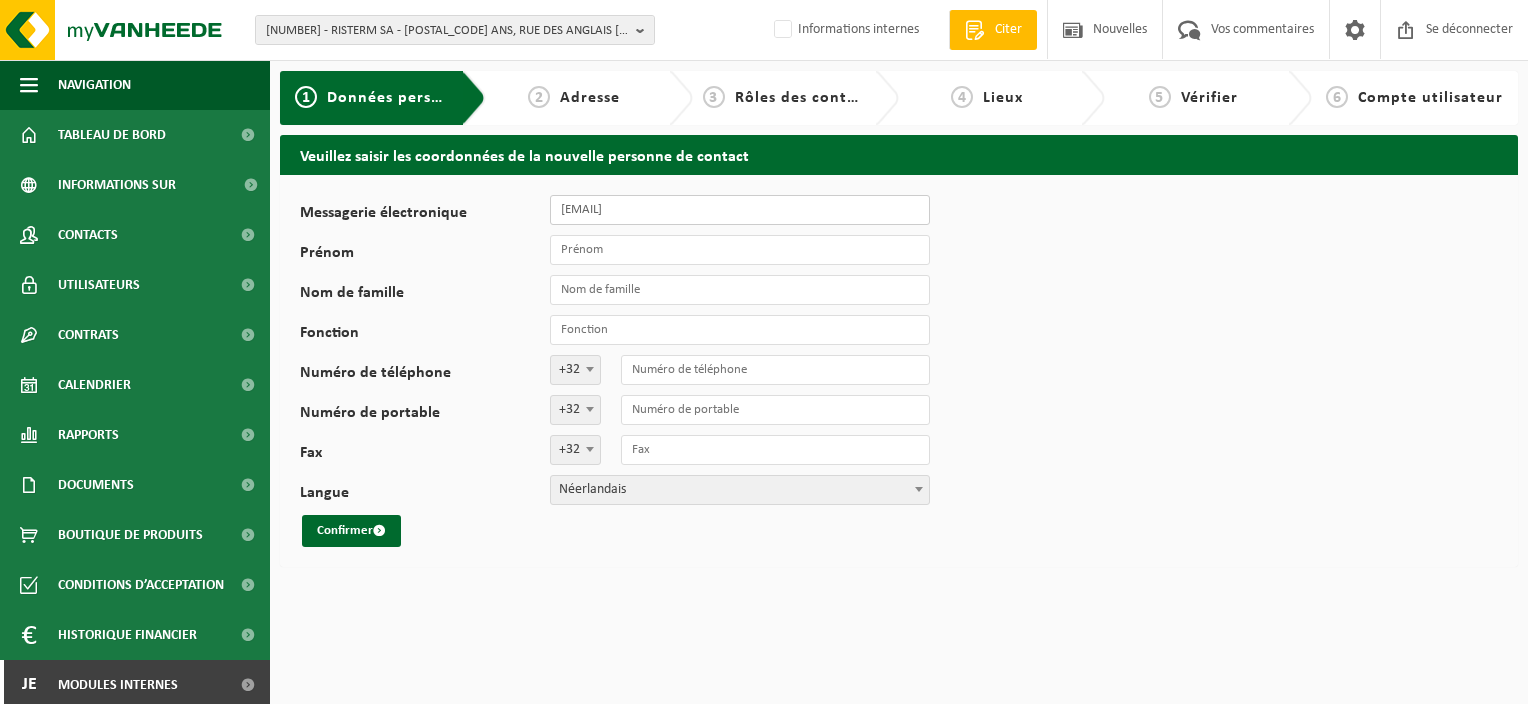 type on "[EMAIL]" 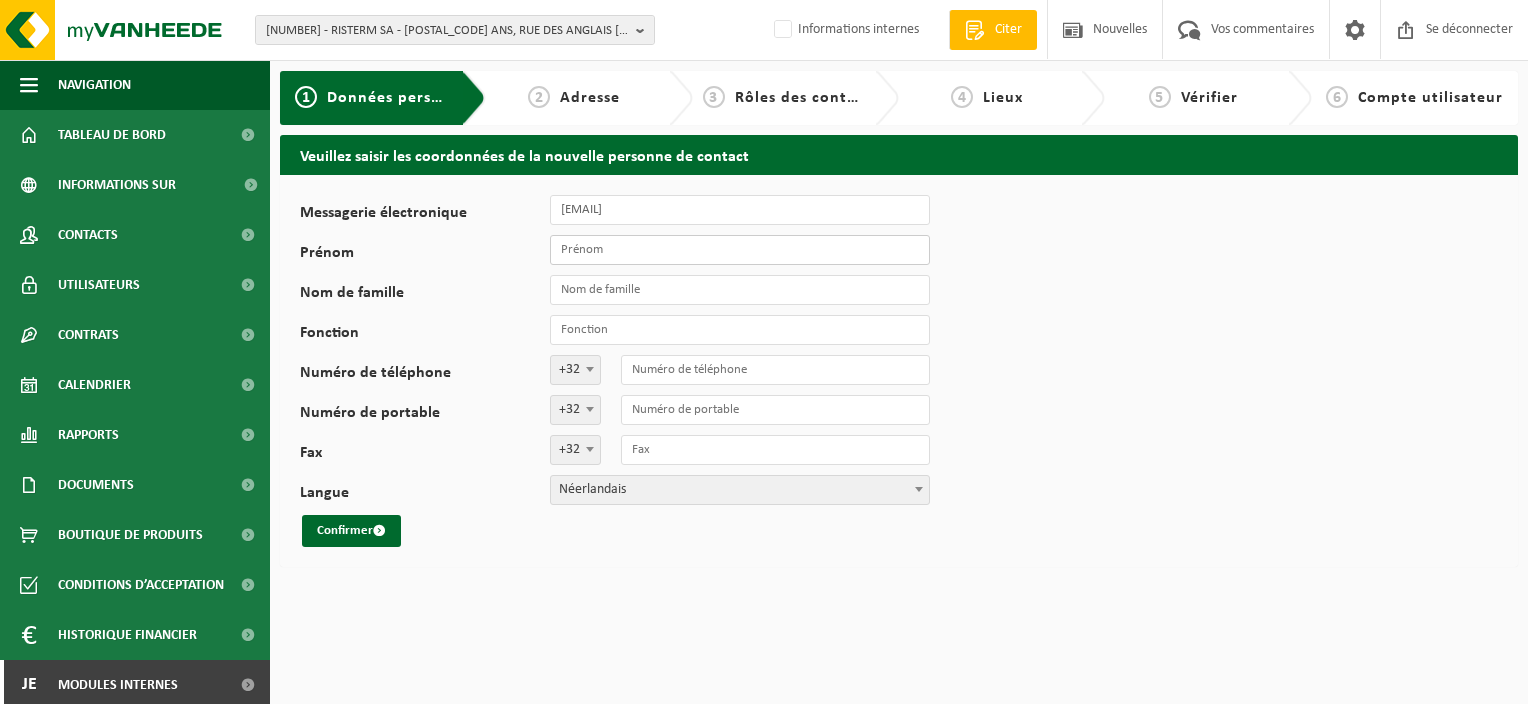 click on "Prénom" at bounding box center [740, 250] 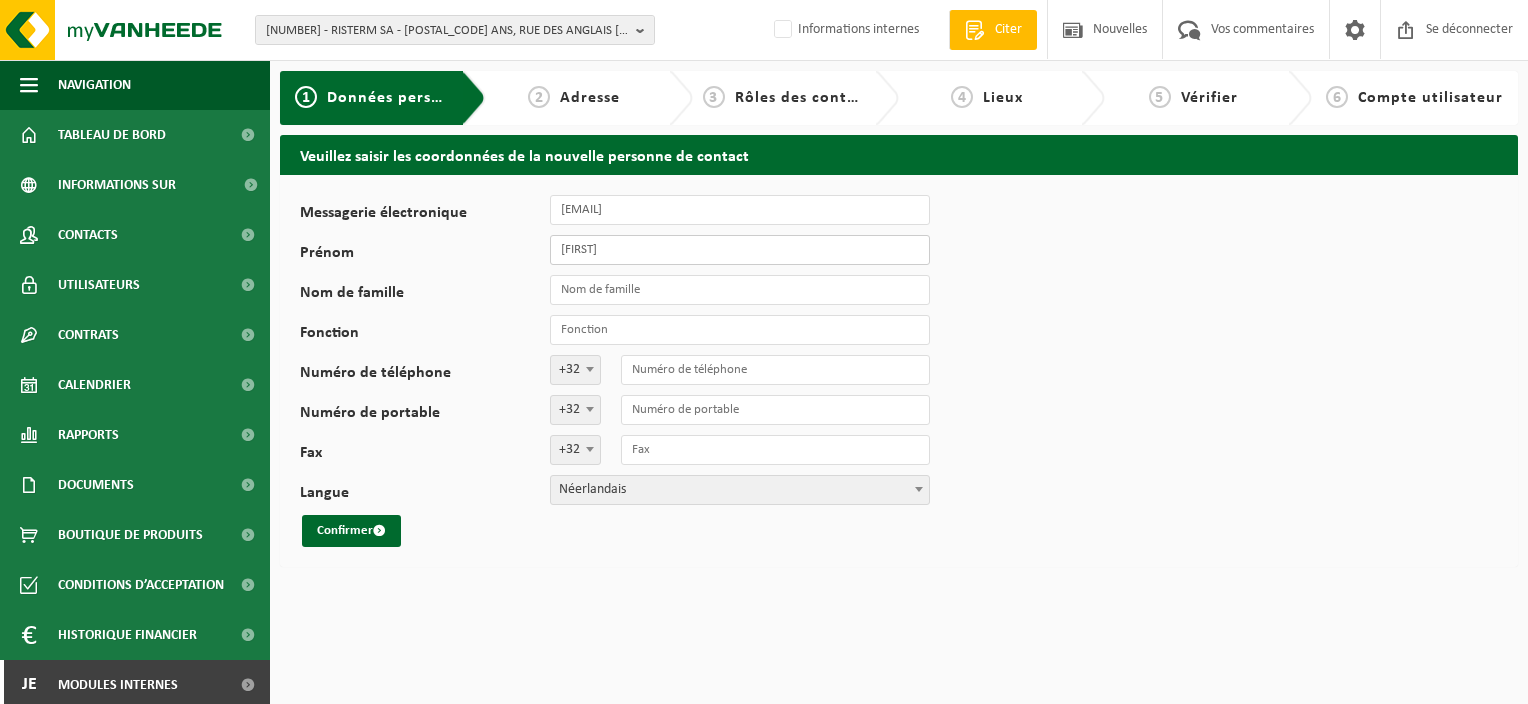type on "[FIRST]" 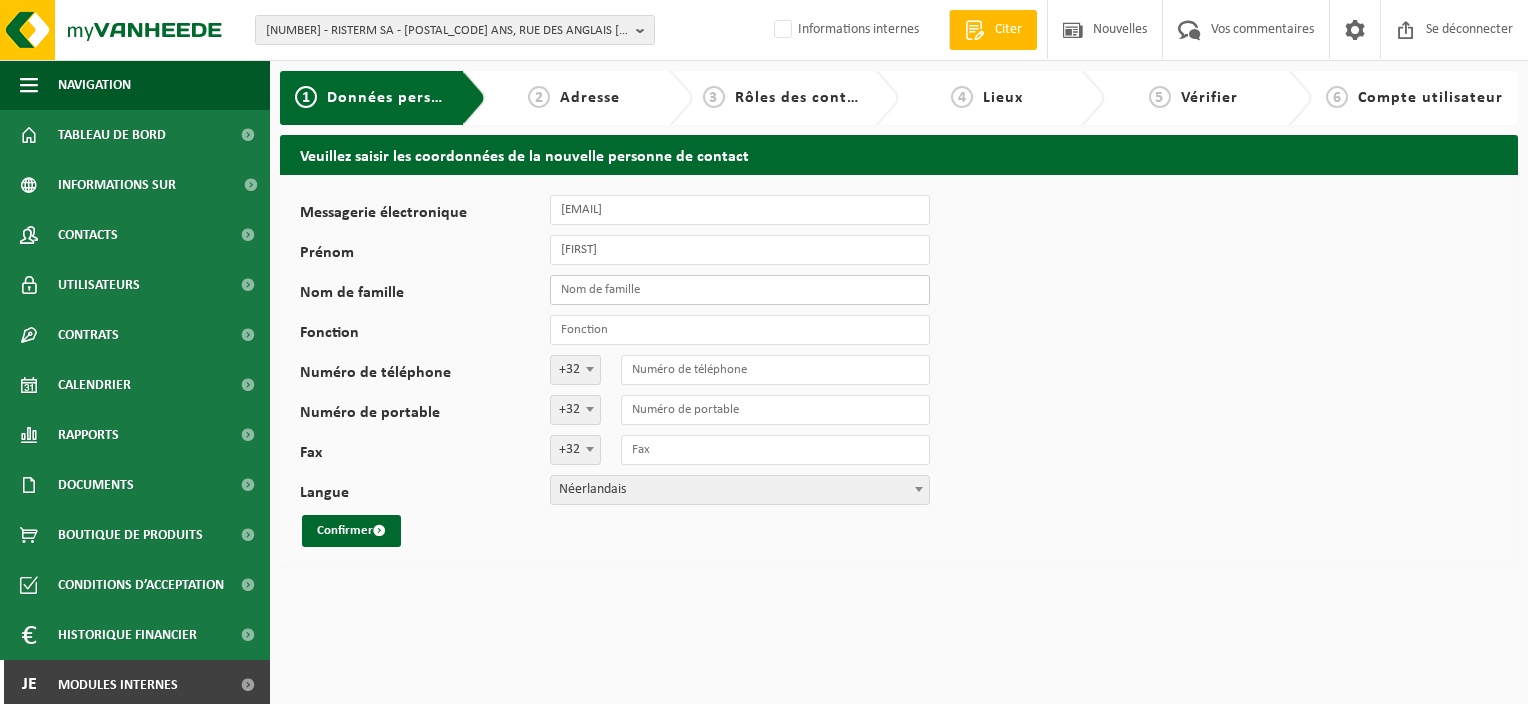 click on "Nom de famille" at bounding box center (740, 290) 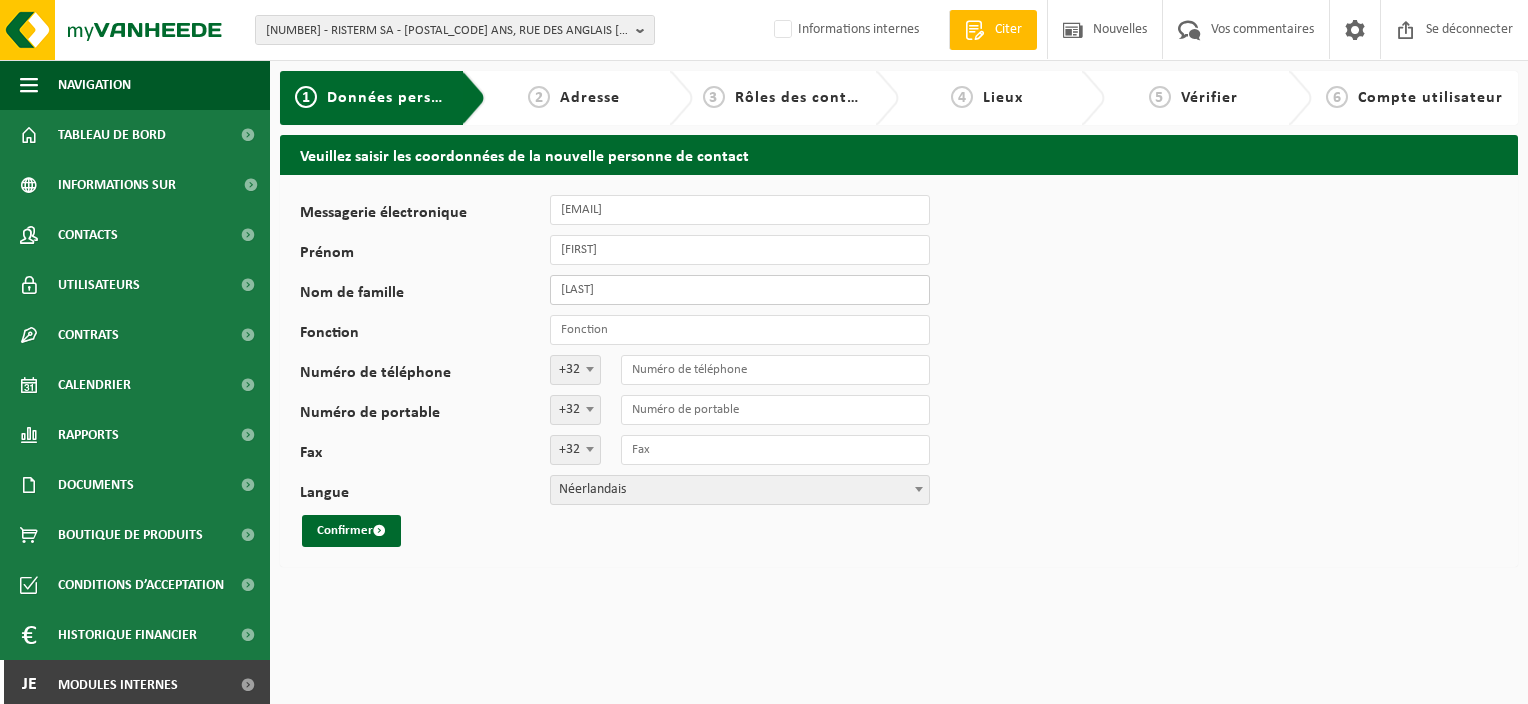 type on "Kleitz" 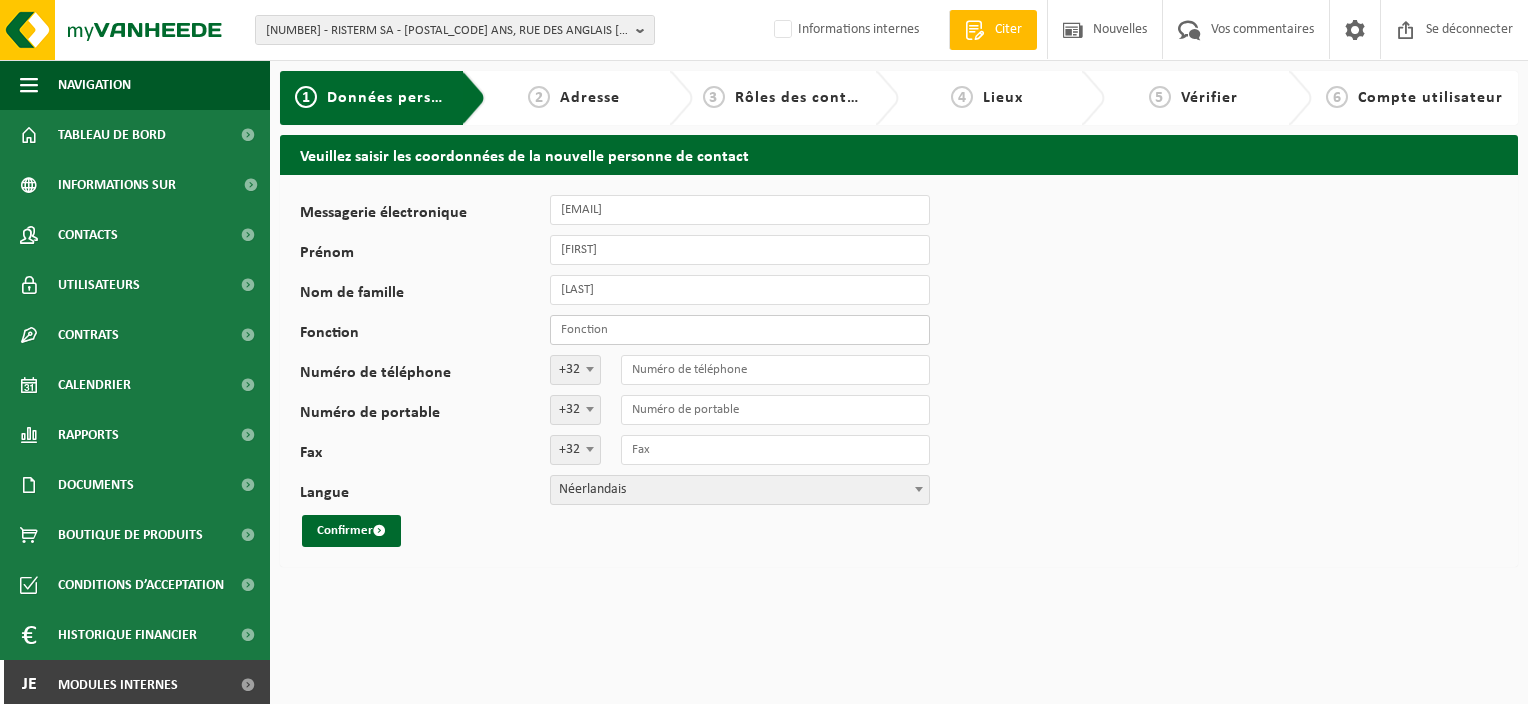 click on "Fonction" at bounding box center (740, 330) 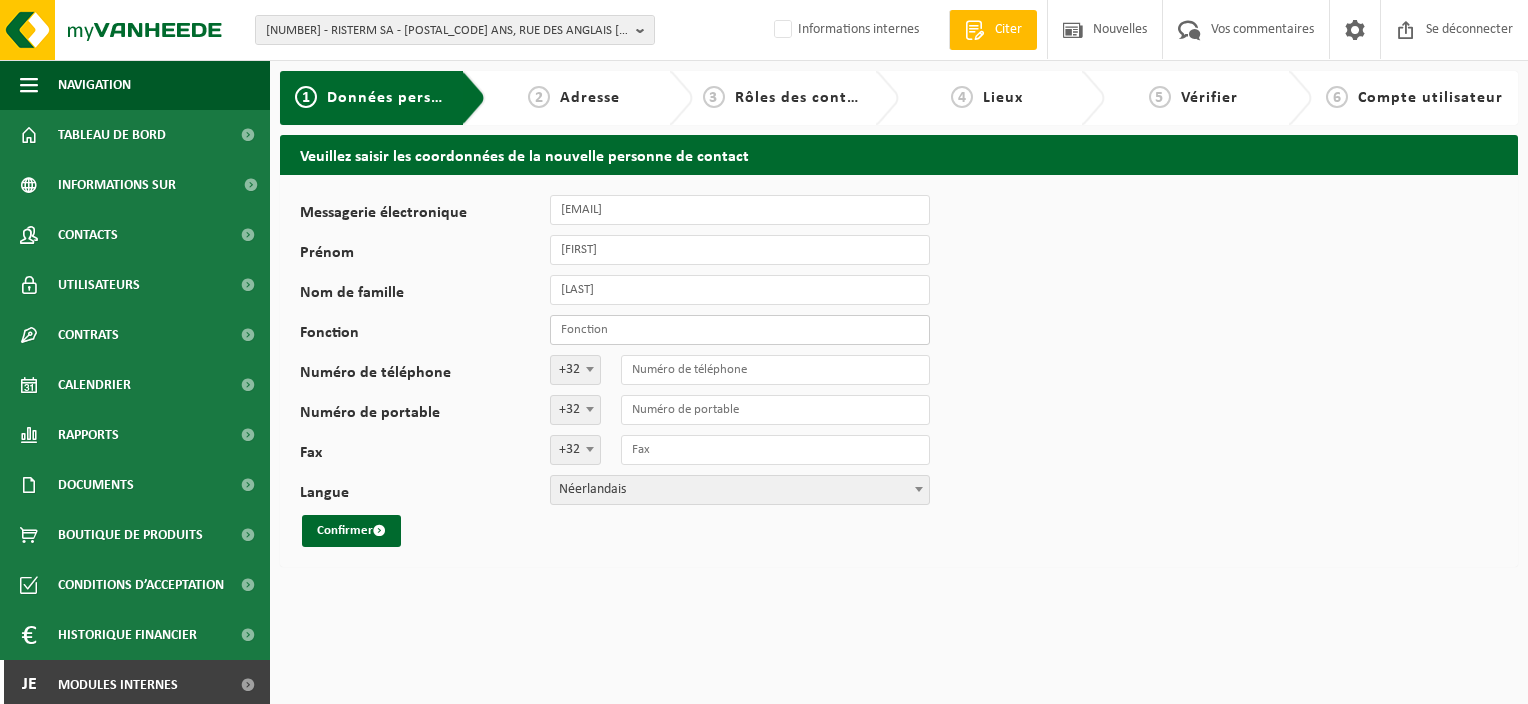 type on "Responsable Collection" 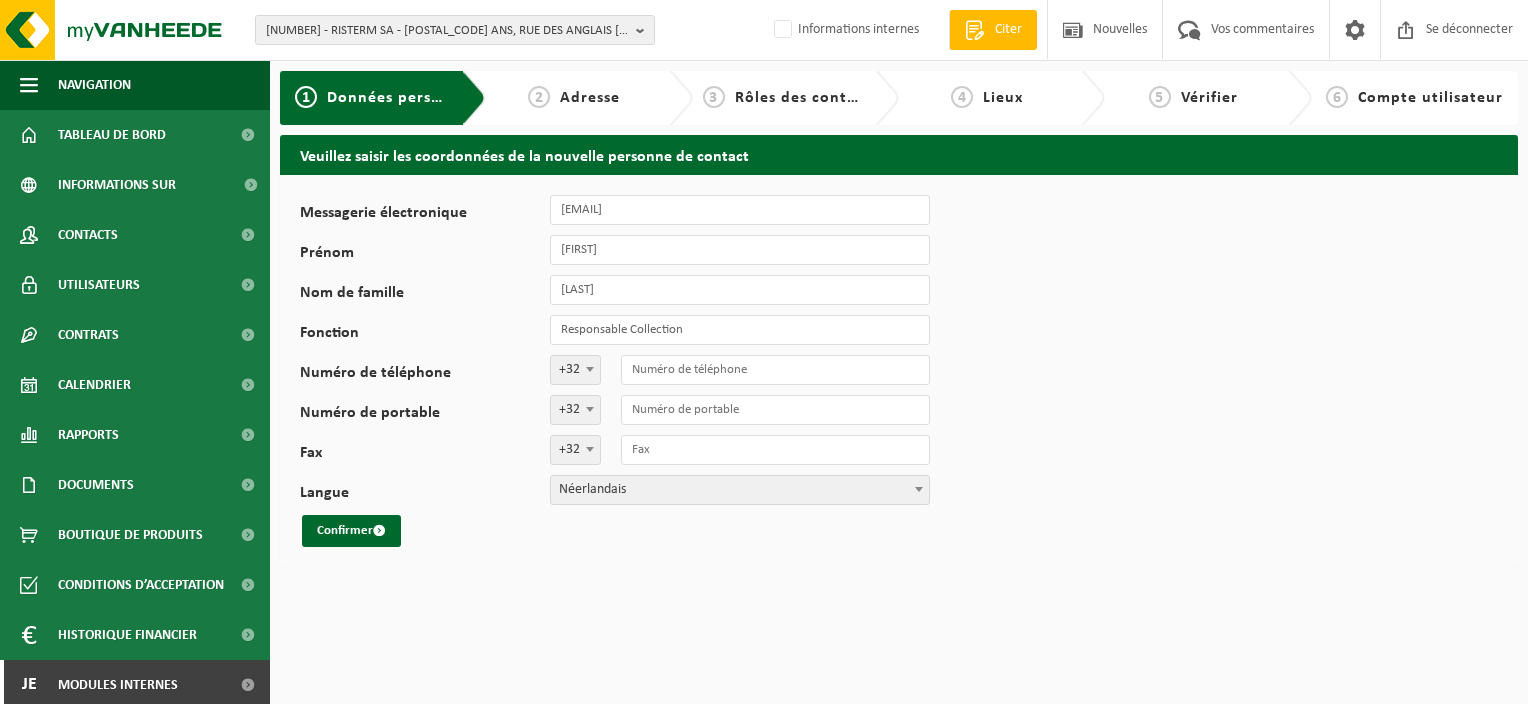 click on "Néerlandais" at bounding box center [740, 490] 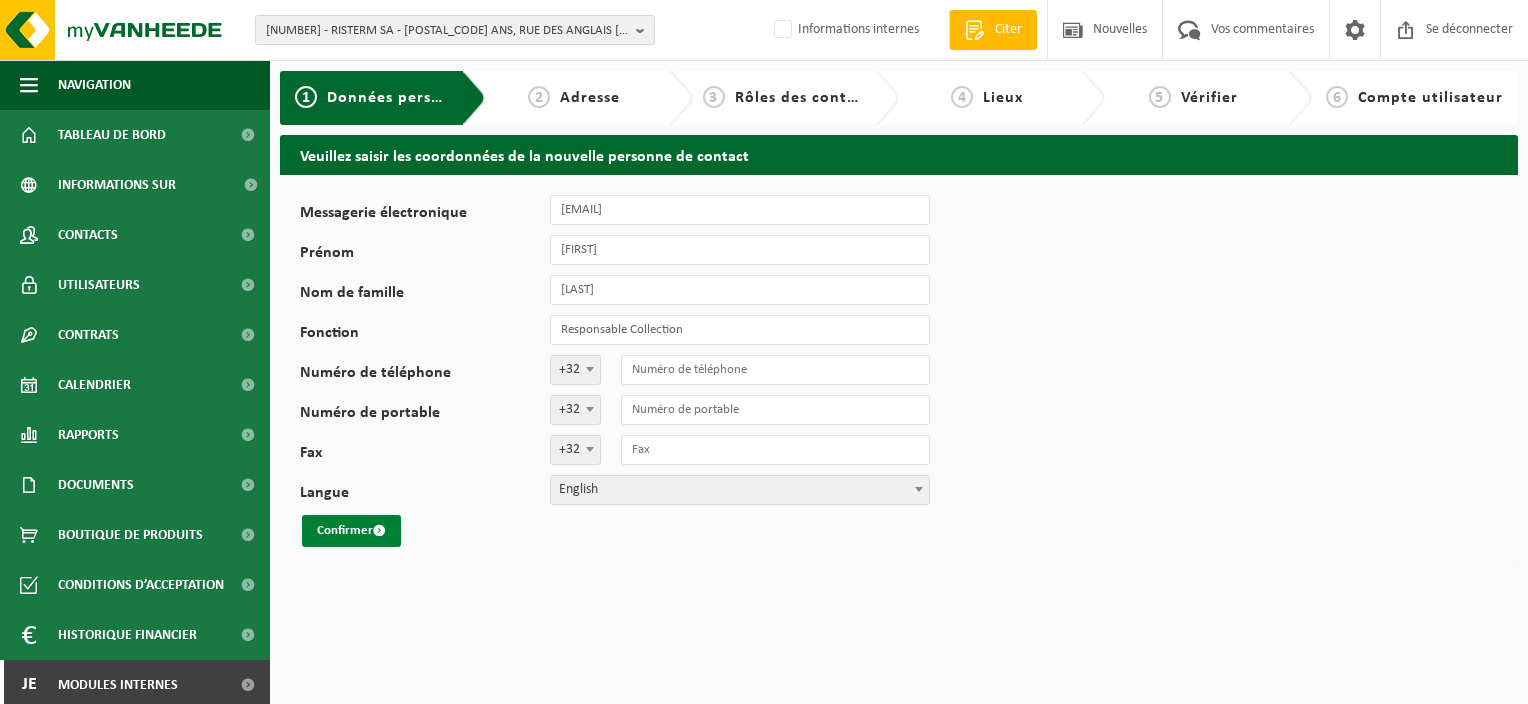 click on "Confirmer" at bounding box center [345, 530] 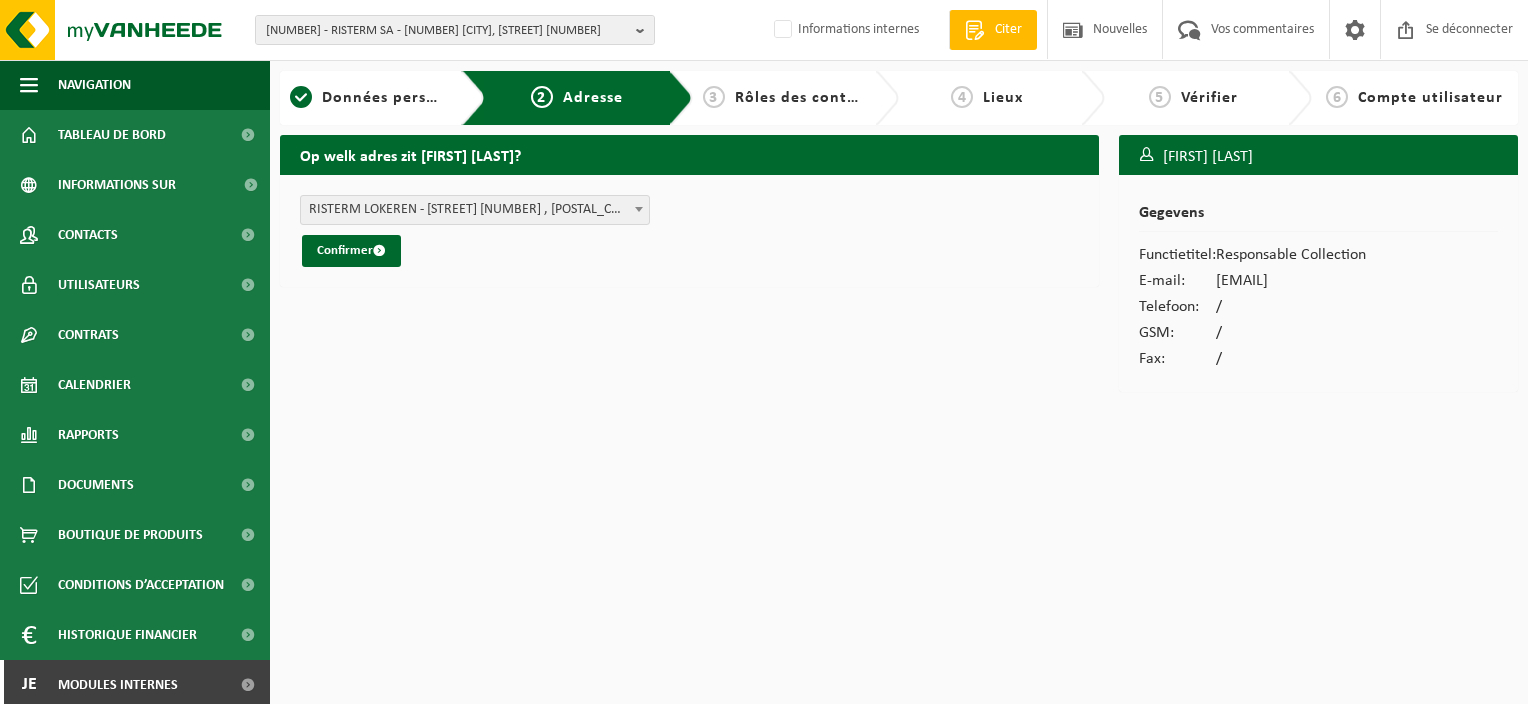scroll, scrollTop: 0, scrollLeft: 0, axis: both 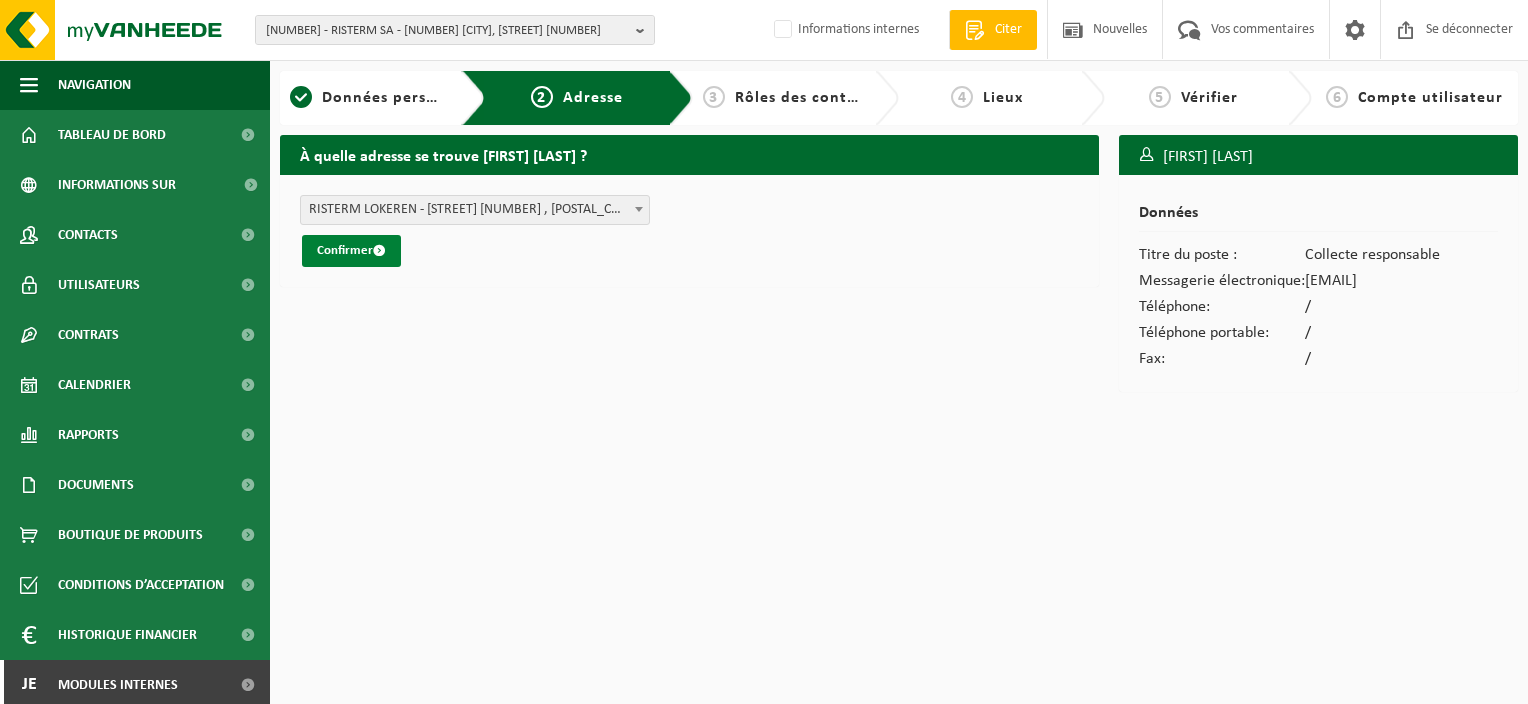 click on "Confirmer" at bounding box center [345, 250] 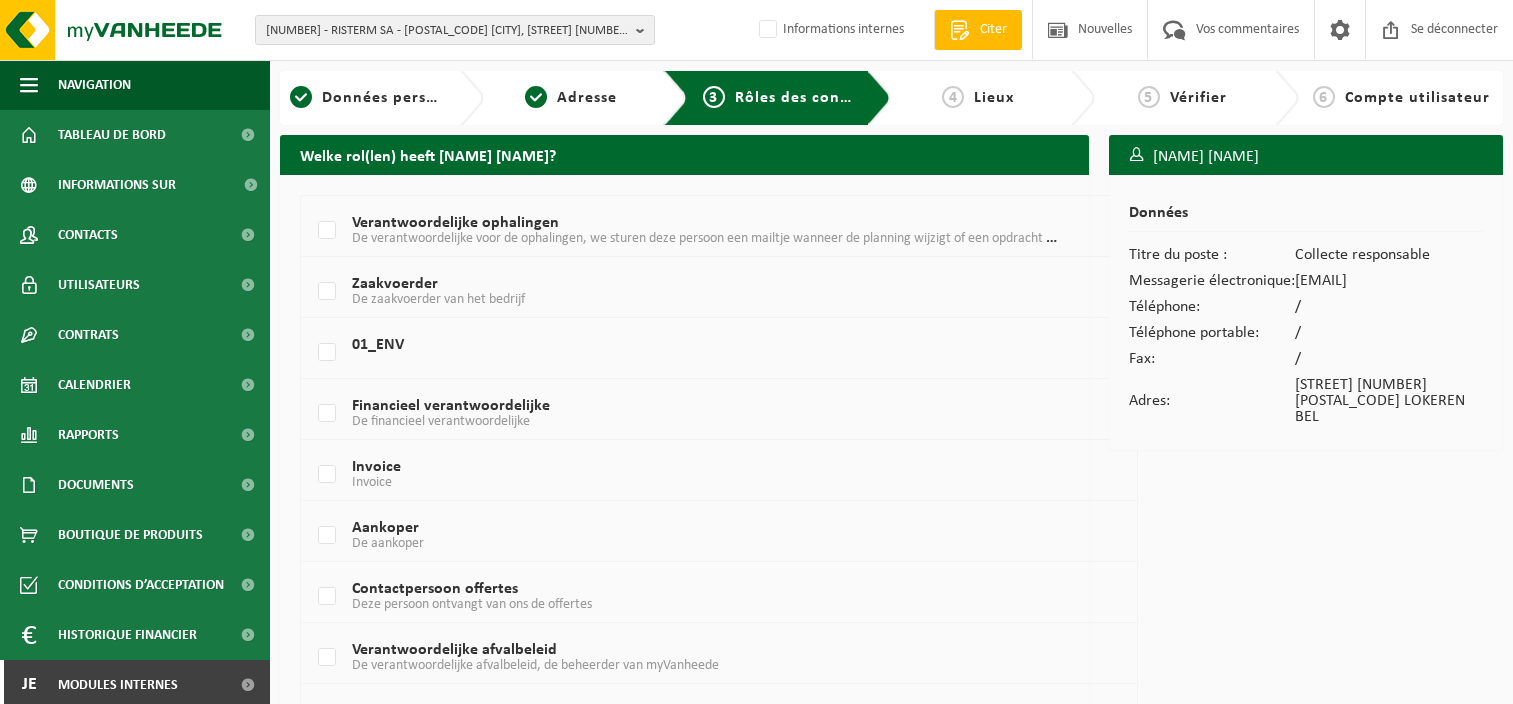 scroll, scrollTop: 0, scrollLeft: 0, axis: both 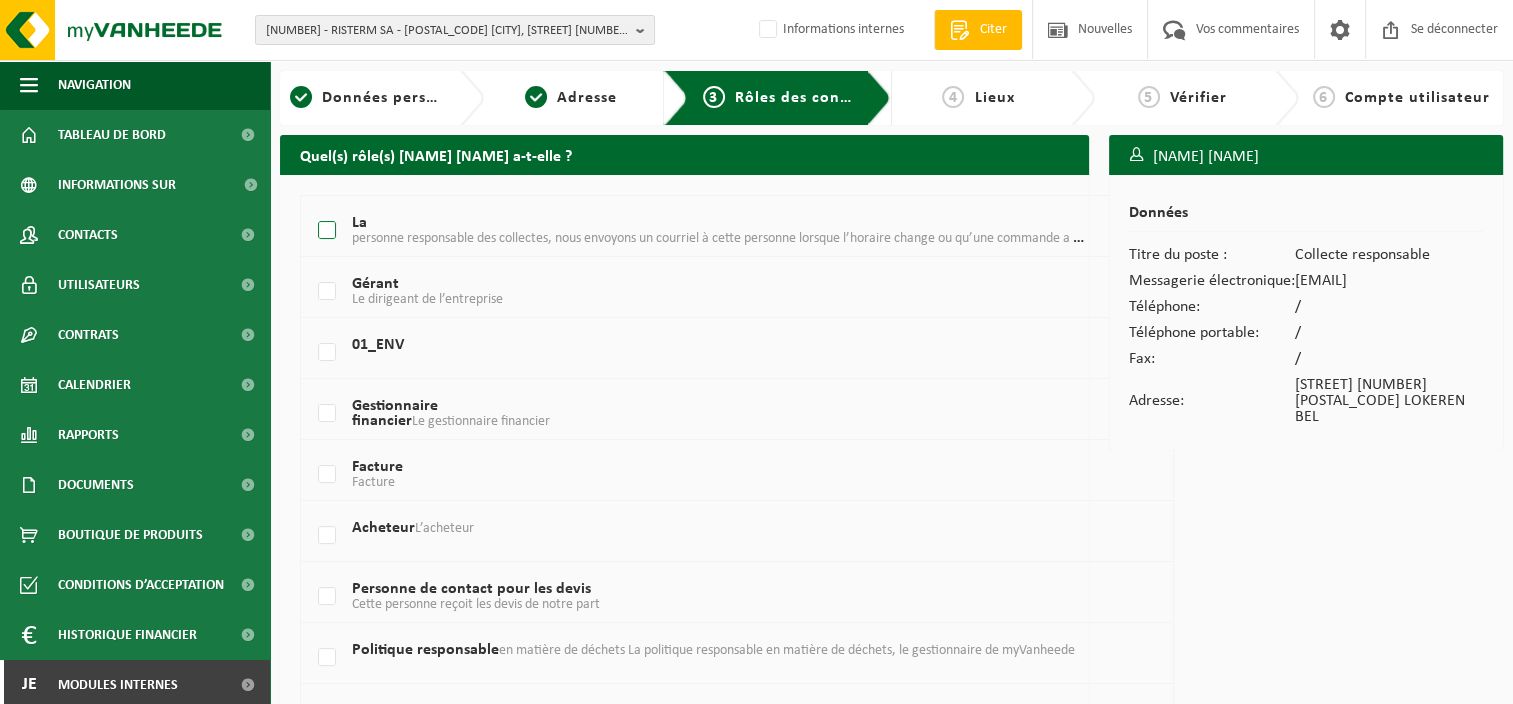click on "La   personne responsable des collectes, nous envoyons un courriel à cette personne lorsque l’horaire change ou qu’une commande a été programmée." at bounding box center [702, 231] 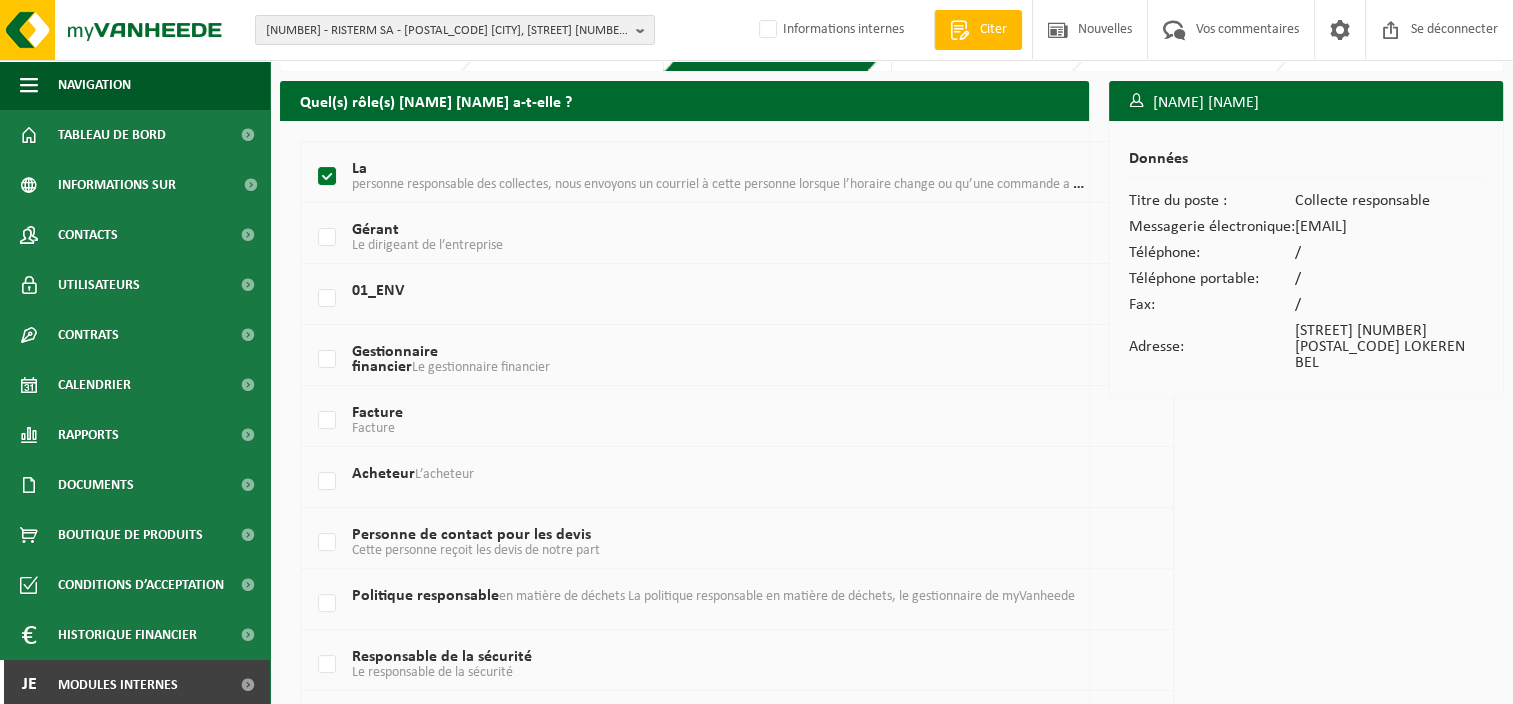 scroll, scrollTop: 100, scrollLeft: 0, axis: vertical 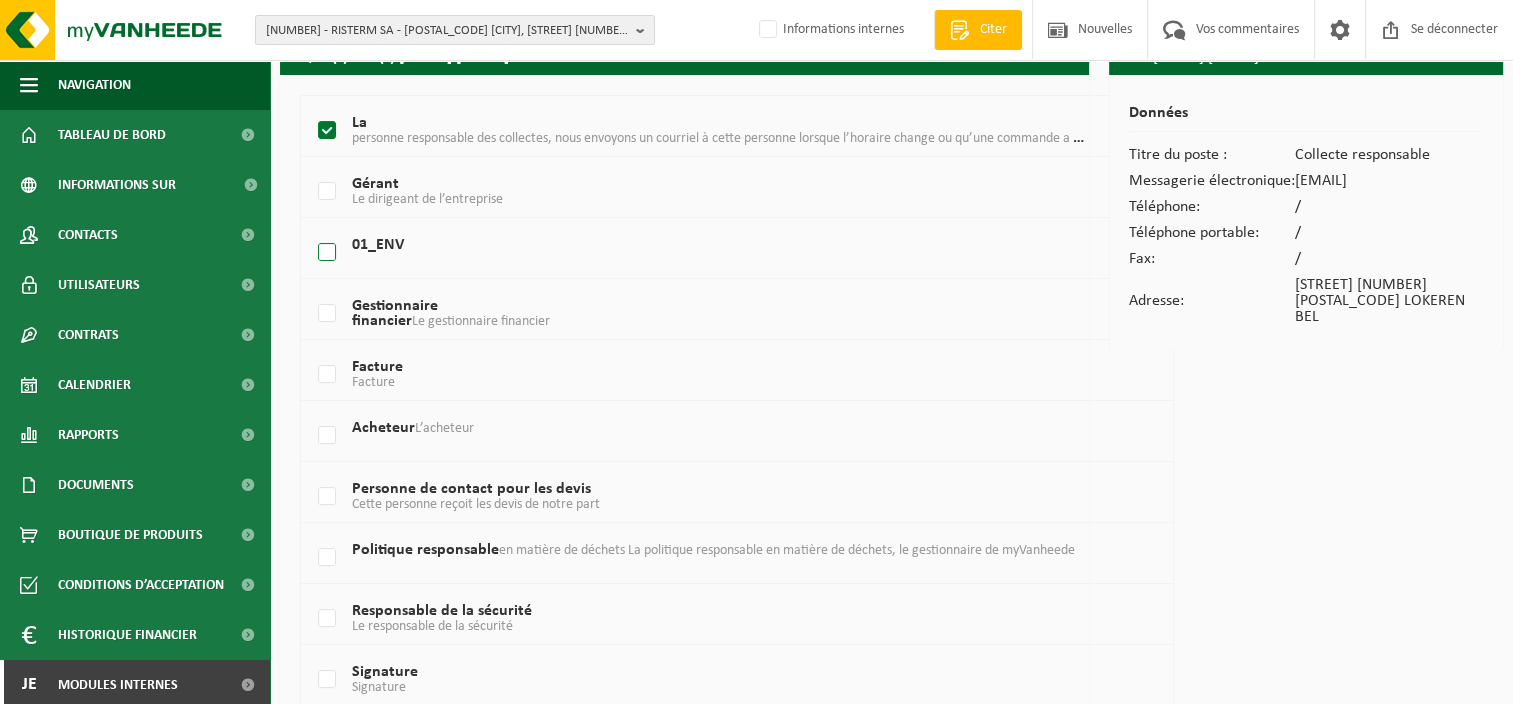 click on "01_ENV" at bounding box center [702, 253] 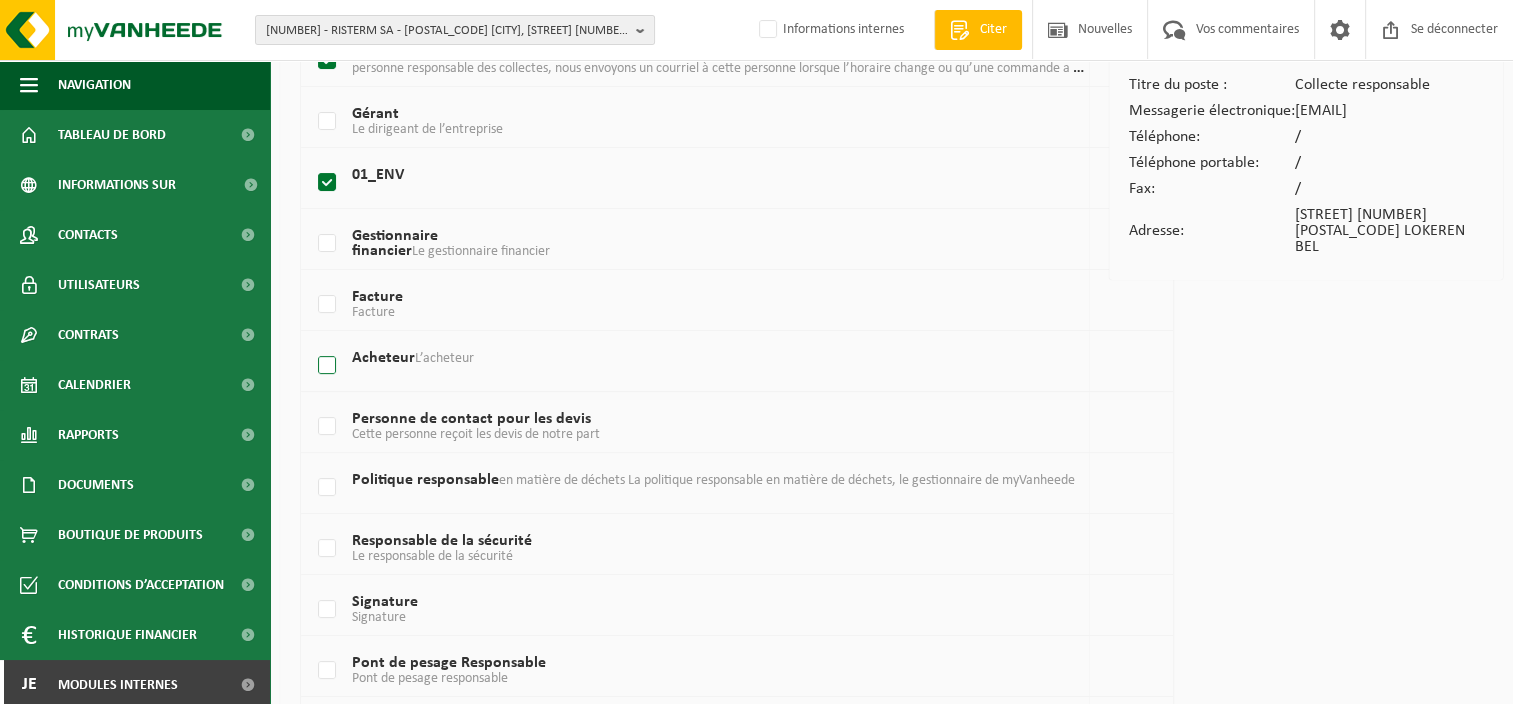 scroll, scrollTop: 200, scrollLeft: 0, axis: vertical 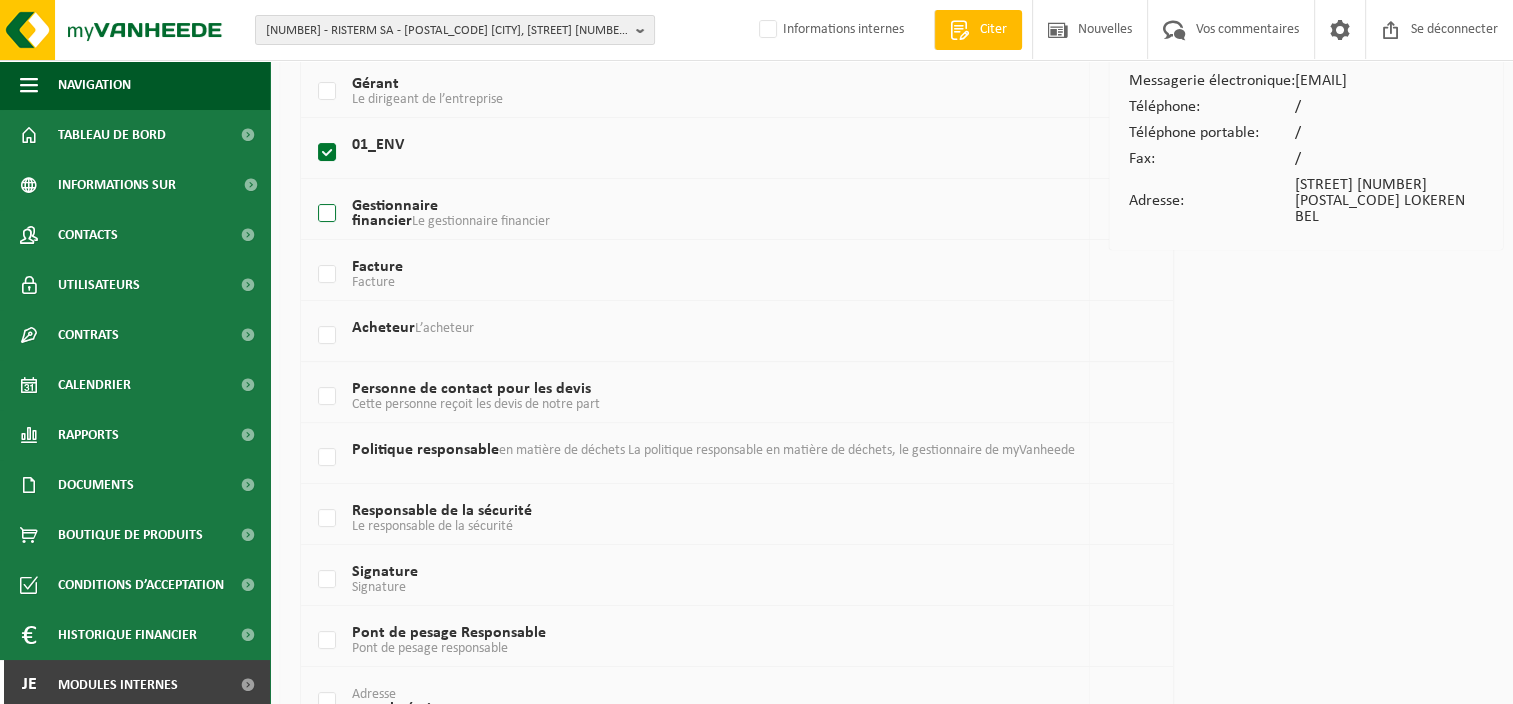 click on "Gestionnaire  financier  Le gestionnaire financier" at bounding box center [702, 214] 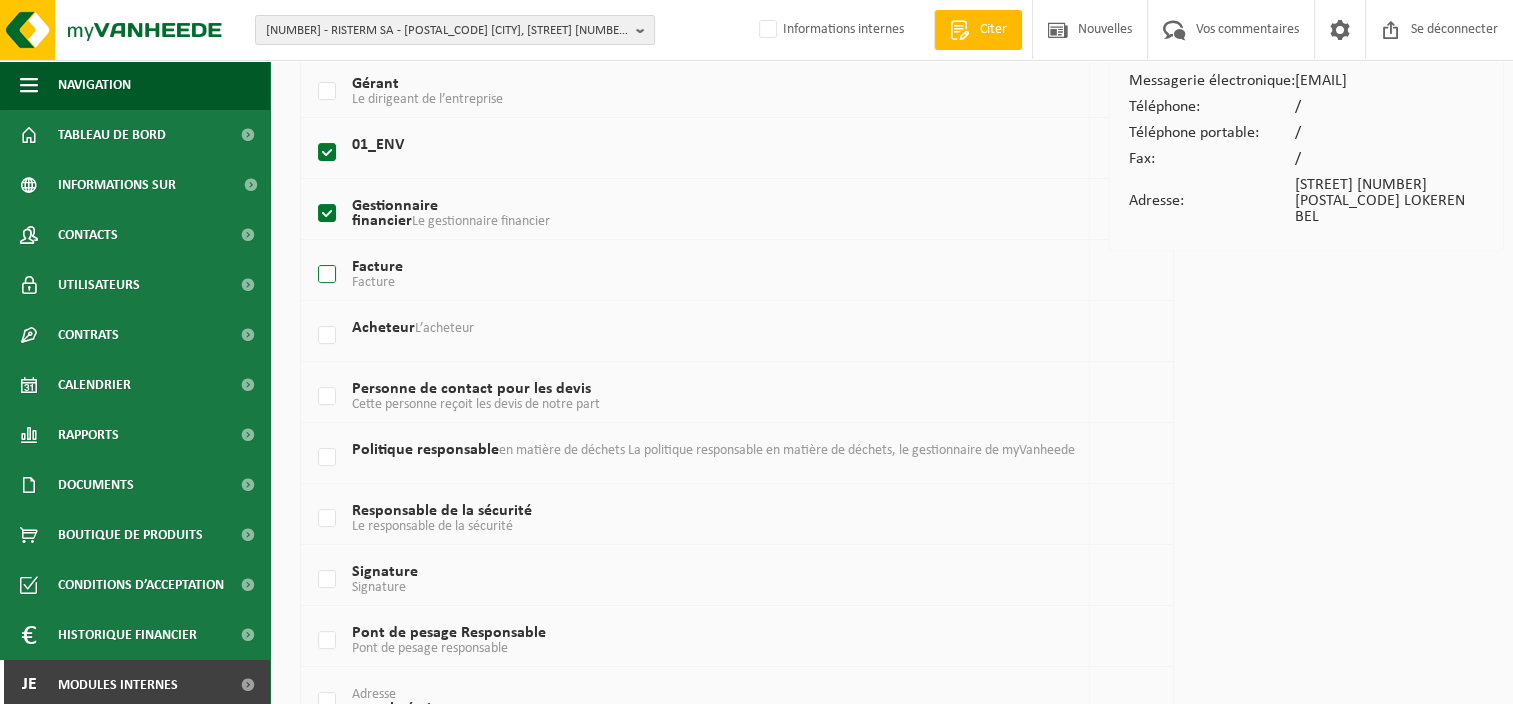 click on "Facture   Facture" at bounding box center [702, 275] 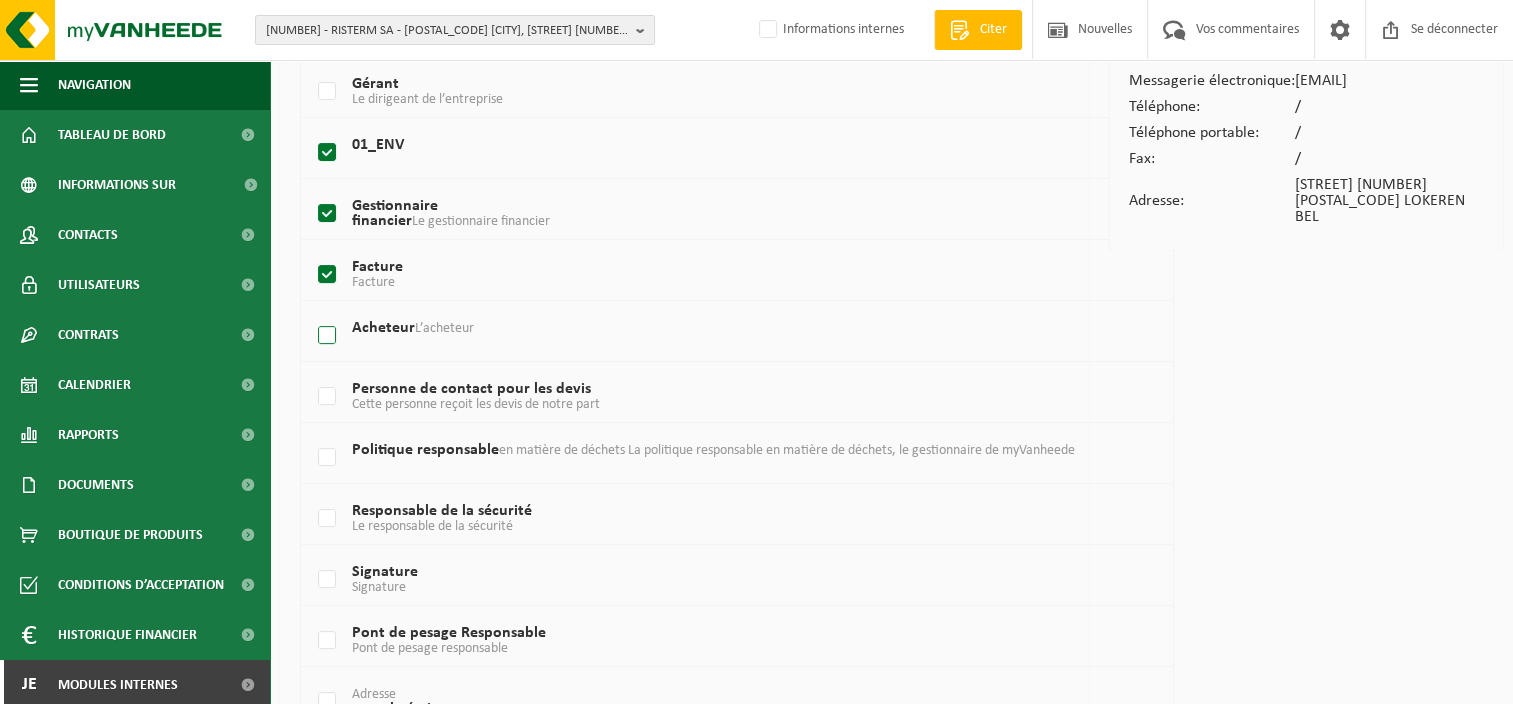 click on "Acheteur  L’acheteur" at bounding box center [702, 336] 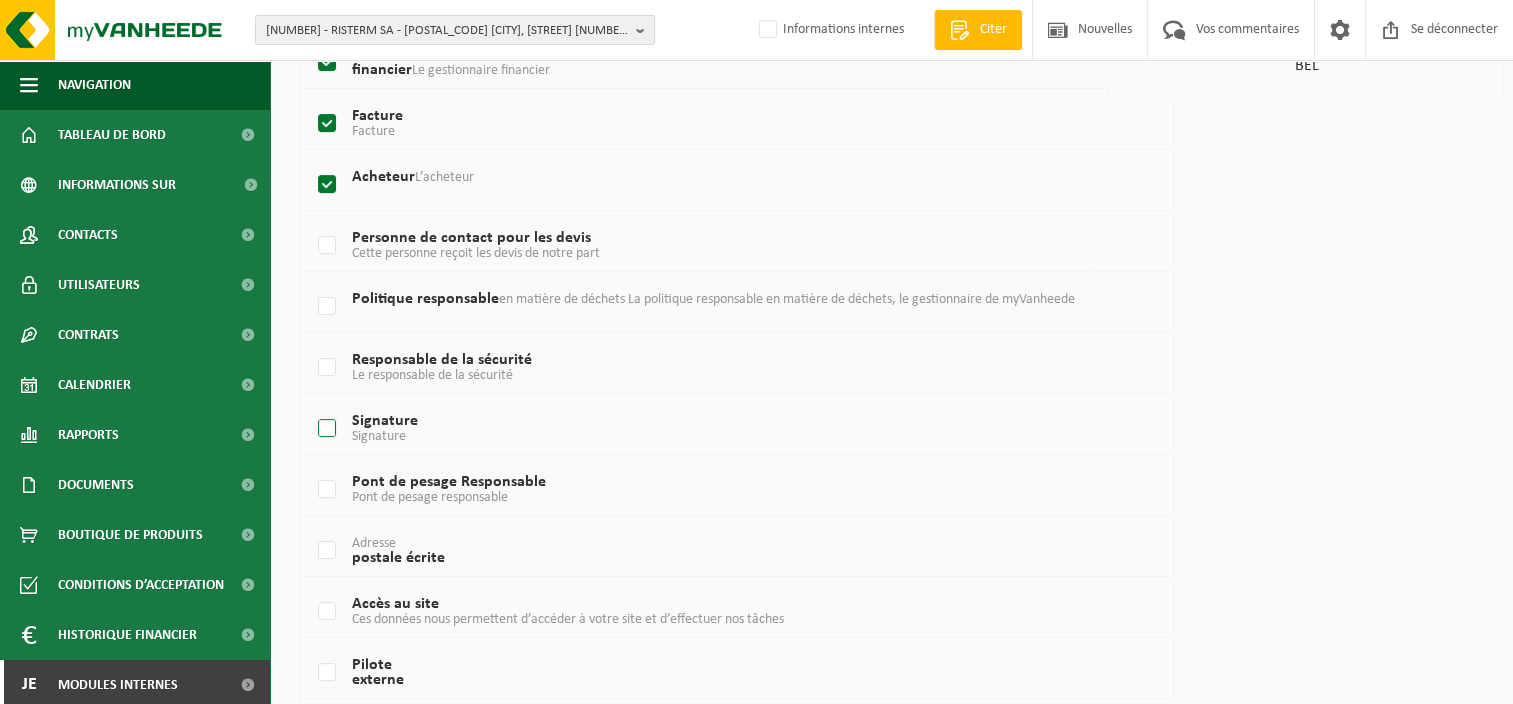 scroll, scrollTop: 400, scrollLeft: 0, axis: vertical 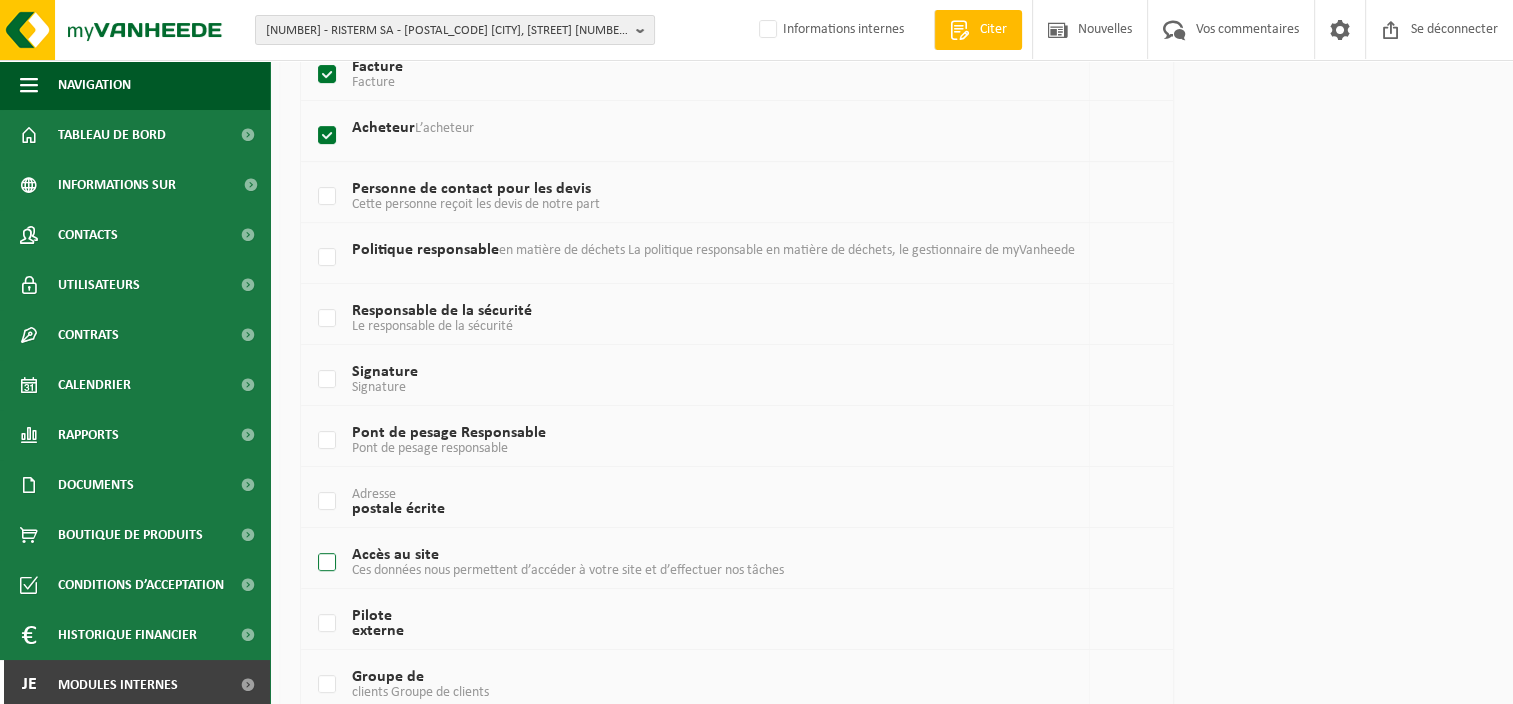 click on "Accès au site   Ces données nous permettent d’accéder à votre site et d’effectuer nos tâches" at bounding box center (702, 563) 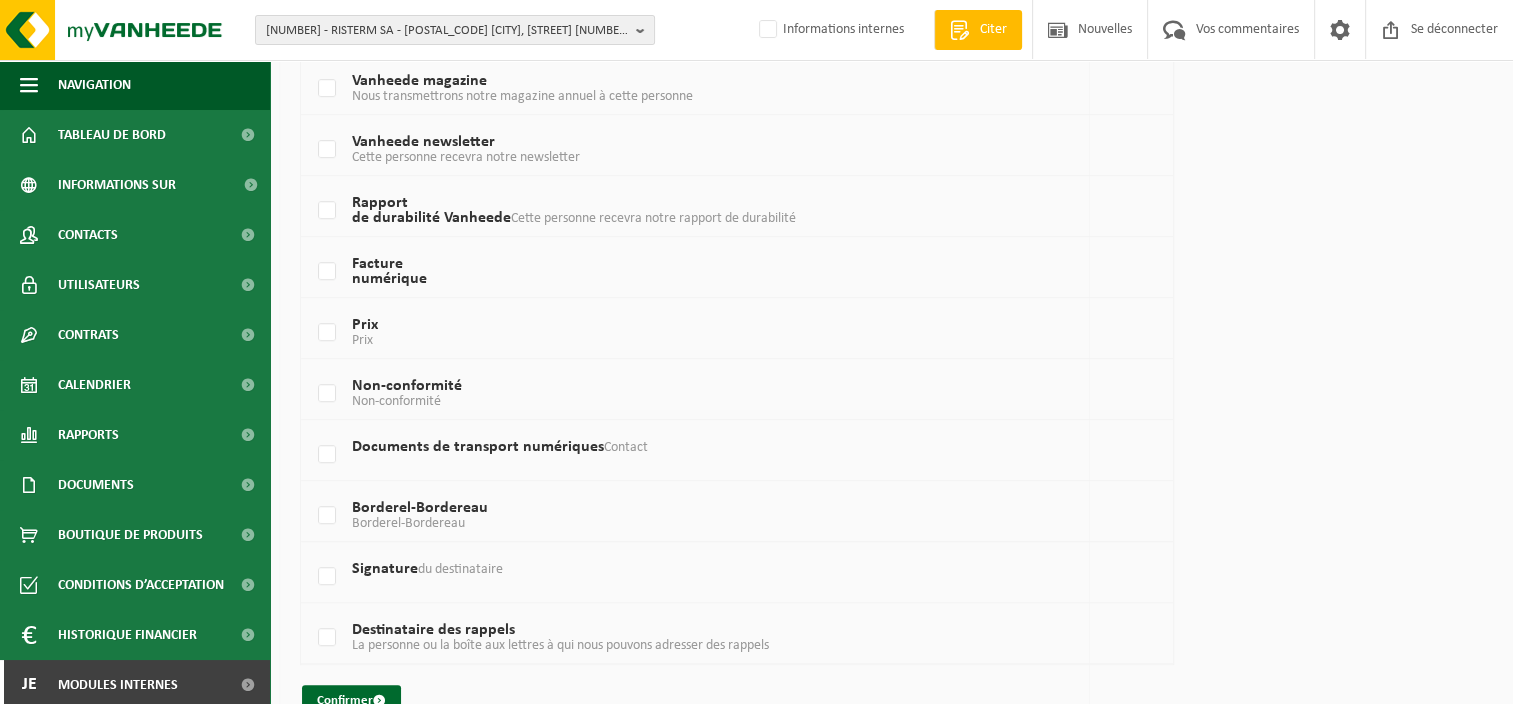 scroll, scrollTop: 1276, scrollLeft: 0, axis: vertical 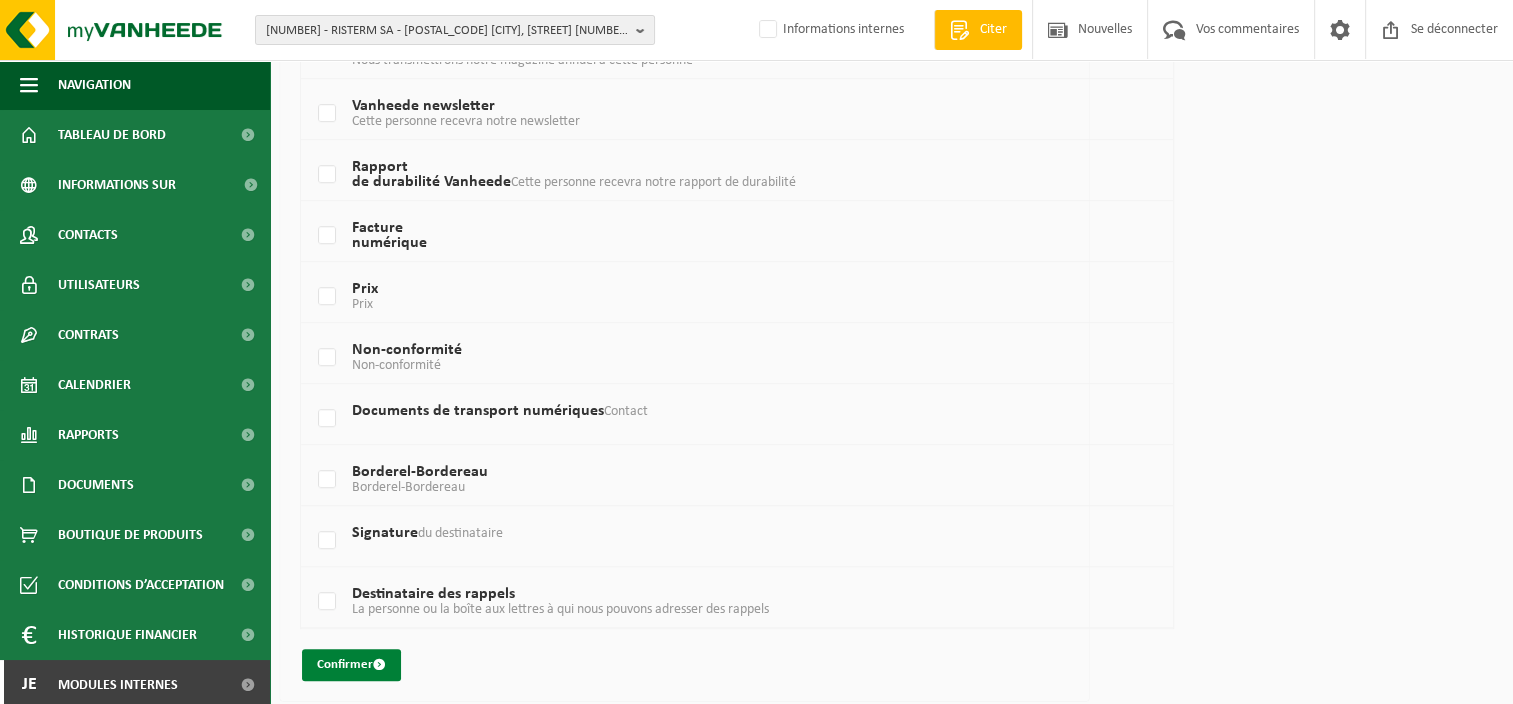 click on "Confirmer" at bounding box center (345, 664) 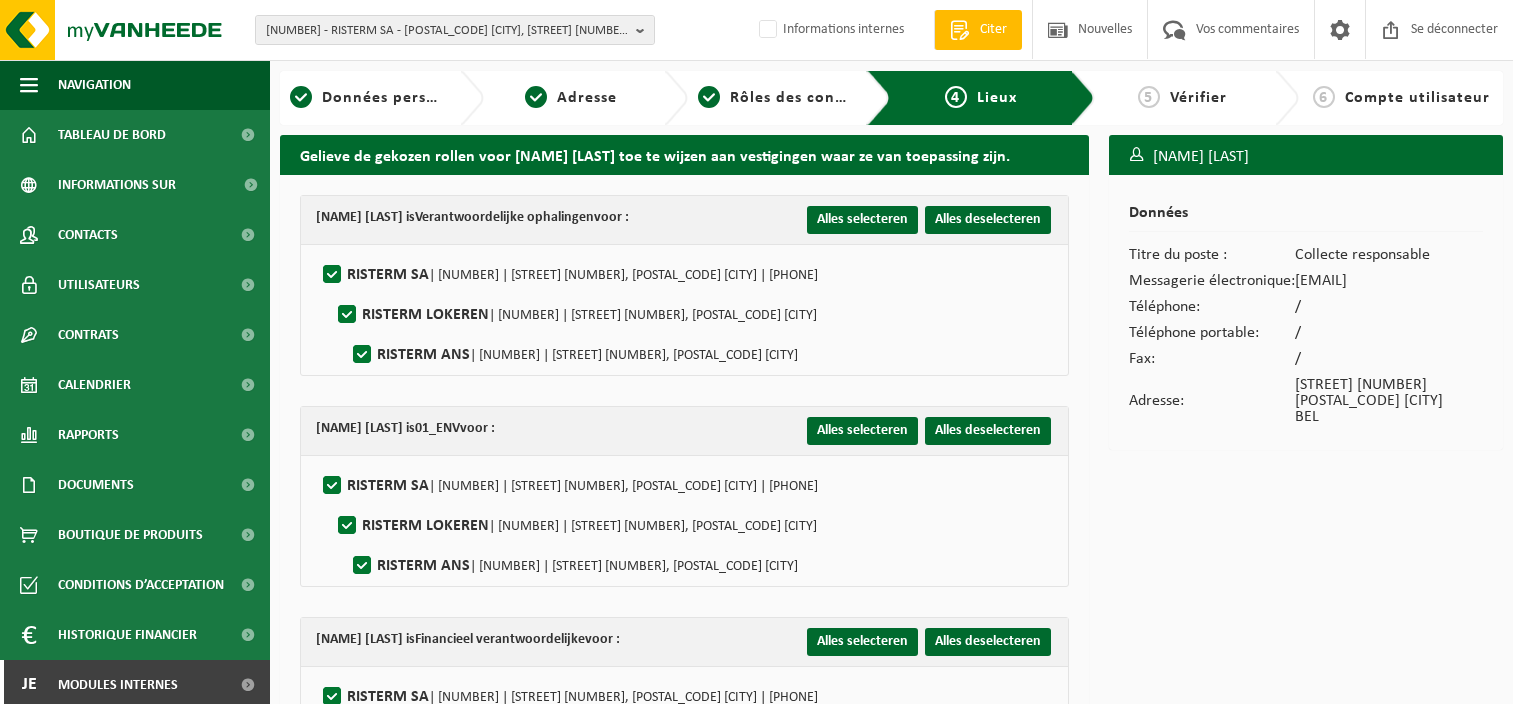 scroll, scrollTop: 0, scrollLeft: 0, axis: both 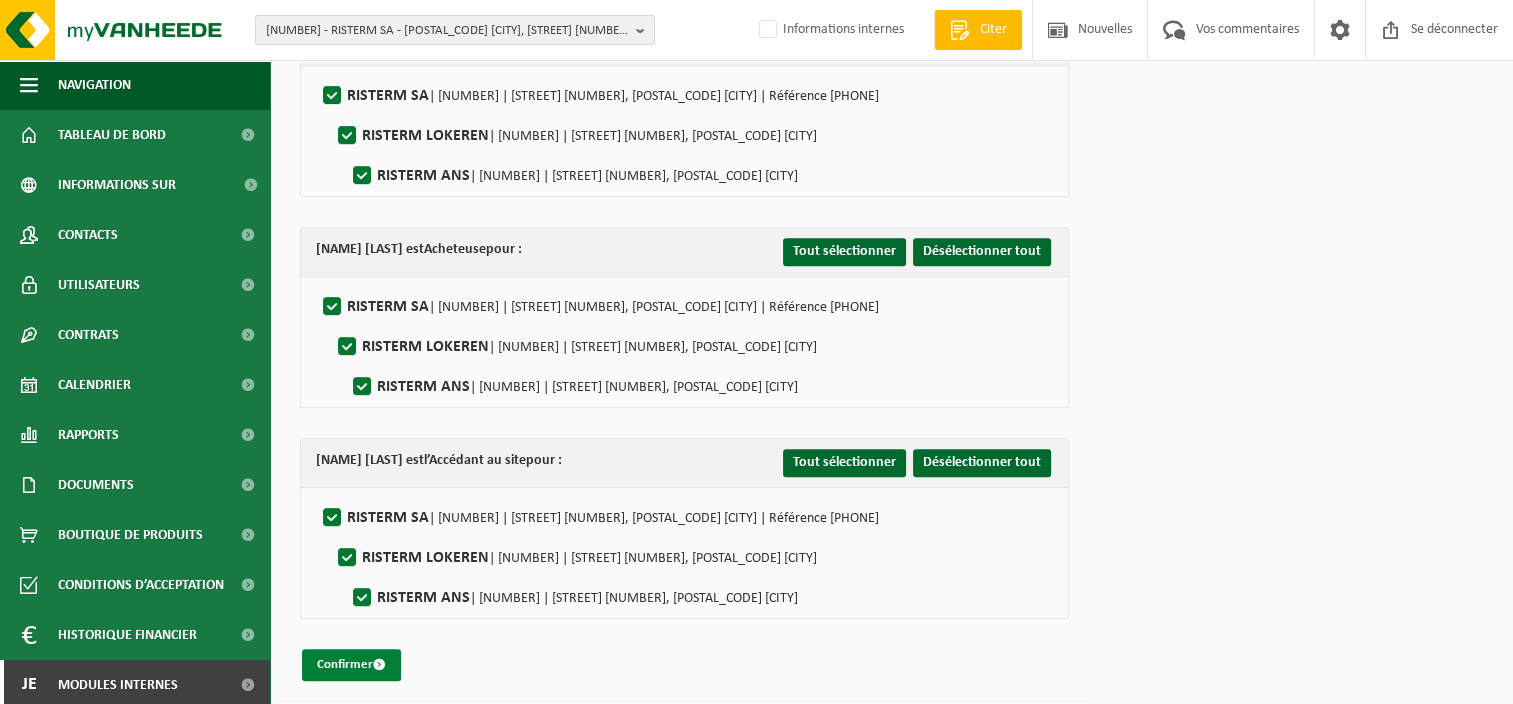 click on "Confirmer" at bounding box center [345, 664] 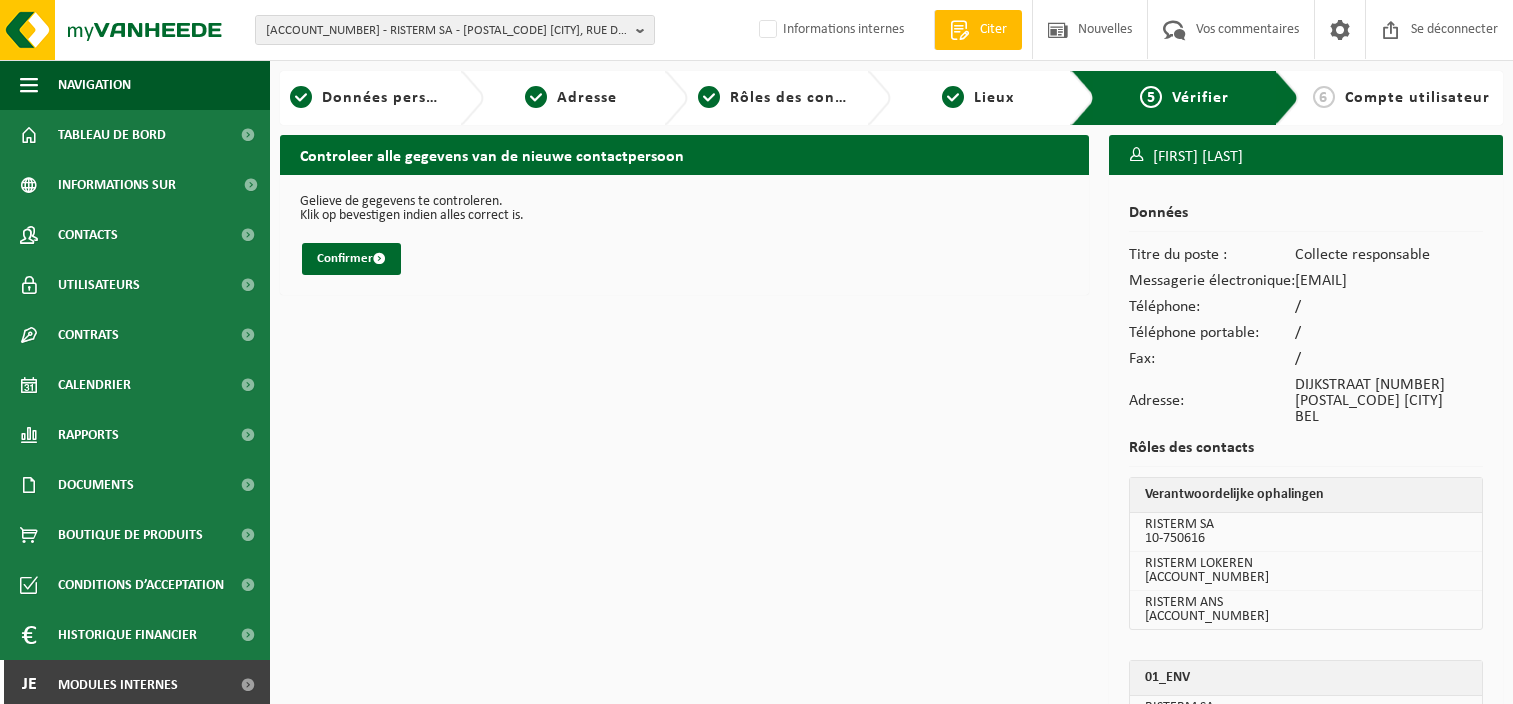 scroll, scrollTop: 0, scrollLeft: 0, axis: both 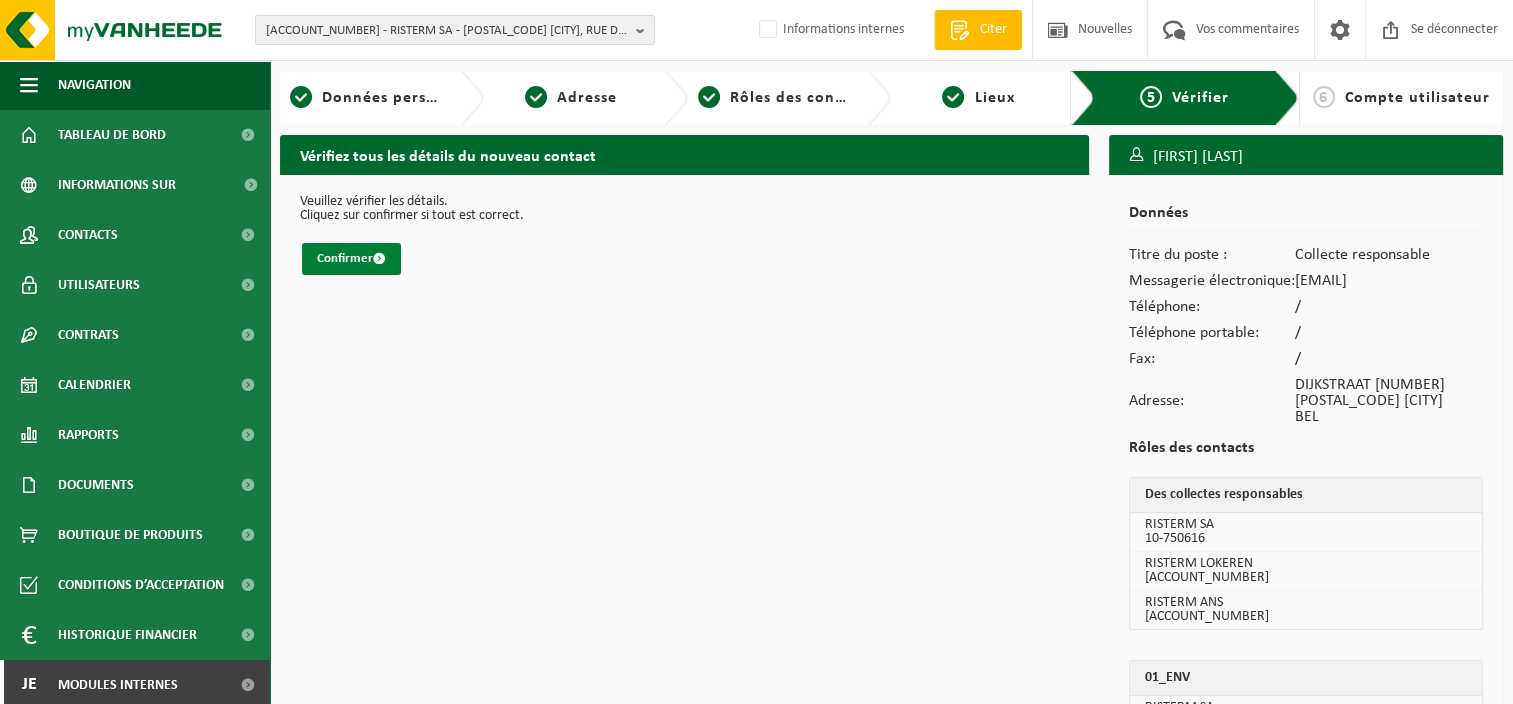 click on "Confirmer" at bounding box center (345, 258) 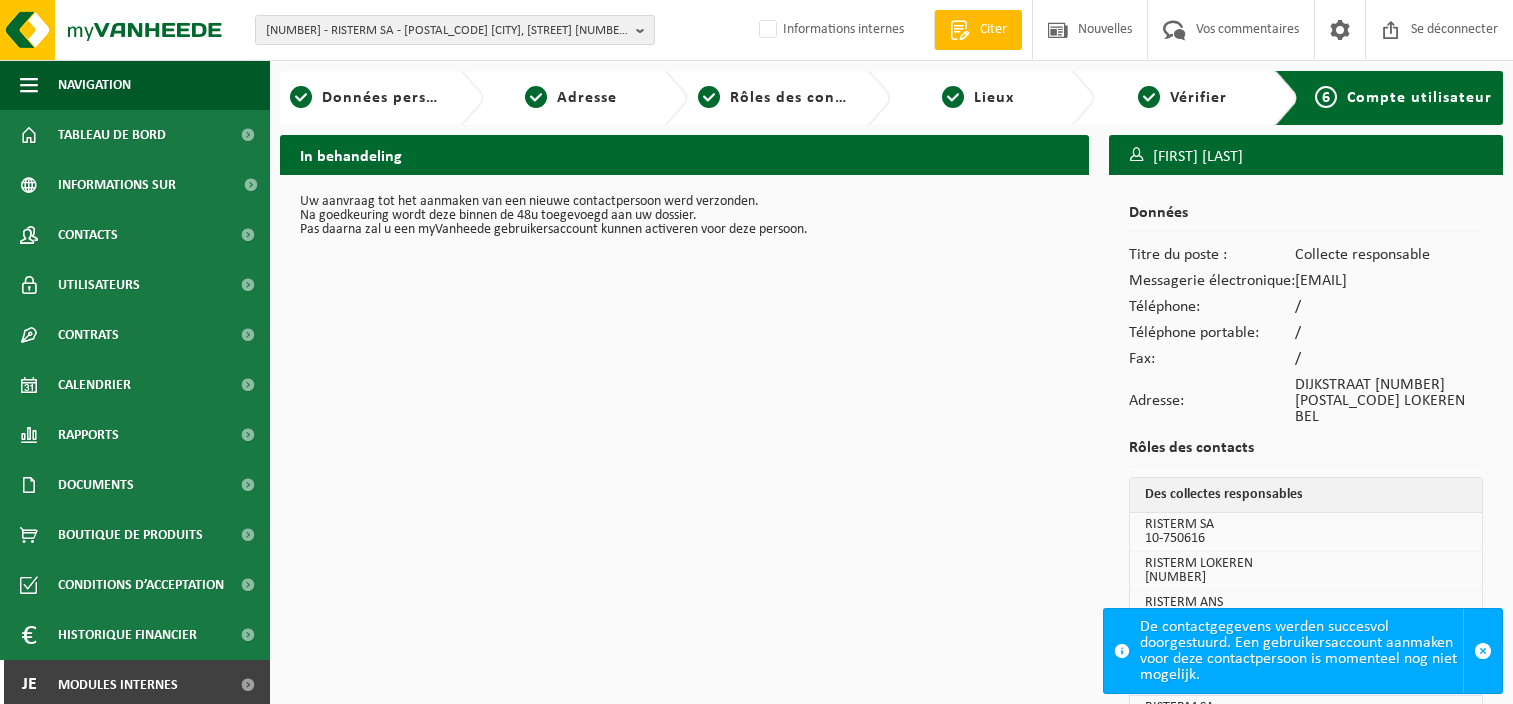 scroll, scrollTop: 0, scrollLeft: 0, axis: both 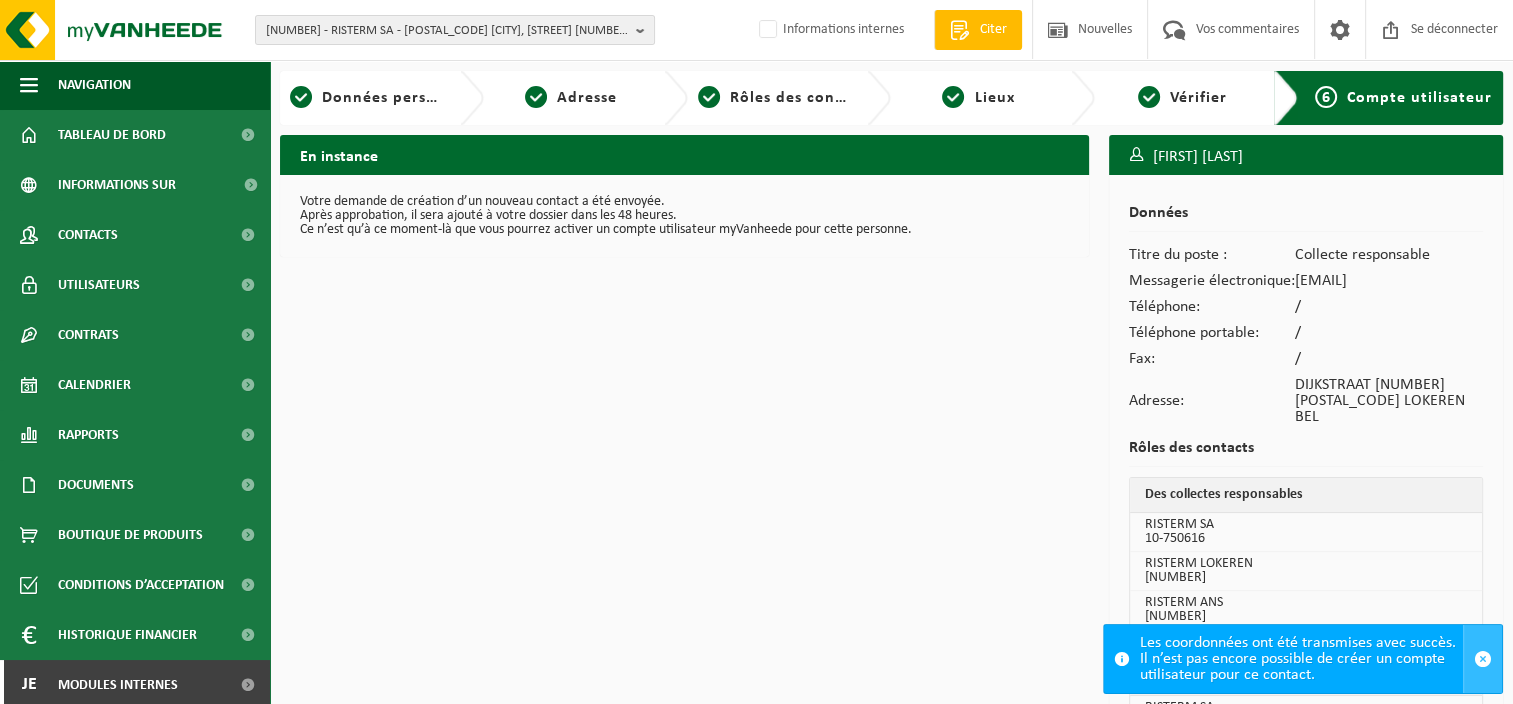 click at bounding box center [1483, 659] 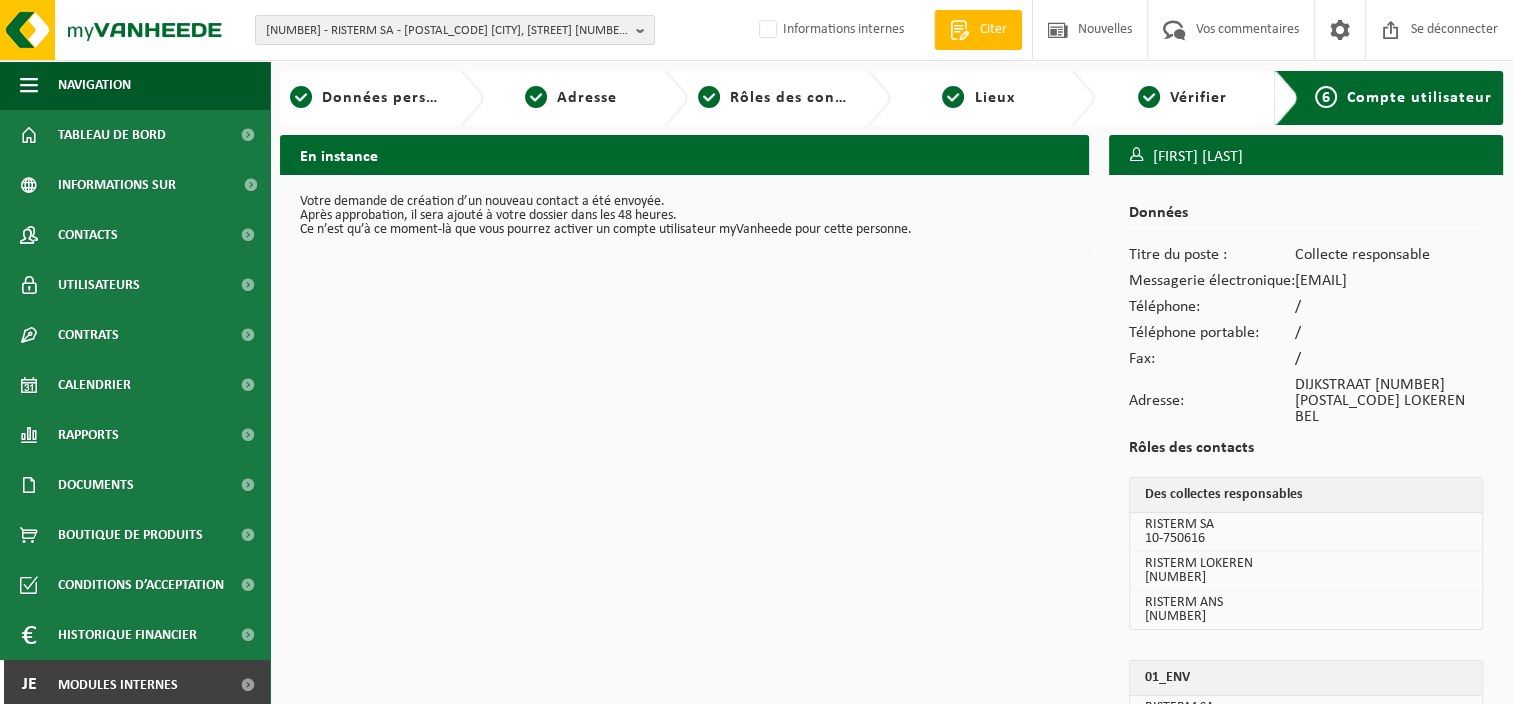 click on "En instance       Votre demande de création d’un nouveau contact a été envoyée.   Après approbation, il sera ajouté à votre dossier dans les 48 heures.   Ce n’est qu’à ce moment-là que vous pourrez activer un compte utilisateur myVanheede pour cette personne." at bounding box center (684, 870) 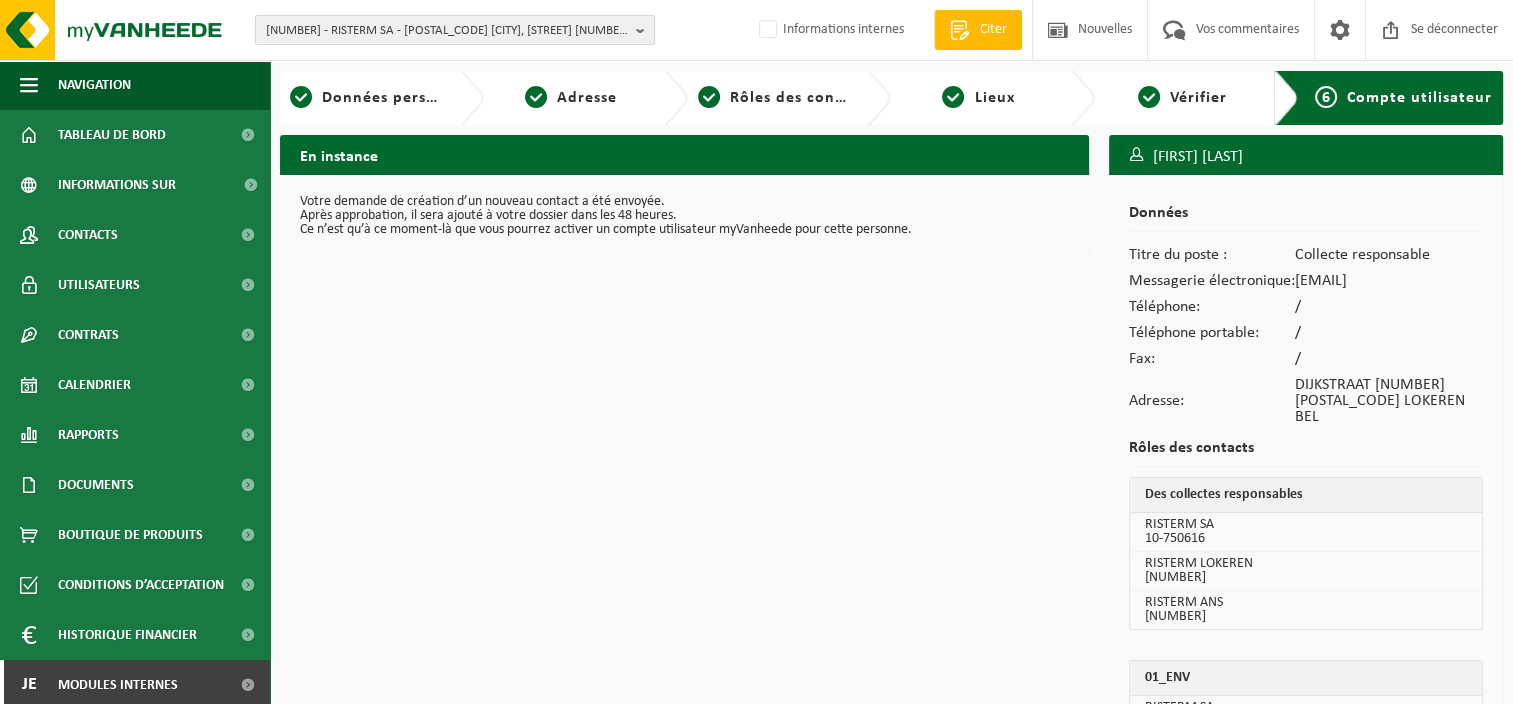 click on "[NUMBER] - RISTERM SA - [POSTAL_CODE] [CITY], [STREET] [NUMBER]" at bounding box center (447, 31) 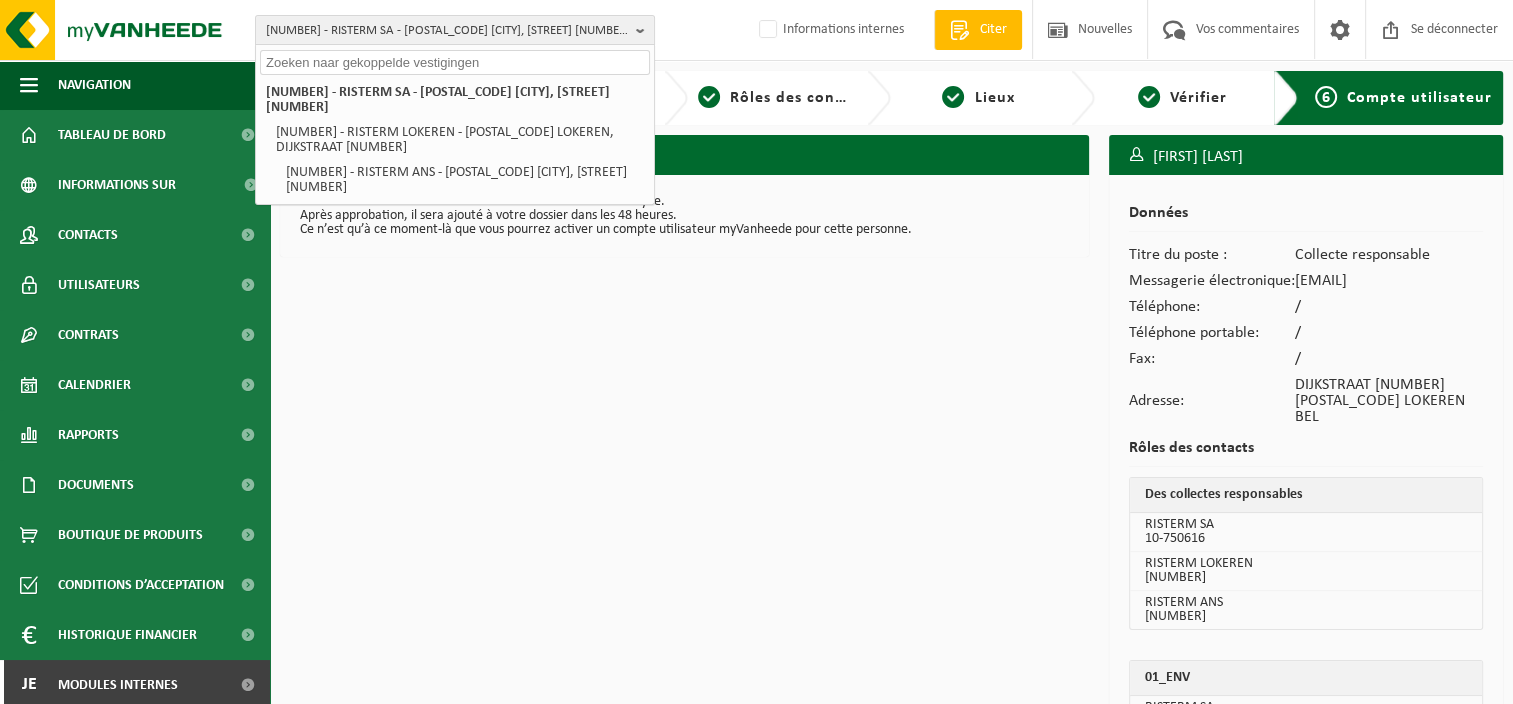 click at bounding box center [455, 62] 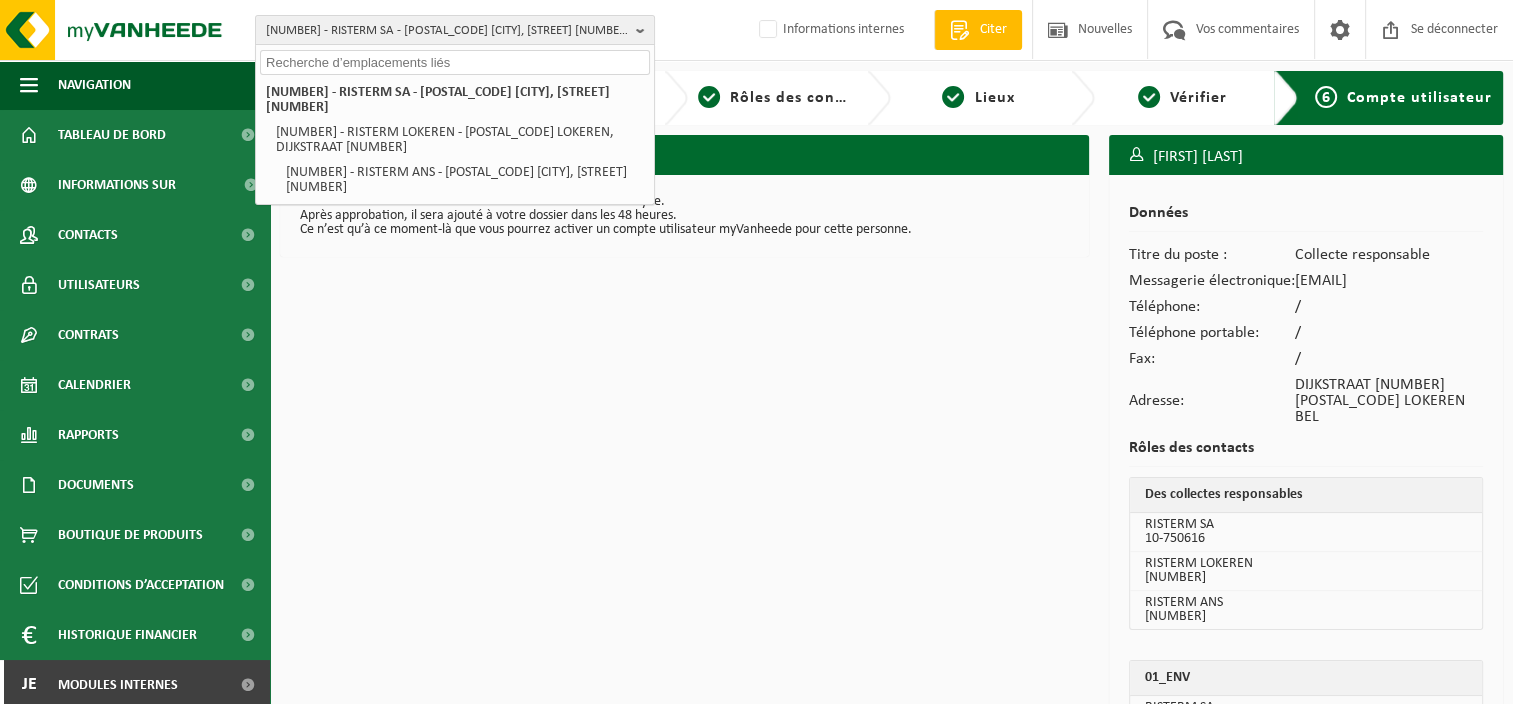 paste on "[NUMBER]" 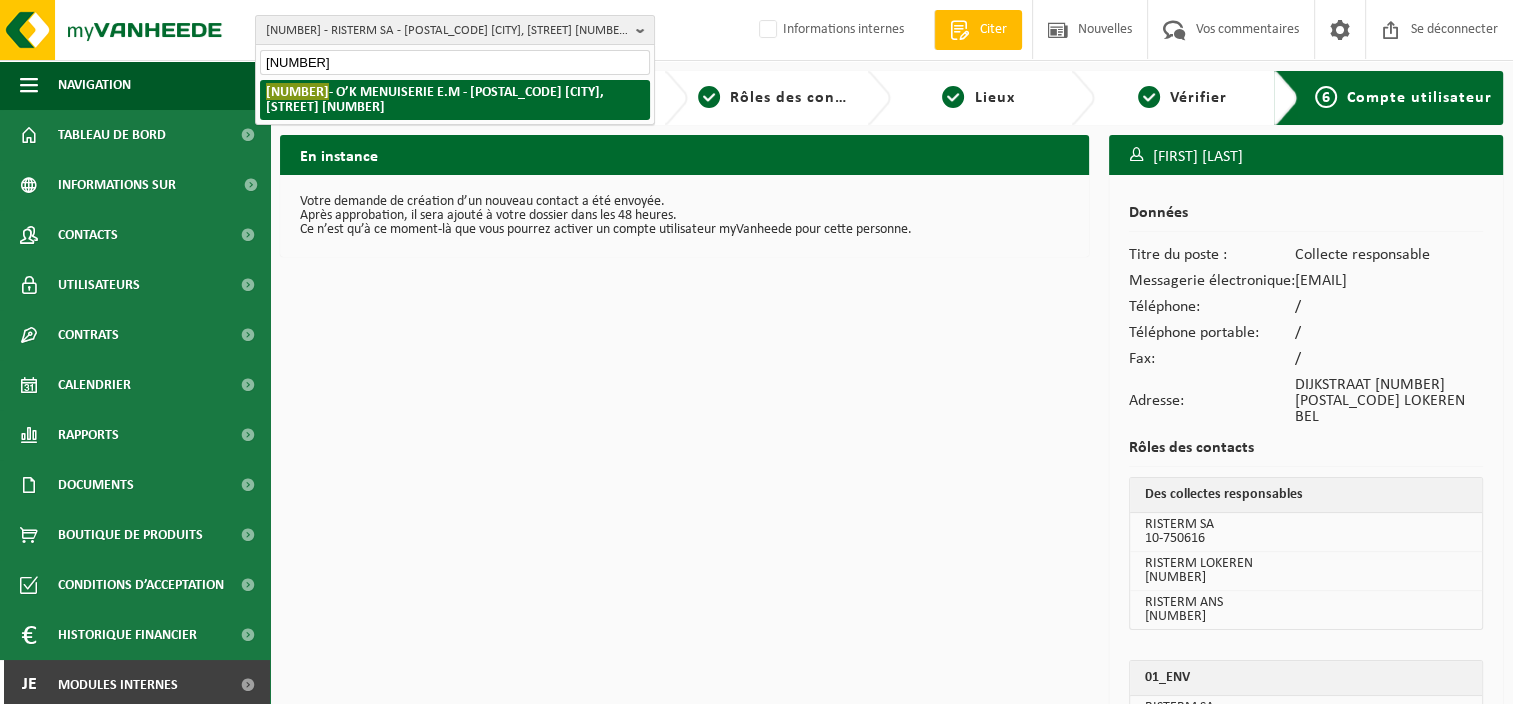 type on "[NUMBER]" 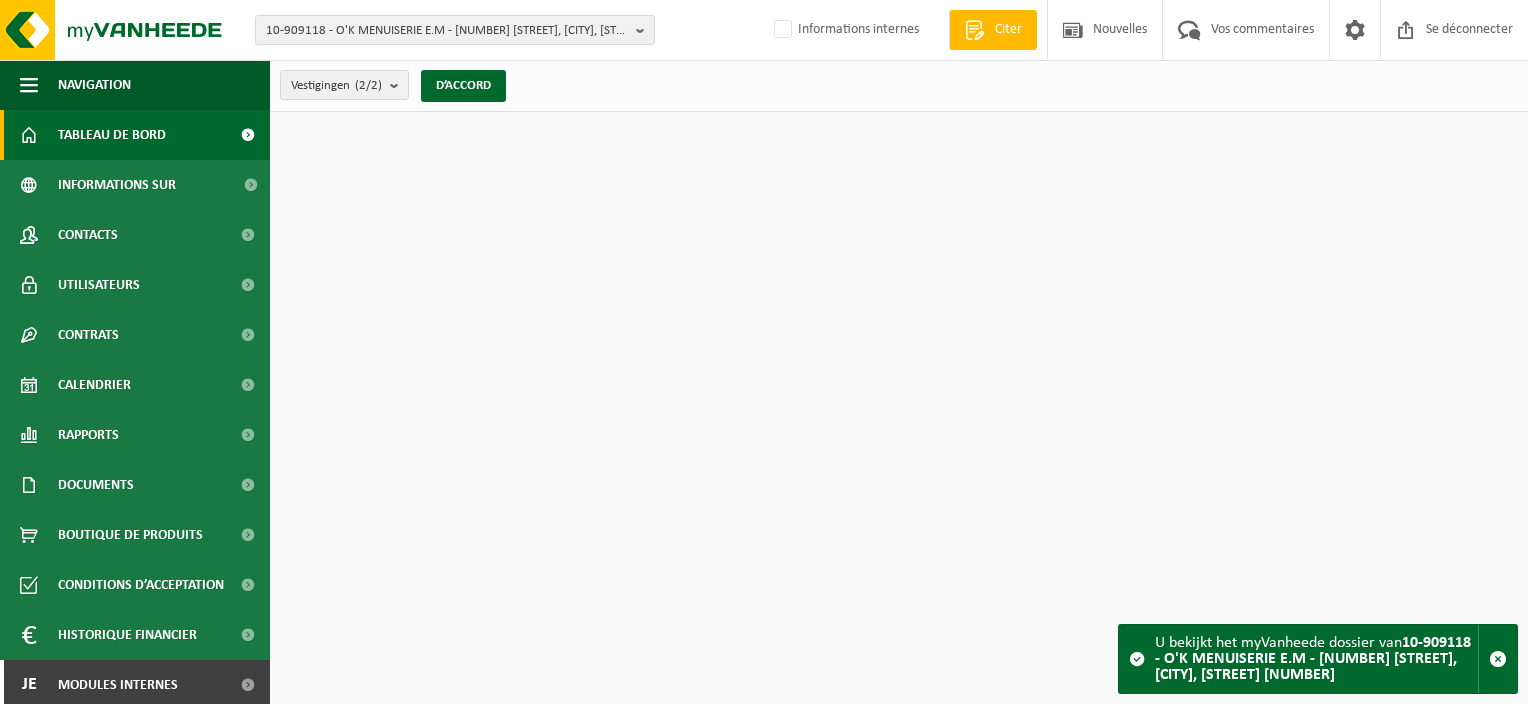 scroll, scrollTop: 0, scrollLeft: 0, axis: both 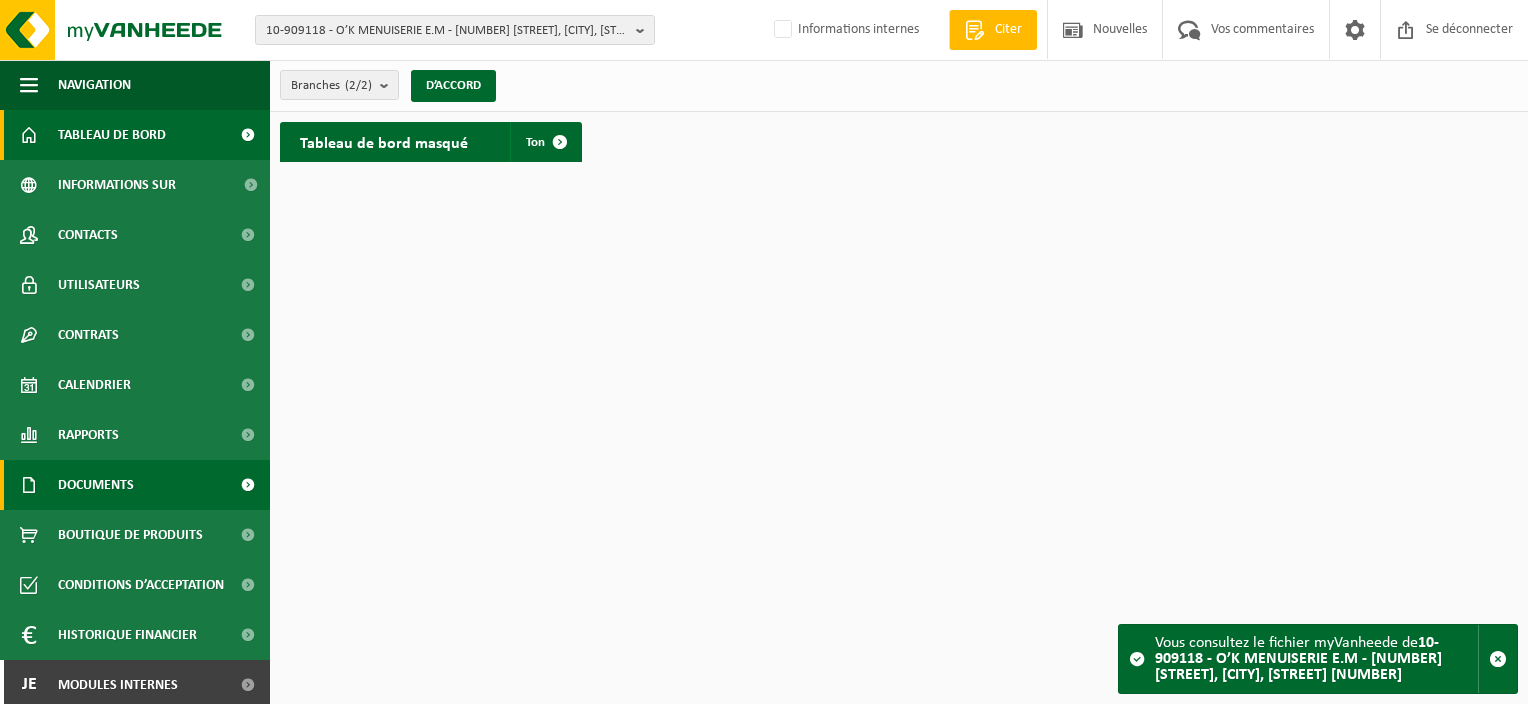 click on "Documents" at bounding box center (135, 485) 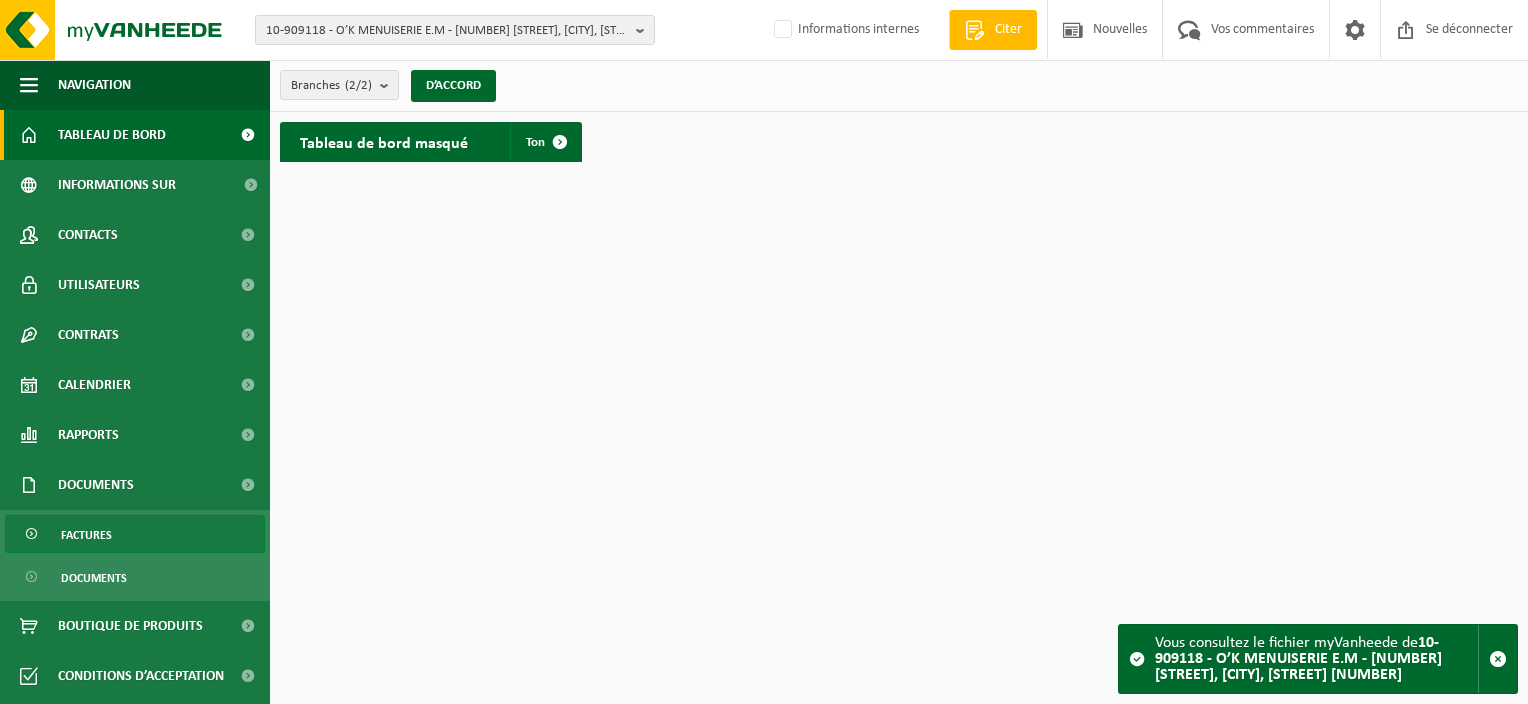 click on "Factures" at bounding box center (135, 534) 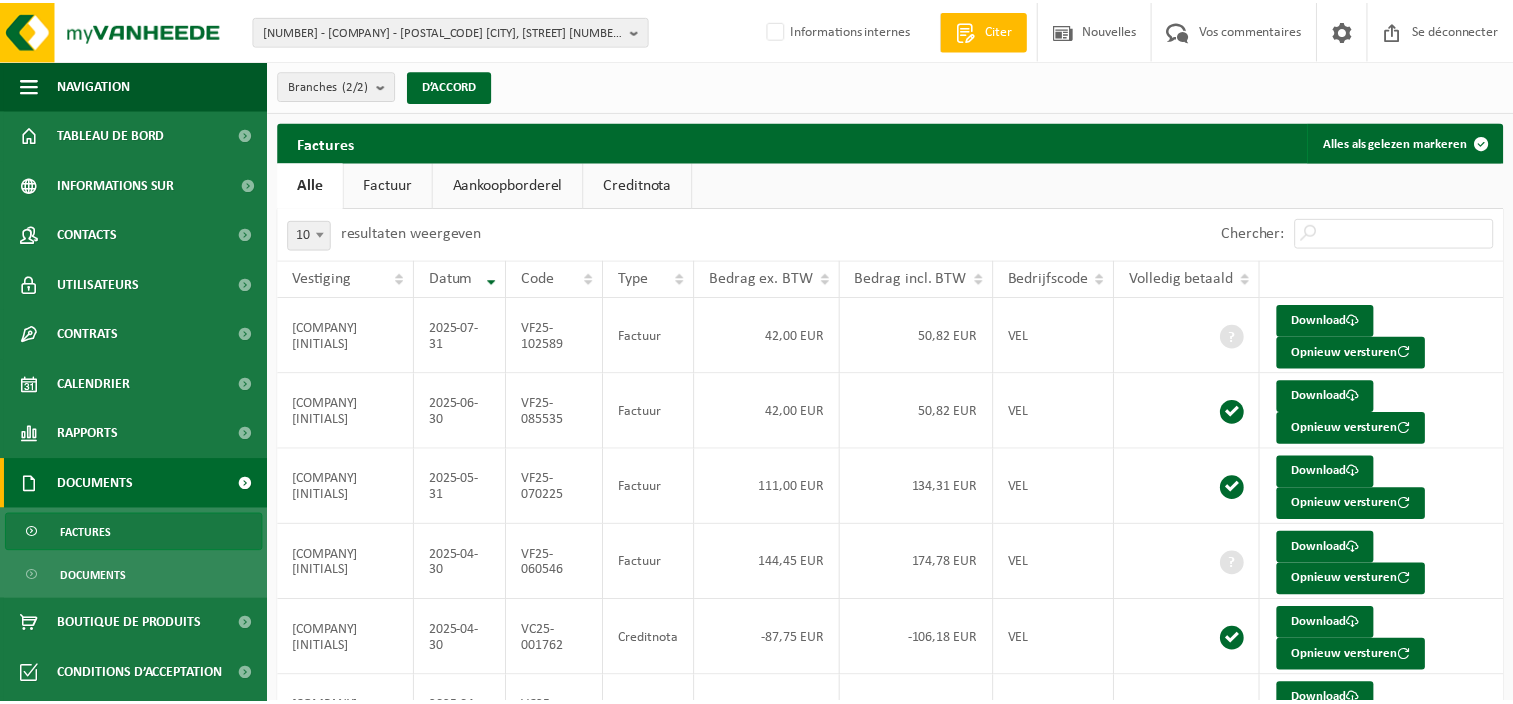 scroll, scrollTop: 0, scrollLeft: 0, axis: both 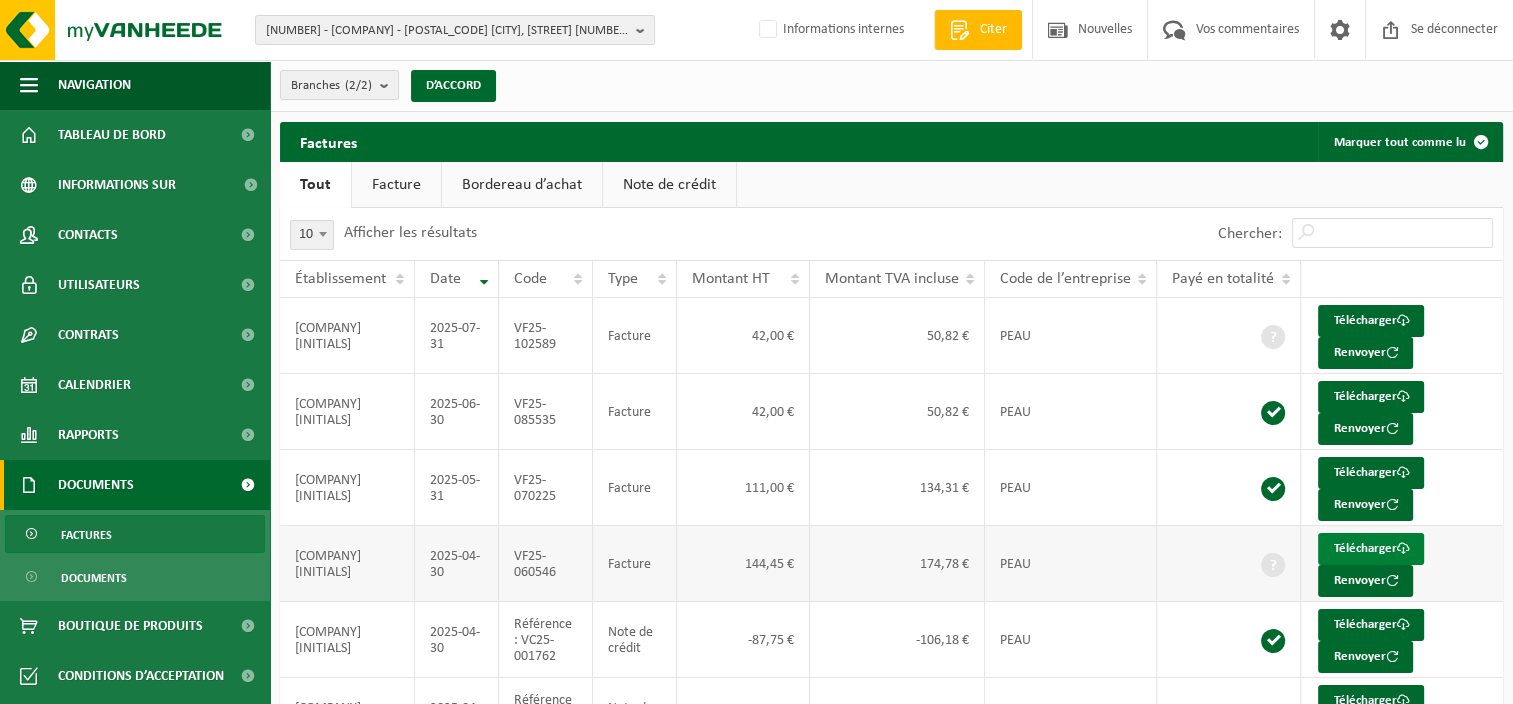 click on "Télécharger" at bounding box center (1364, 548) 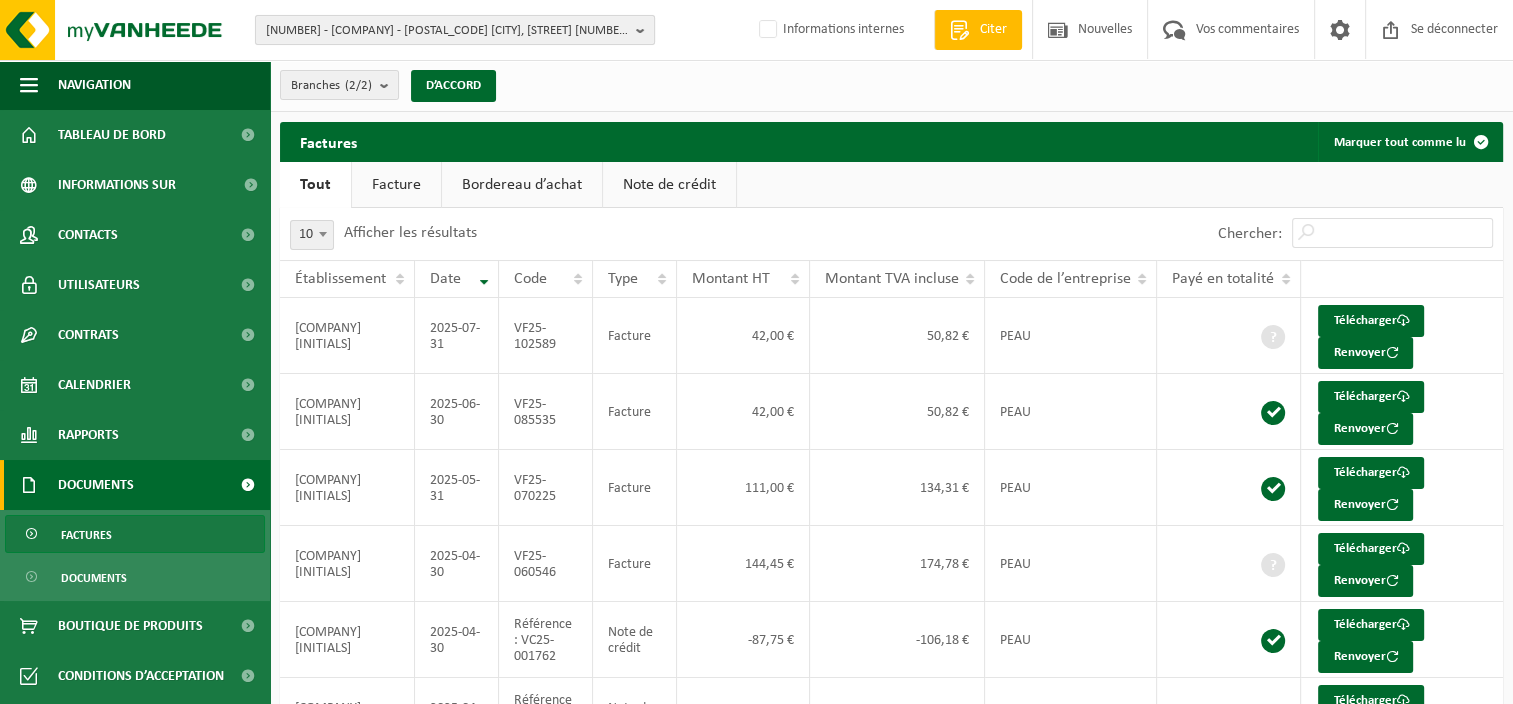 click on "10-909118 - O’K MENUISERIE E.M - 7604 BRAFFE, RUE DU FORS CORON 1A" at bounding box center [447, 31] 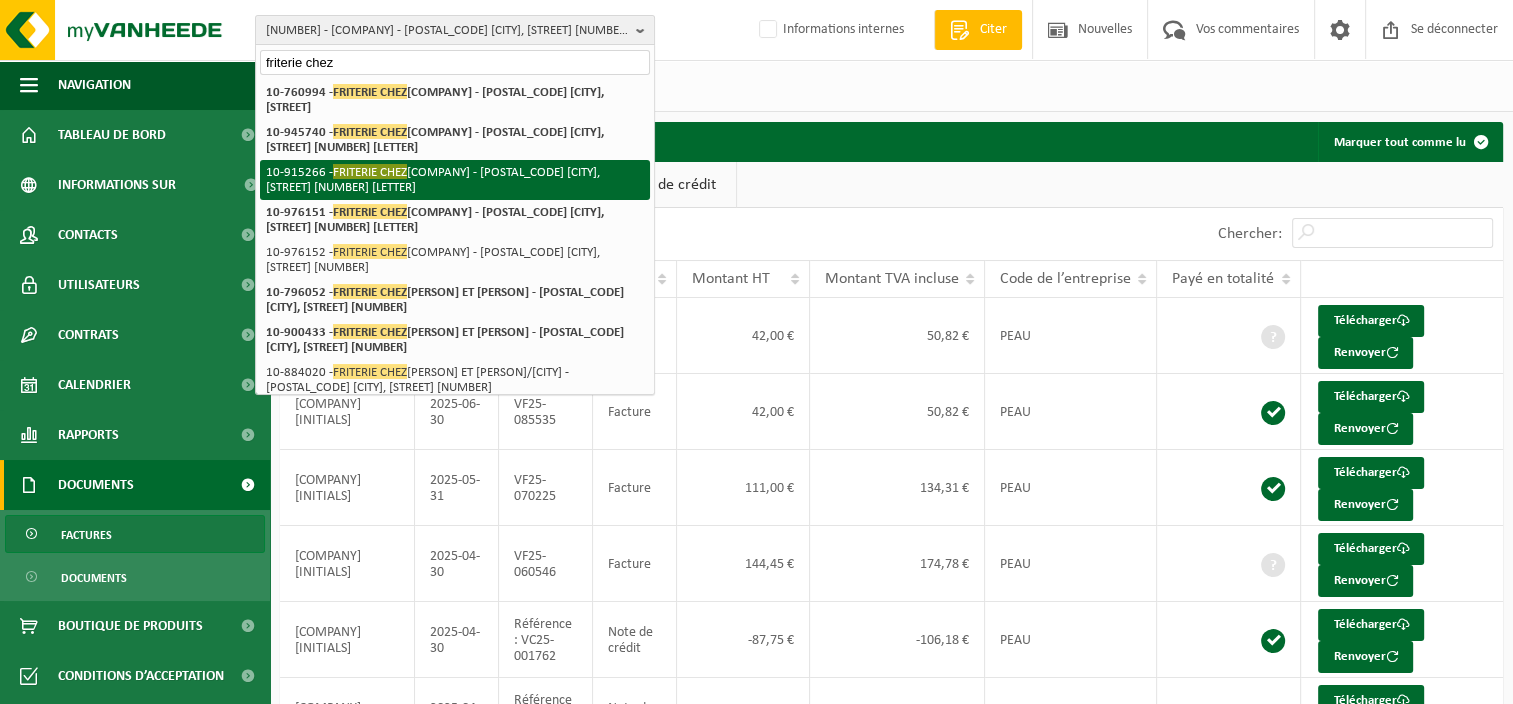 type on "friterie chez" 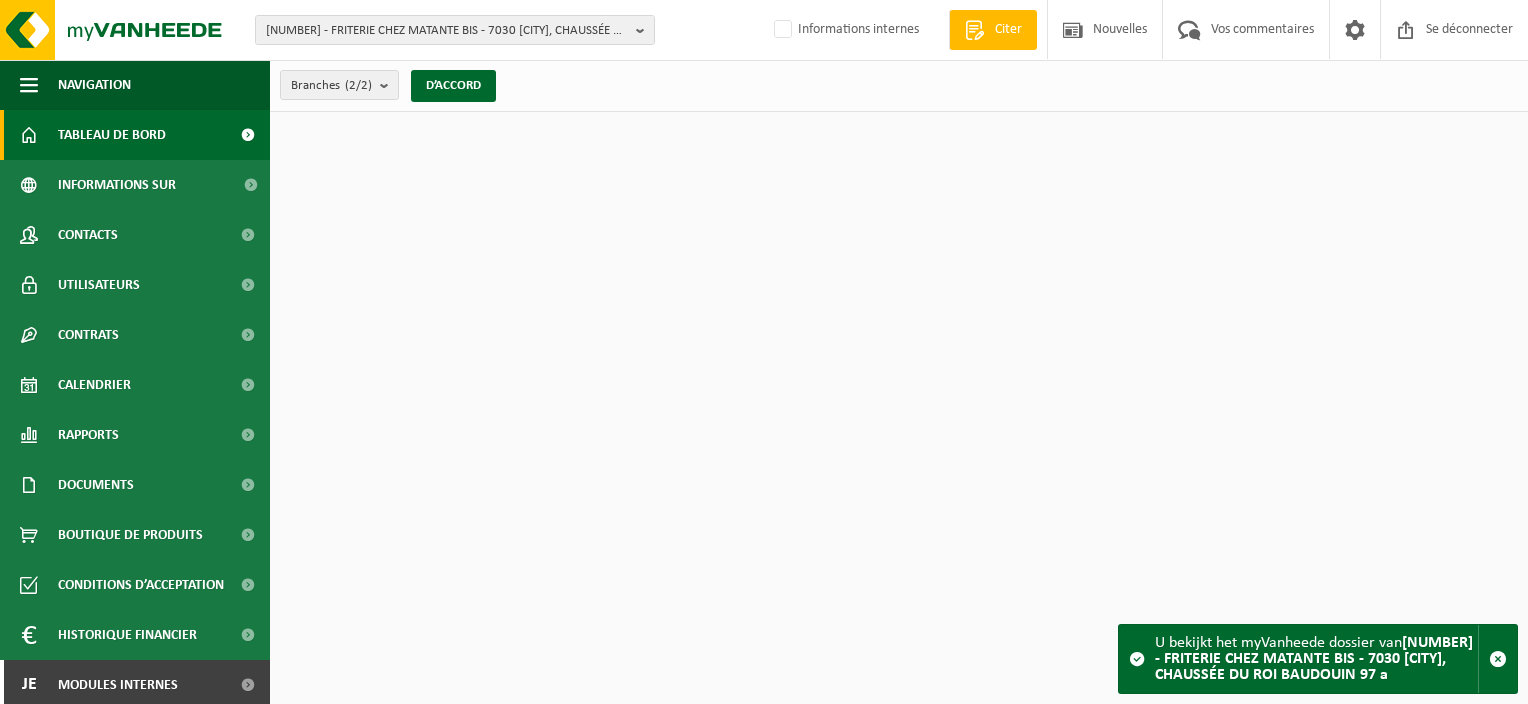 scroll, scrollTop: 0, scrollLeft: 0, axis: both 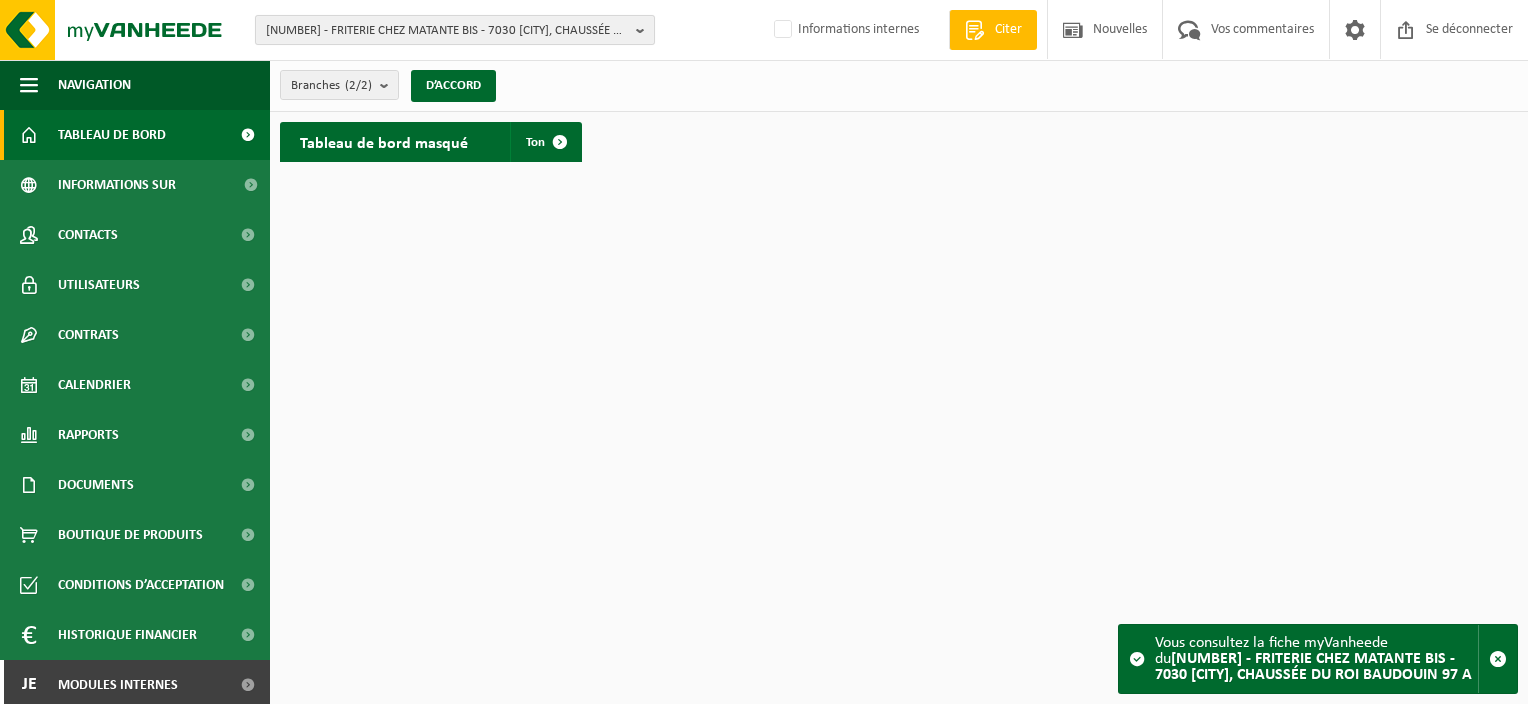click on "[NUMBER] - FRITERIE CHEZ MATANTE BIS - 7030 [CITY], CHAUSSÉE DU ROI BAUDOUIN 97 A" at bounding box center [447, 31] 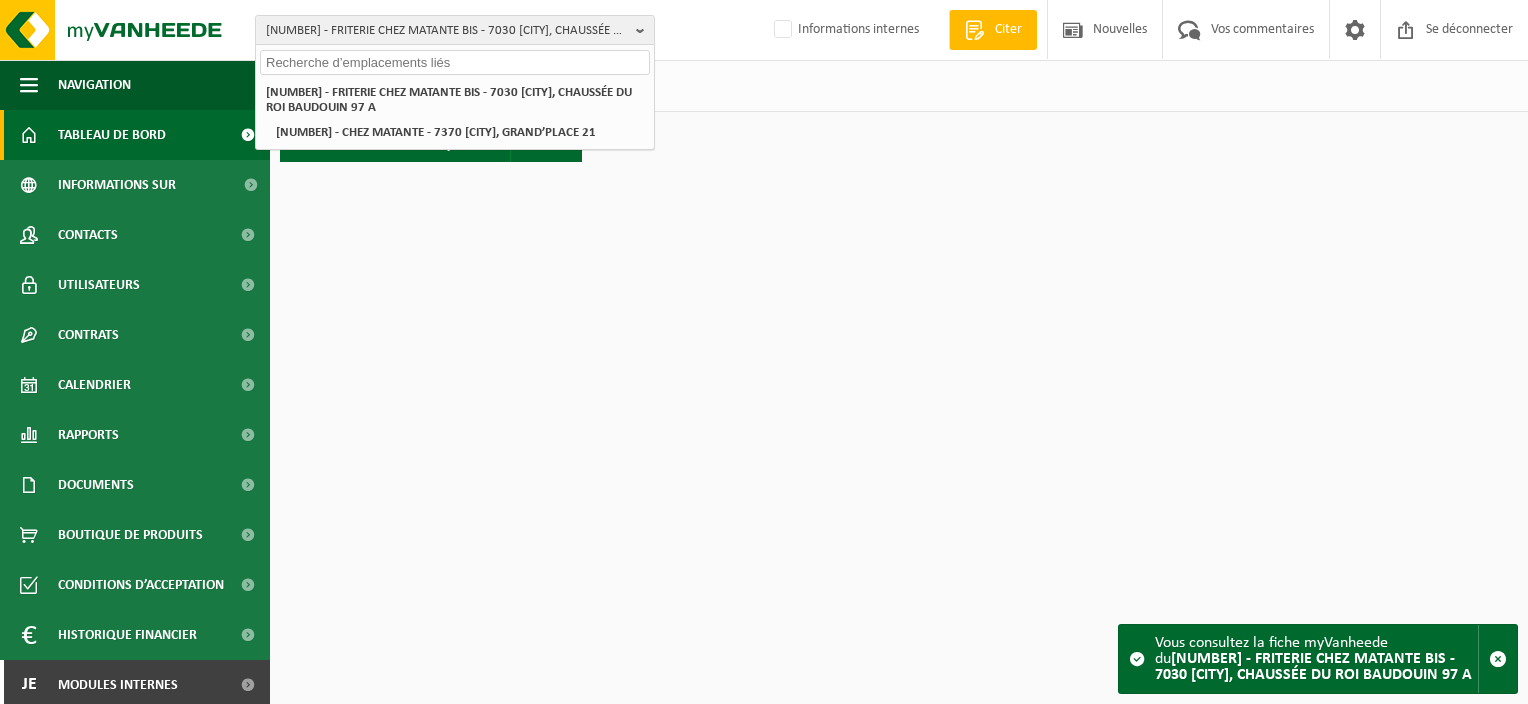 click at bounding box center [455, 62] 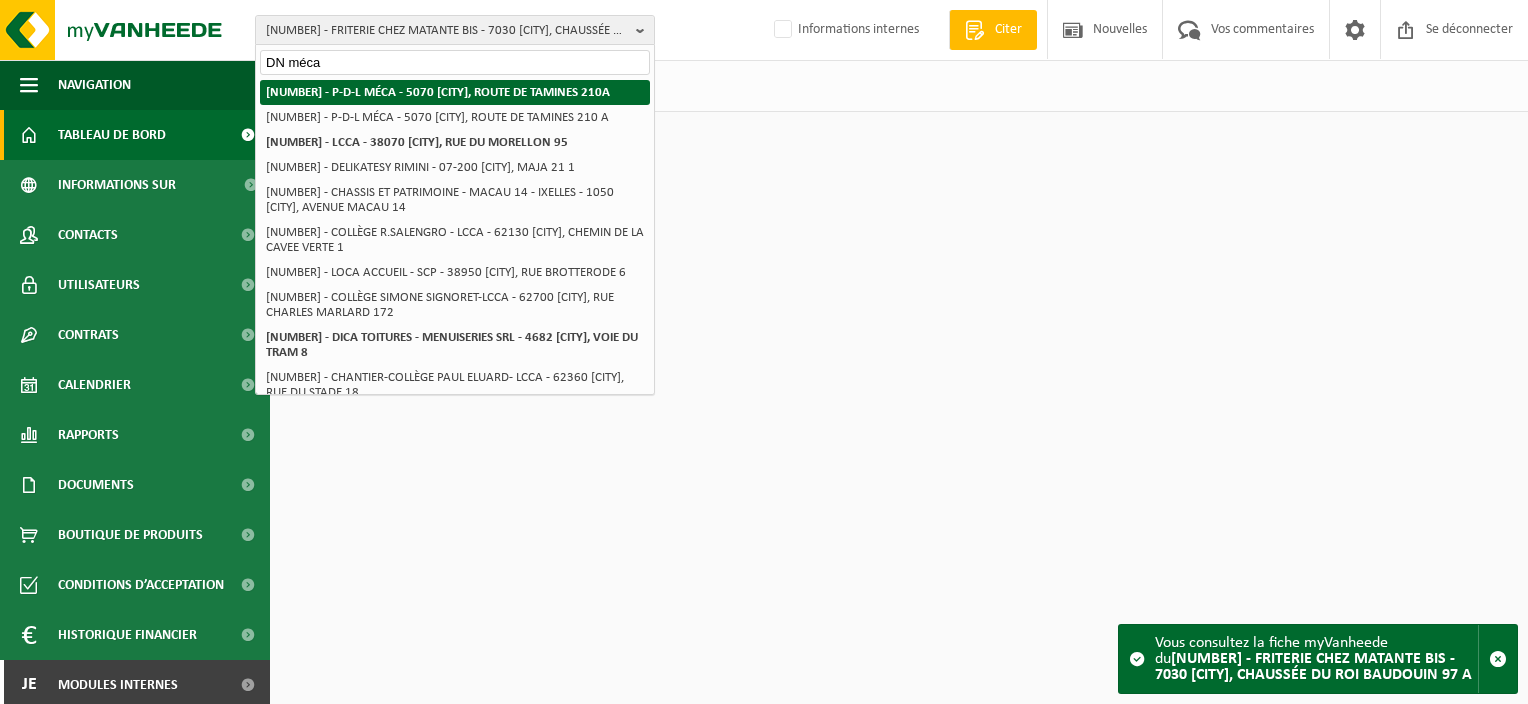 type on "DN méca" 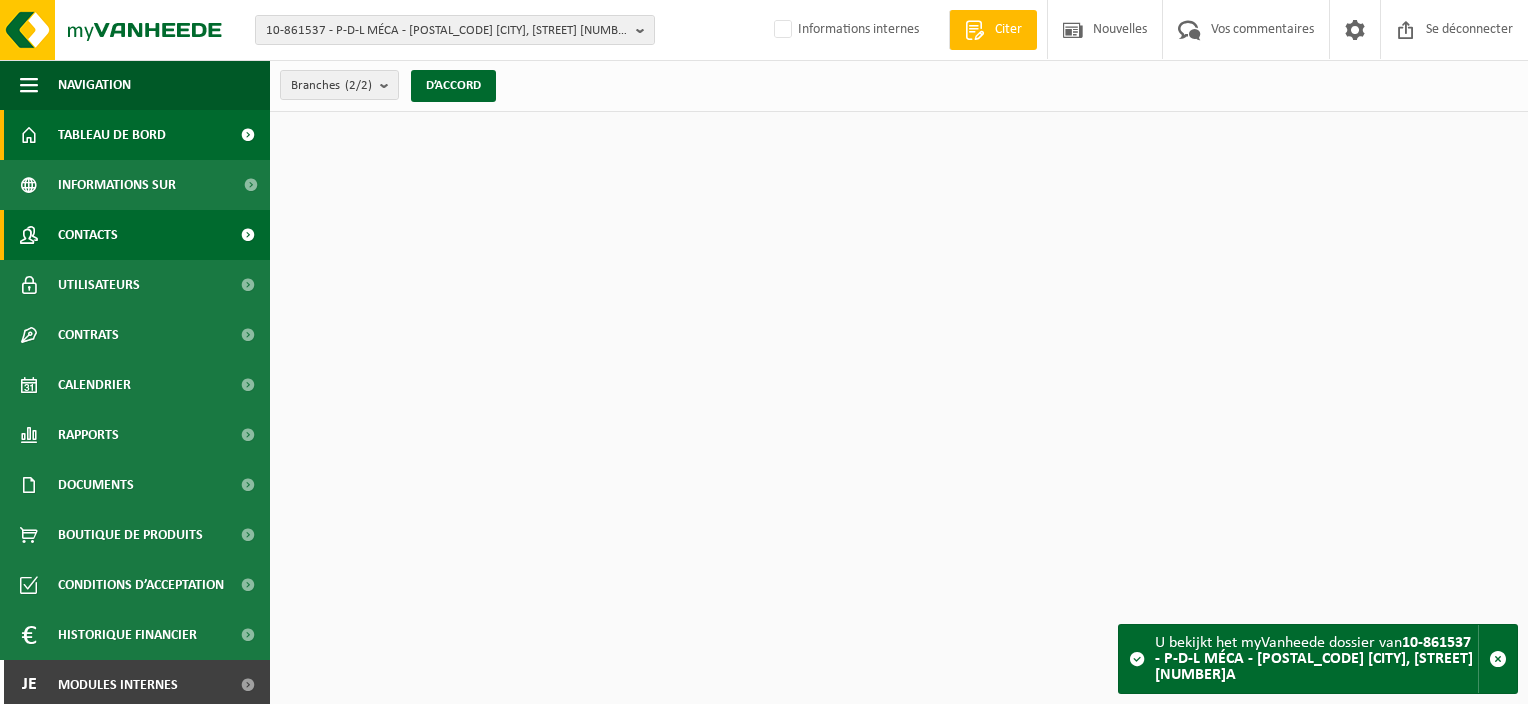 scroll, scrollTop: 0, scrollLeft: 0, axis: both 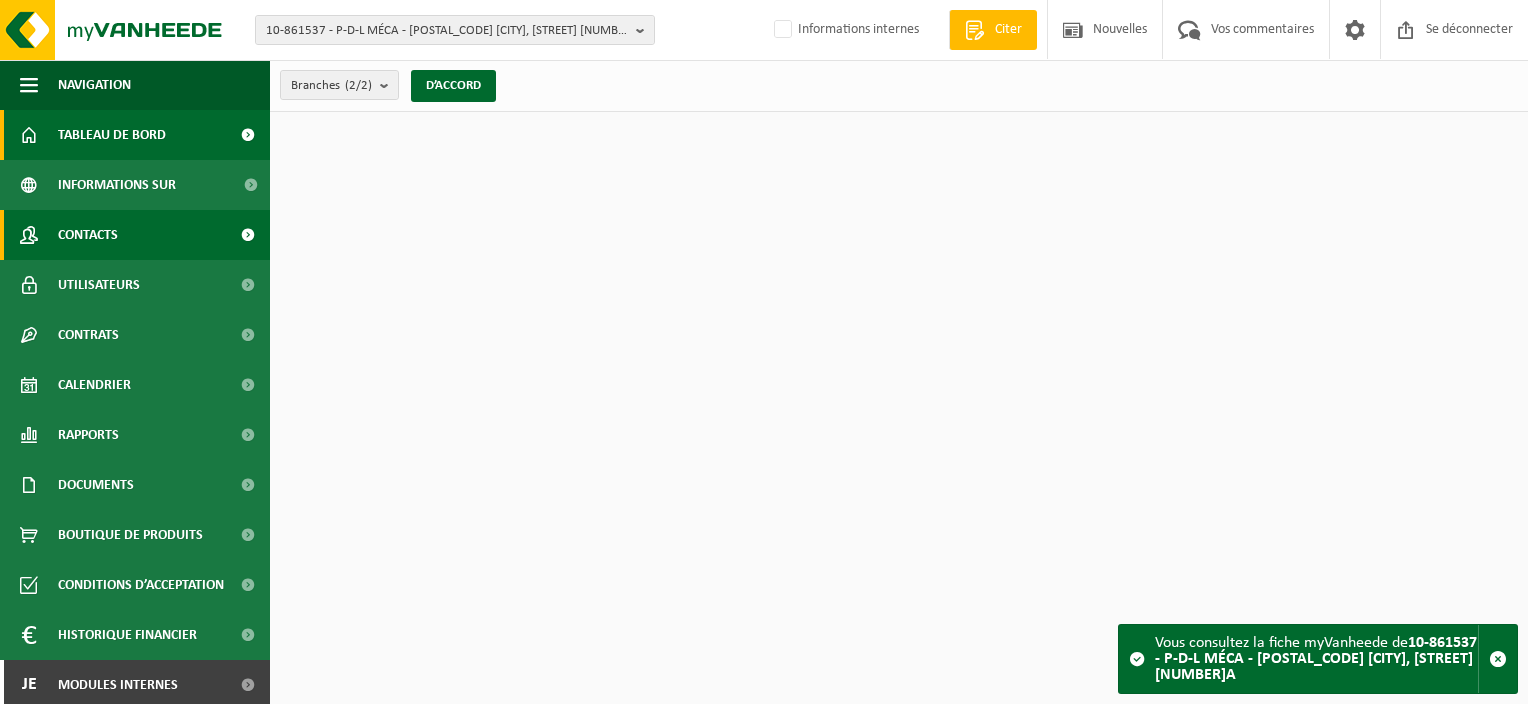 click on "Contacts" at bounding box center [135, 235] 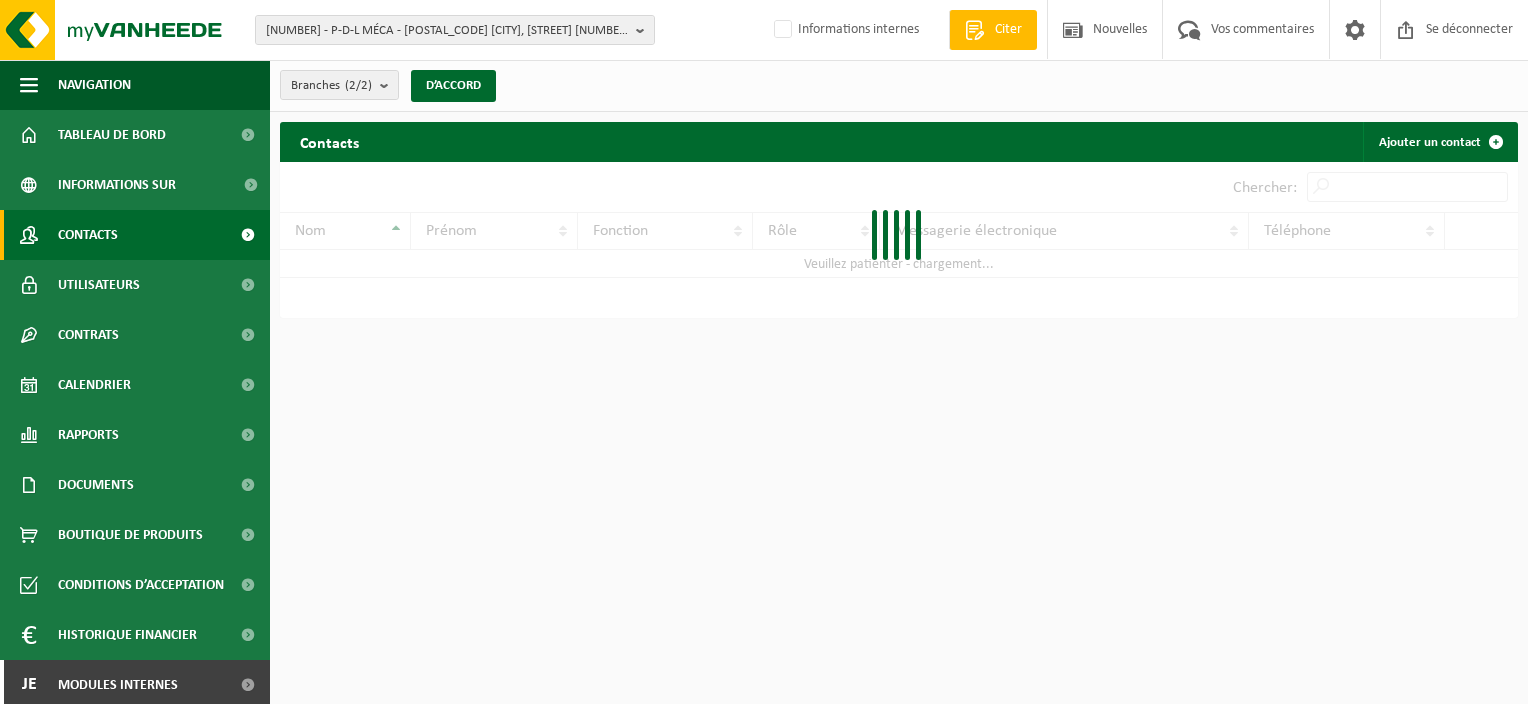 scroll, scrollTop: 0, scrollLeft: 0, axis: both 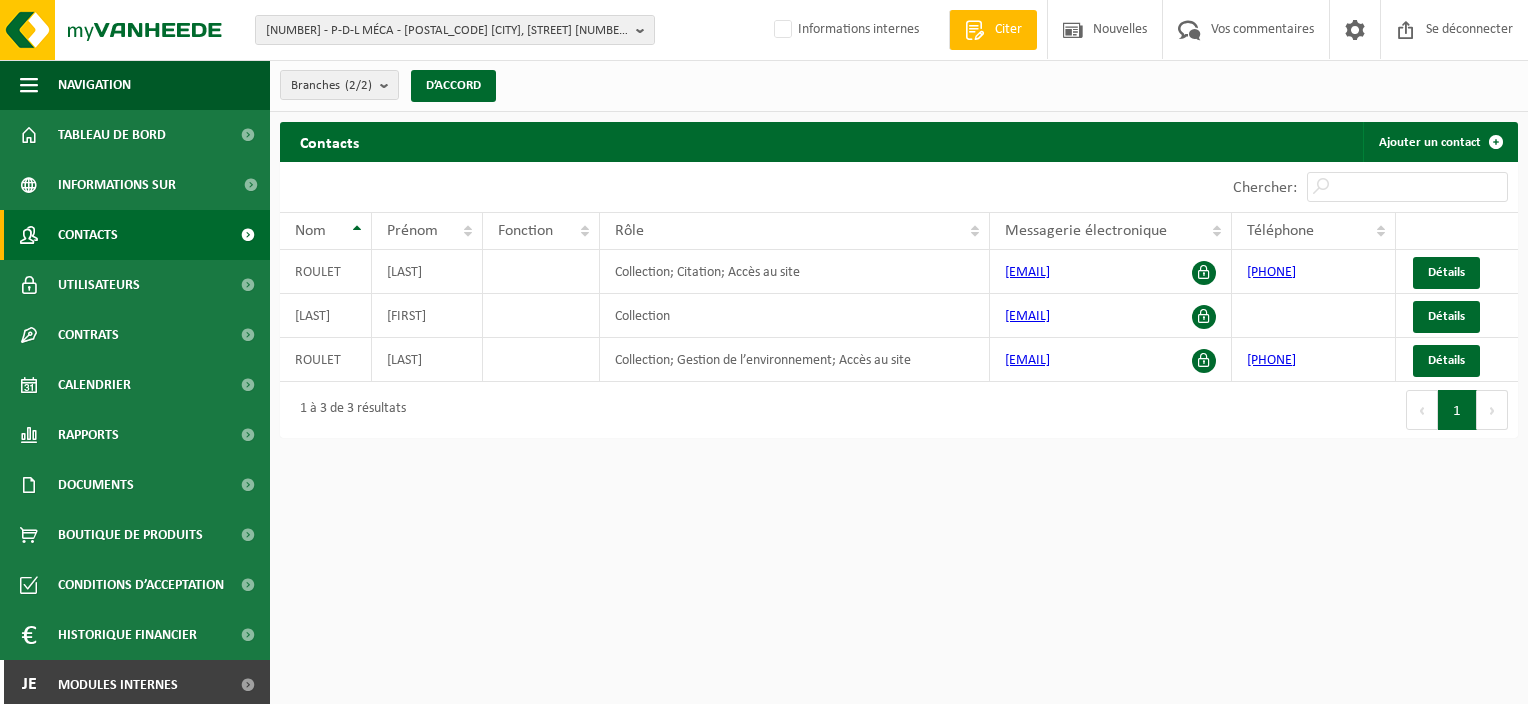 click on "Contacts" at bounding box center [88, 235] 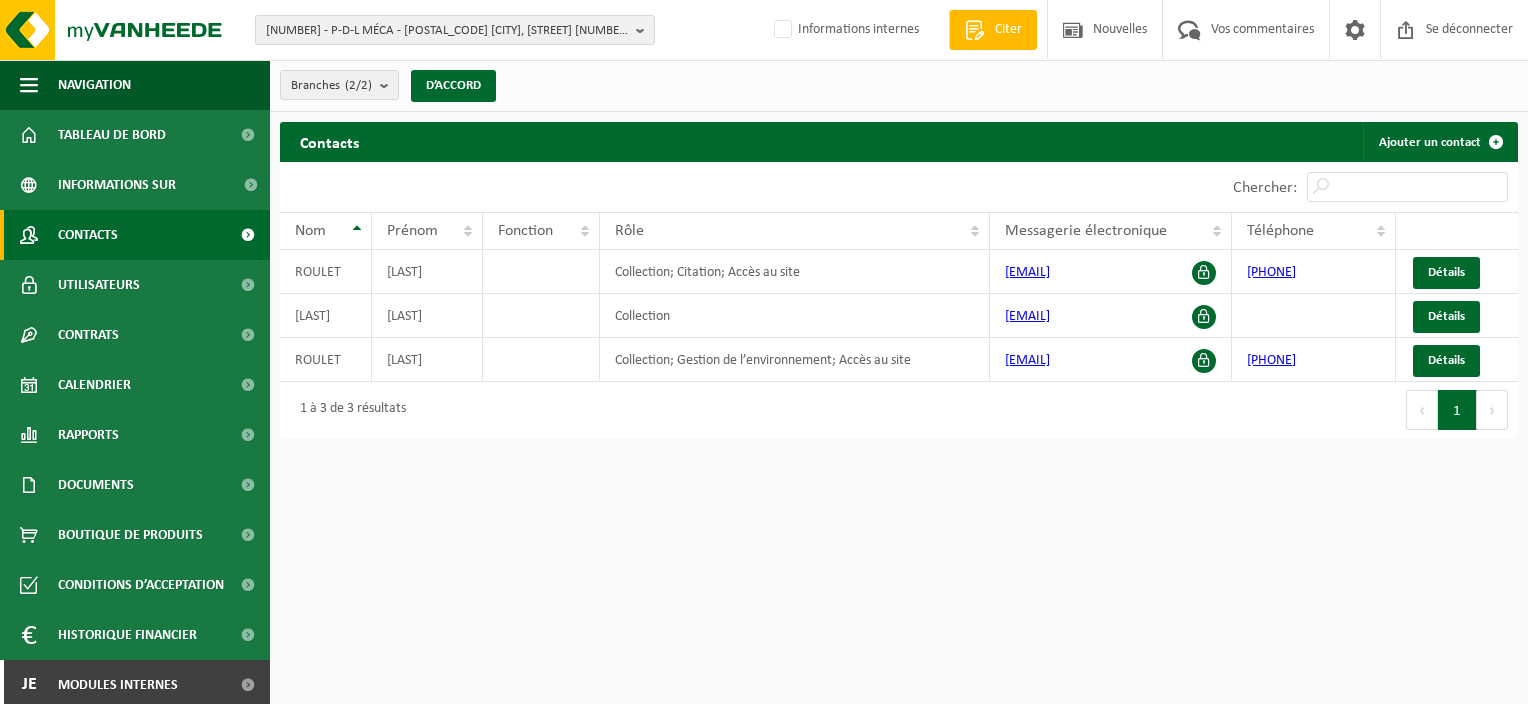 scroll, scrollTop: 0, scrollLeft: 0, axis: both 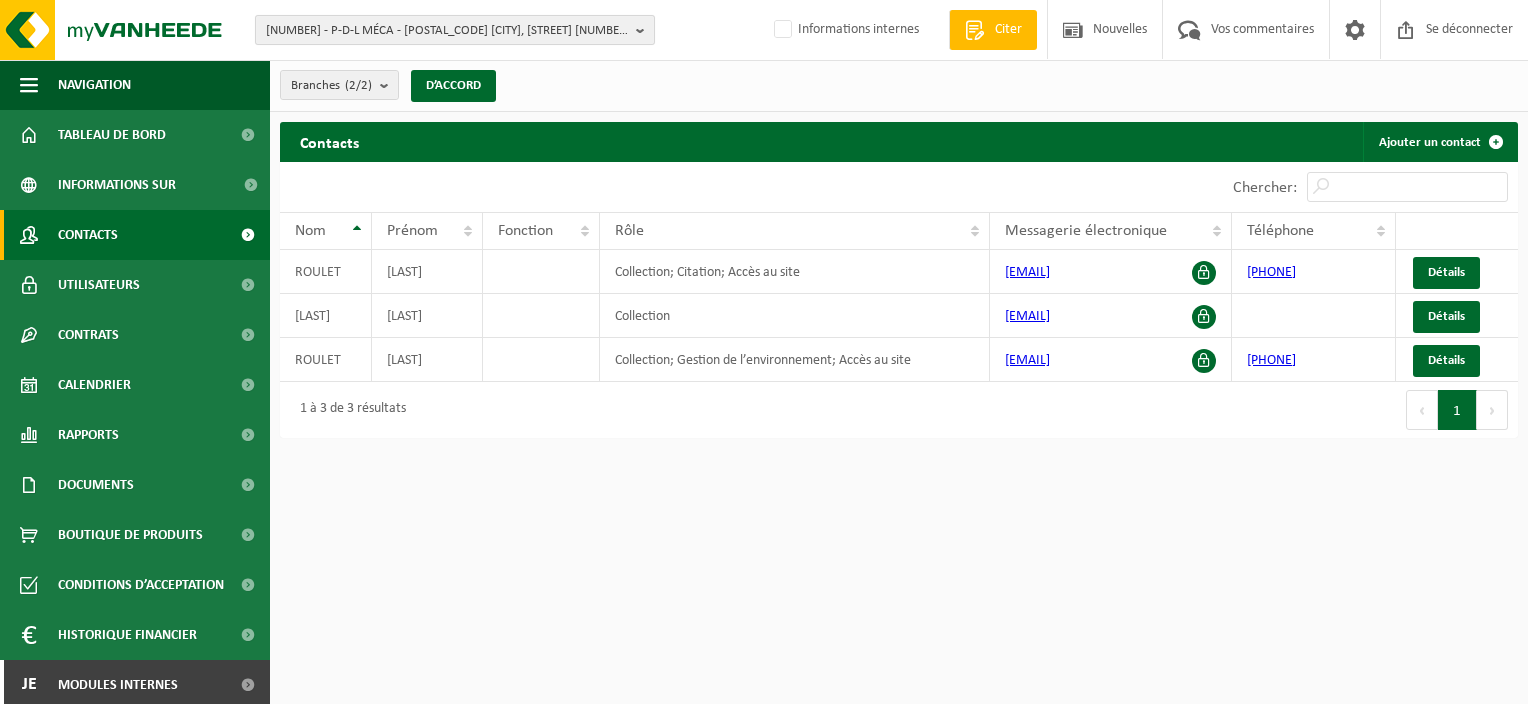 click on "10-861537 - P-D-L MÉCA - 5070 FOSSES-LA-VILLE, ROUTE DE TAMINES 210A" at bounding box center [447, 31] 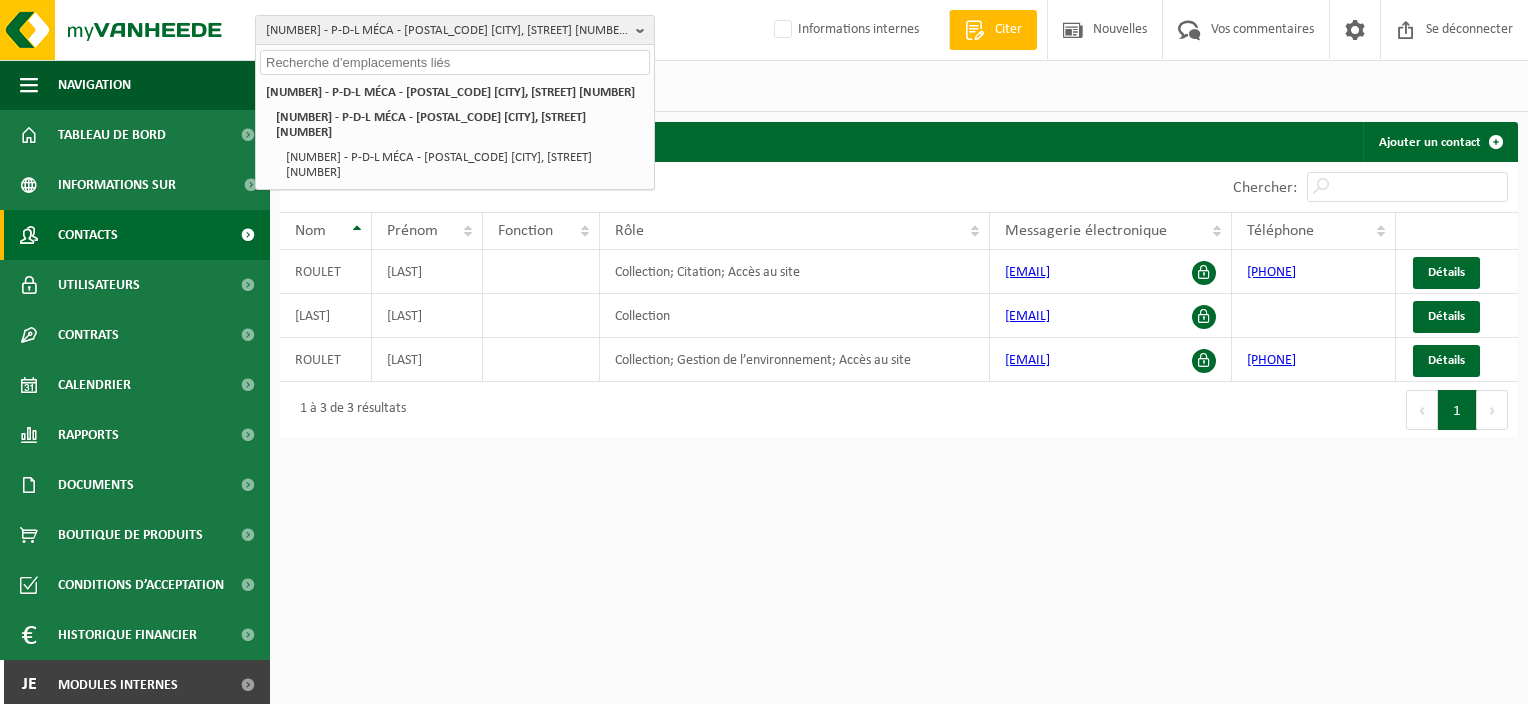 click at bounding box center (455, 62) 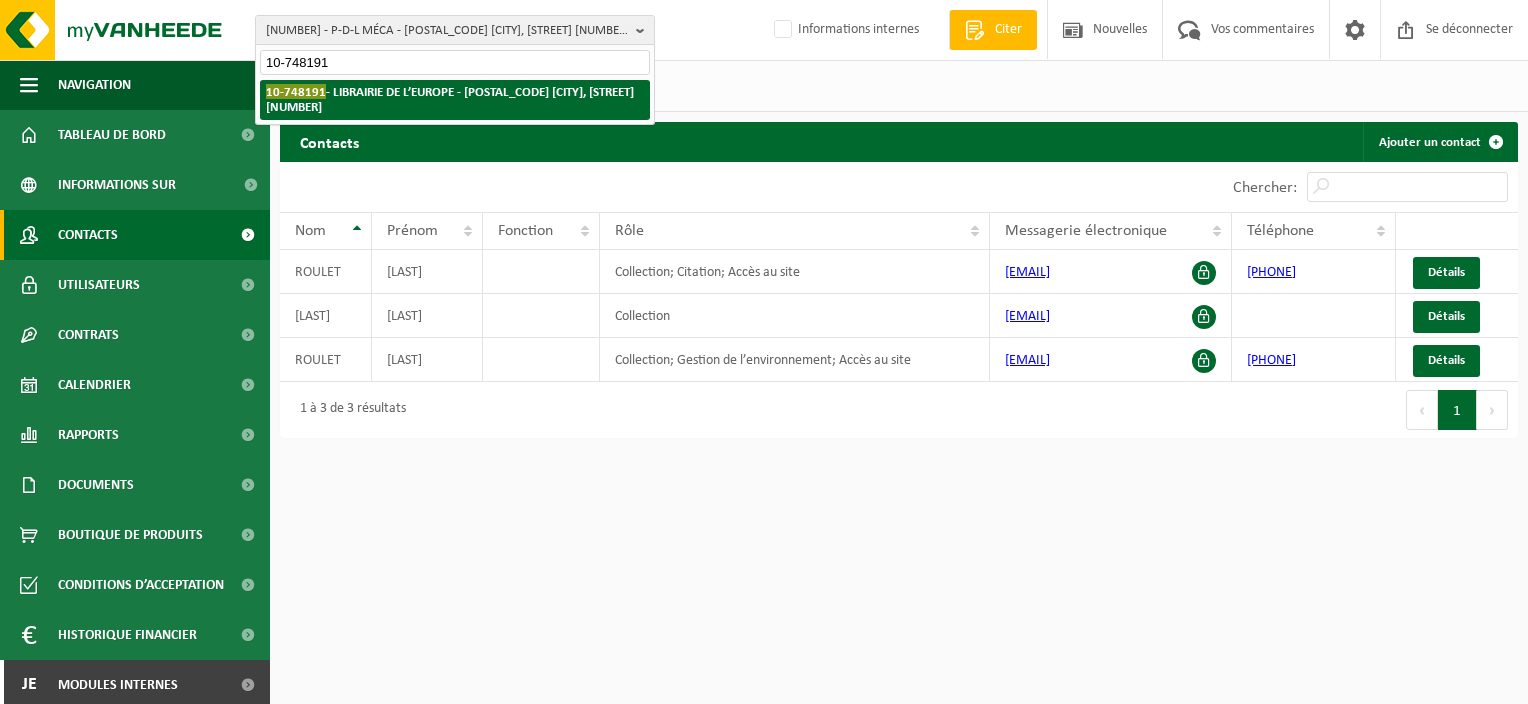 type on "10-748191" 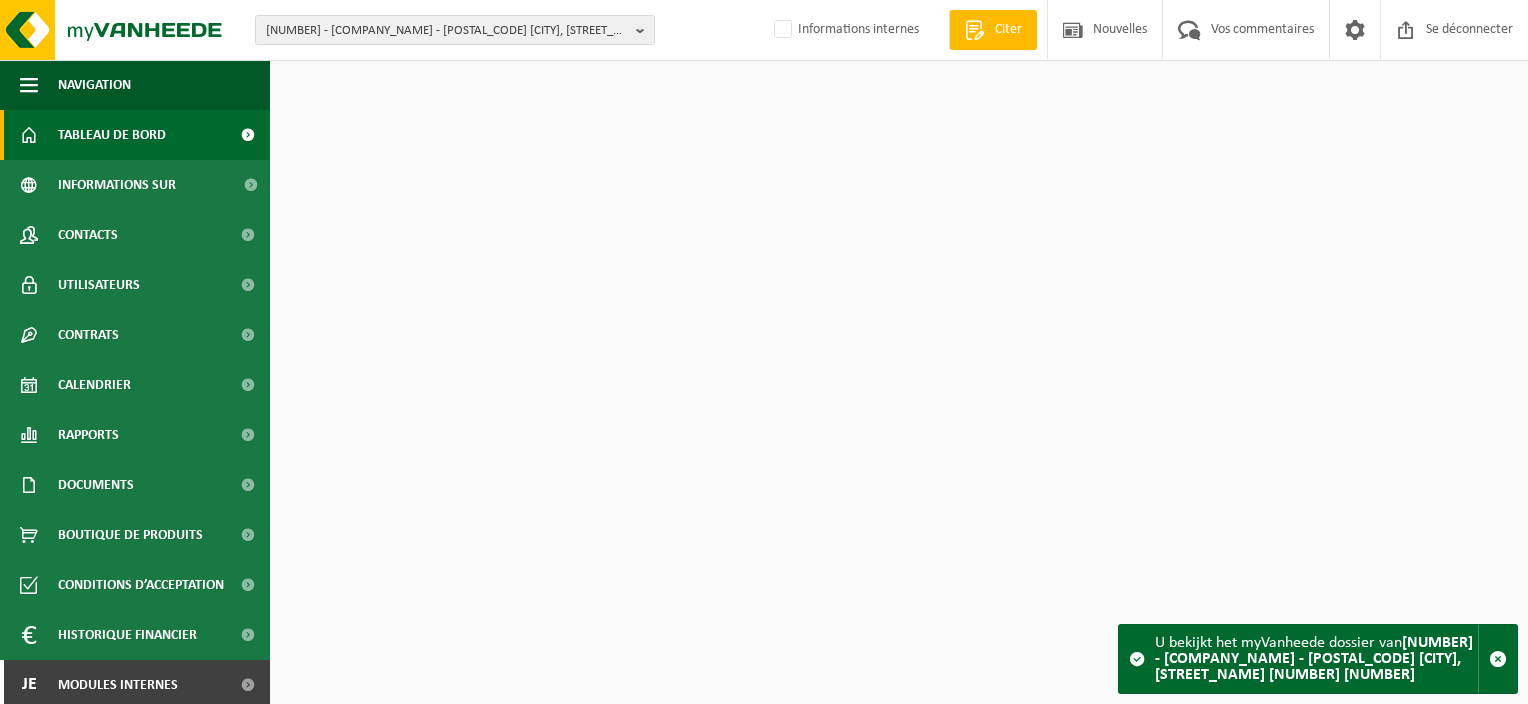 scroll, scrollTop: 0, scrollLeft: 0, axis: both 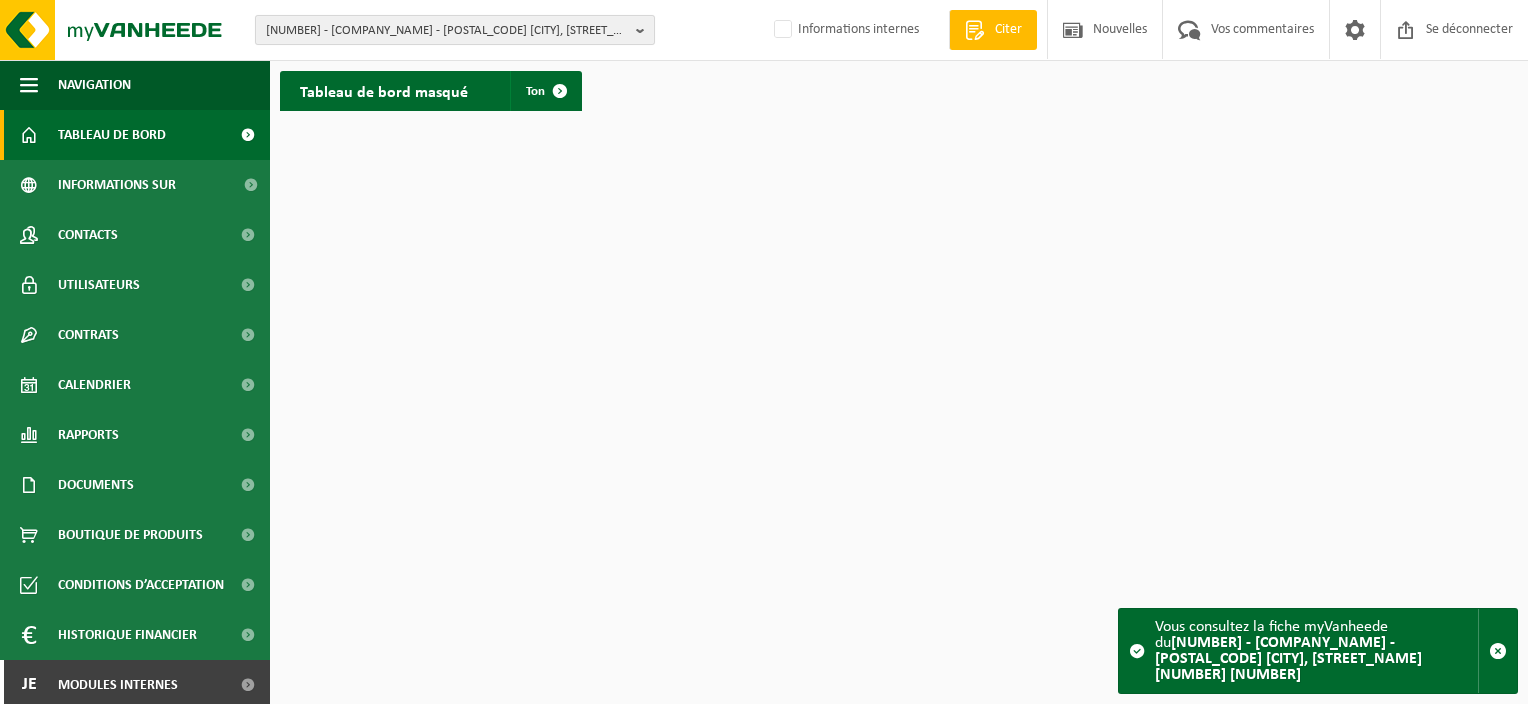 click on "[NUMBER] - [COMPANY_NAME] - [POSTAL_CODE] [CITY], [STREET_NAME] [NUMBER] [NUMBER]" at bounding box center (447, 31) 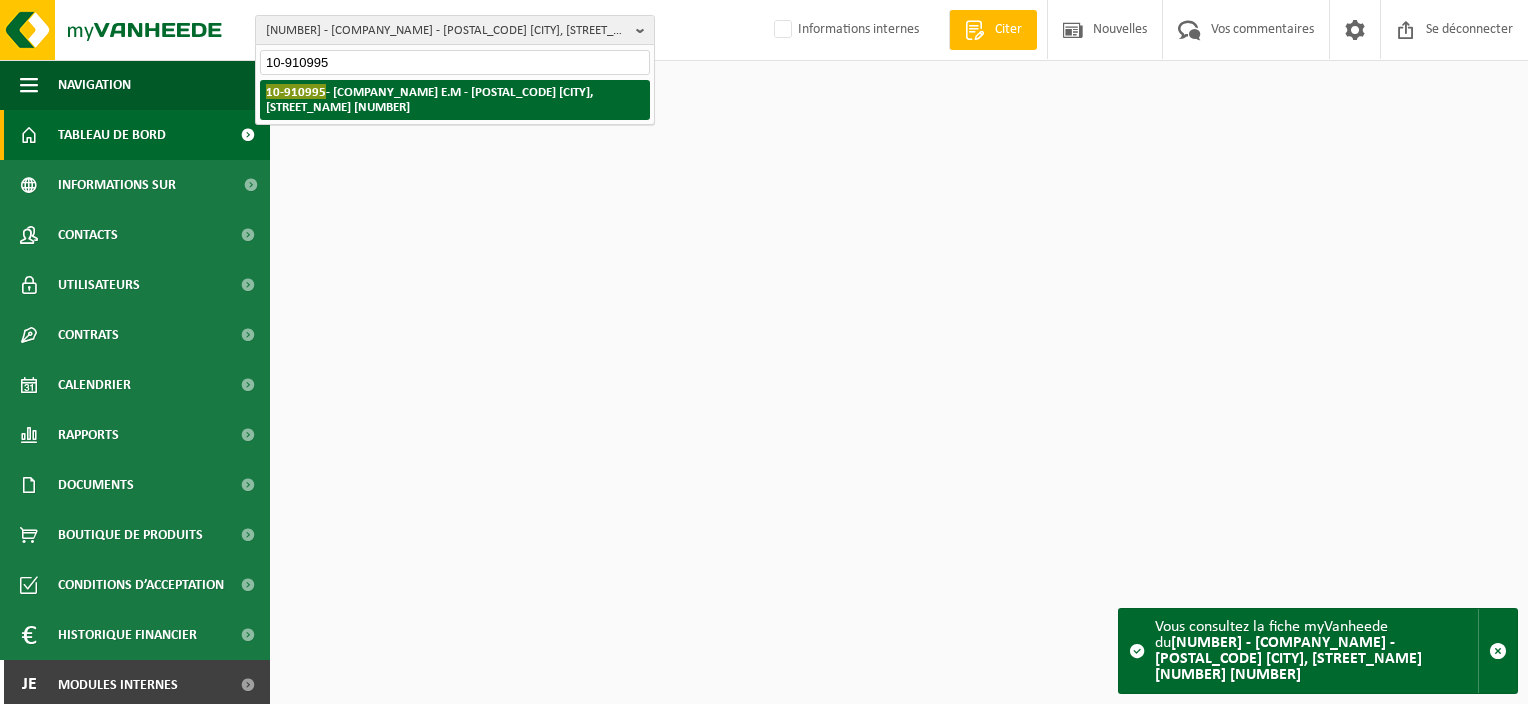 type on "10-910995" 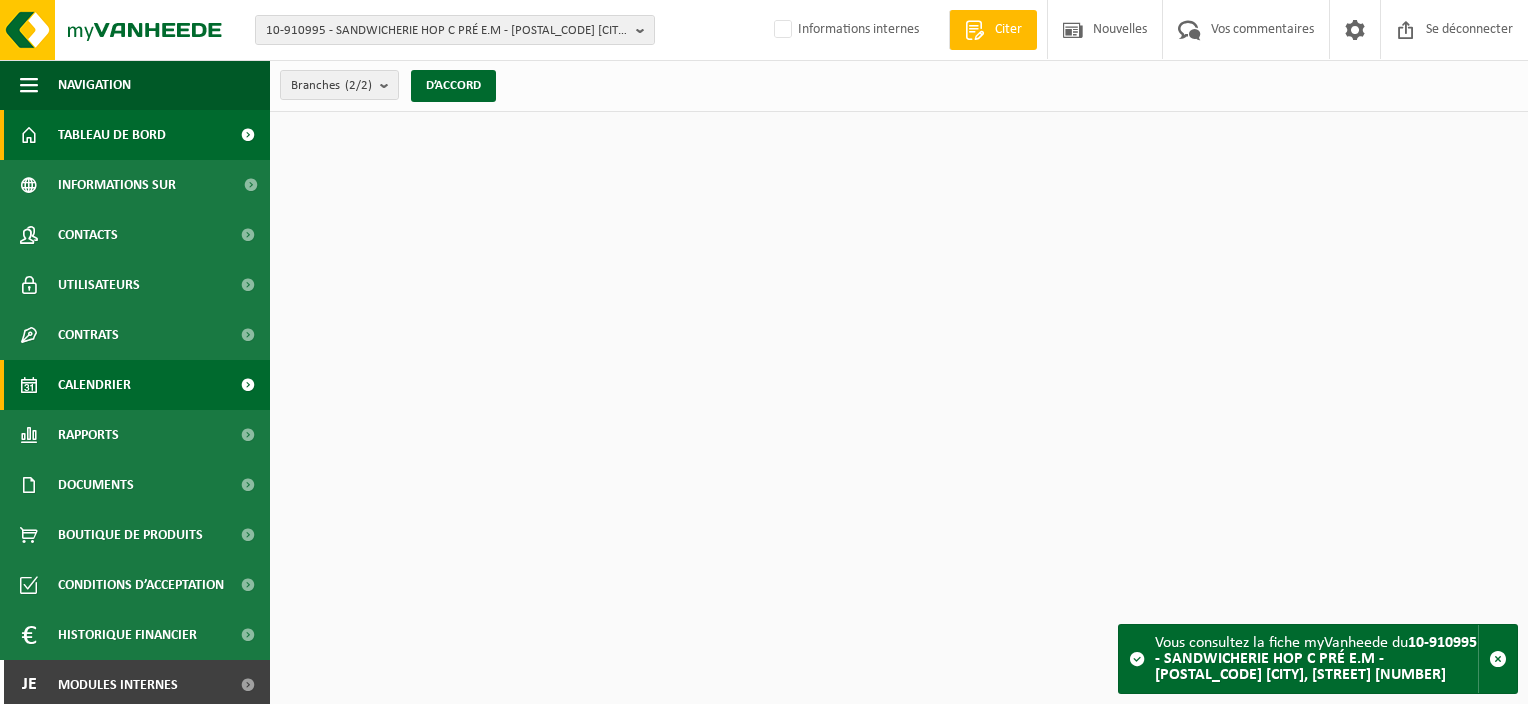 scroll, scrollTop: 0, scrollLeft: 0, axis: both 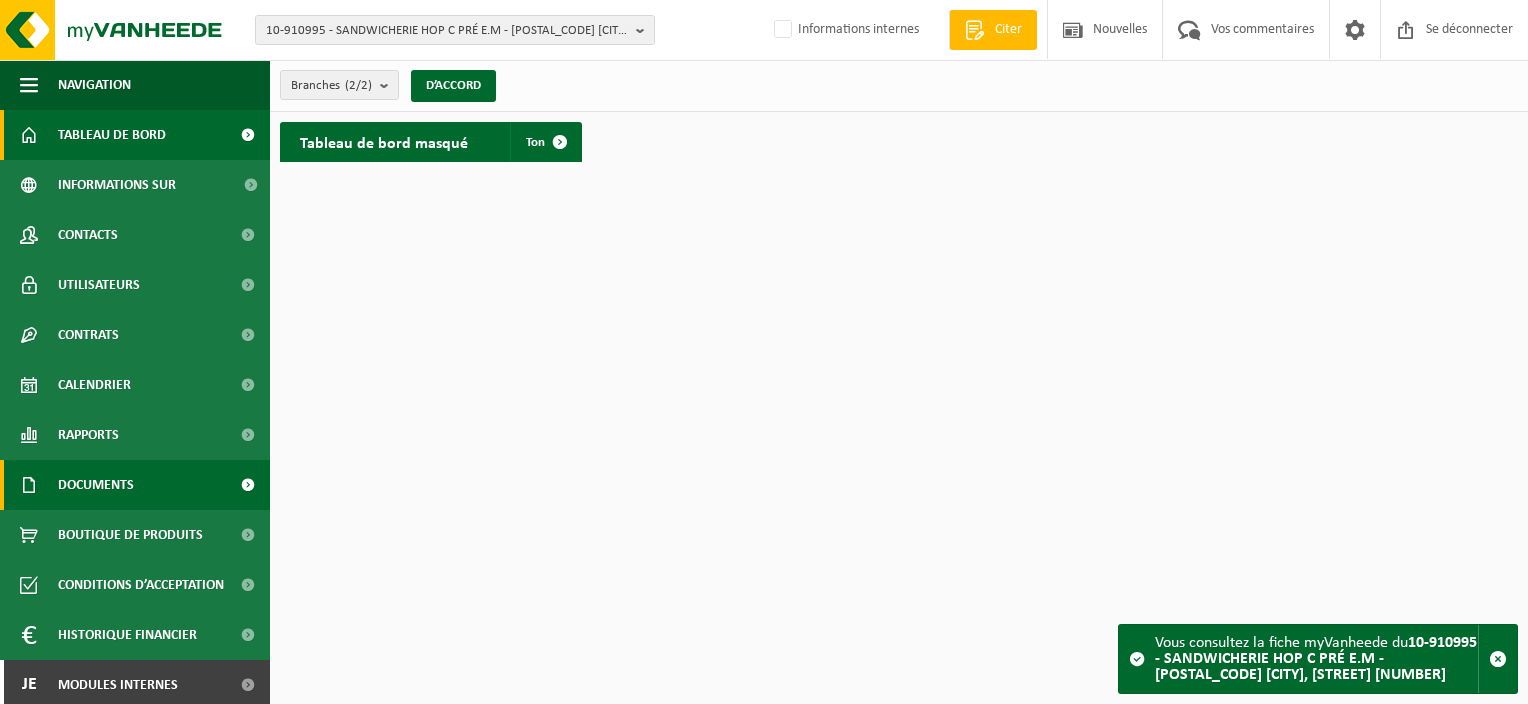 click on "Documents" at bounding box center (96, 485) 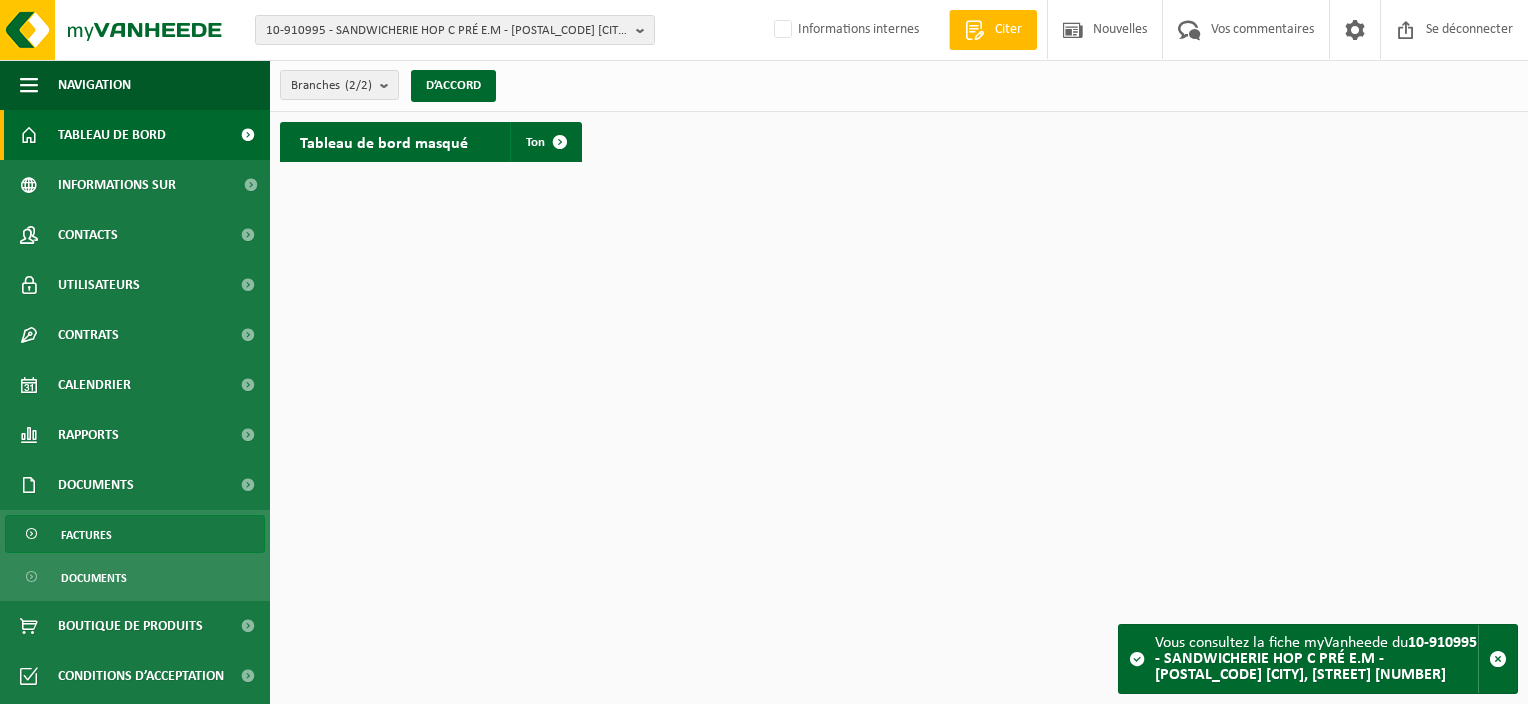 click on "Factures" at bounding box center [86, 535] 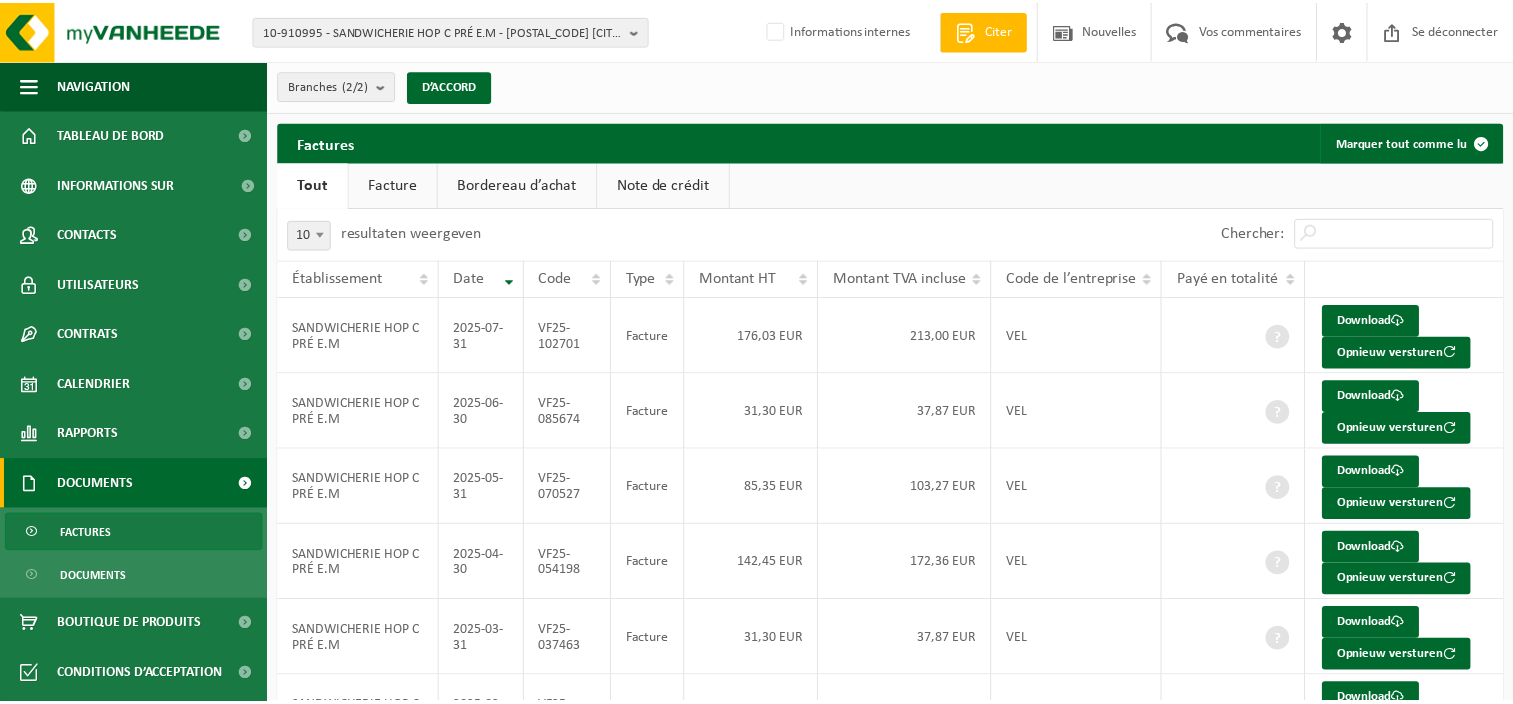scroll, scrollTop: 0, scrollLeft: 0, axis: both 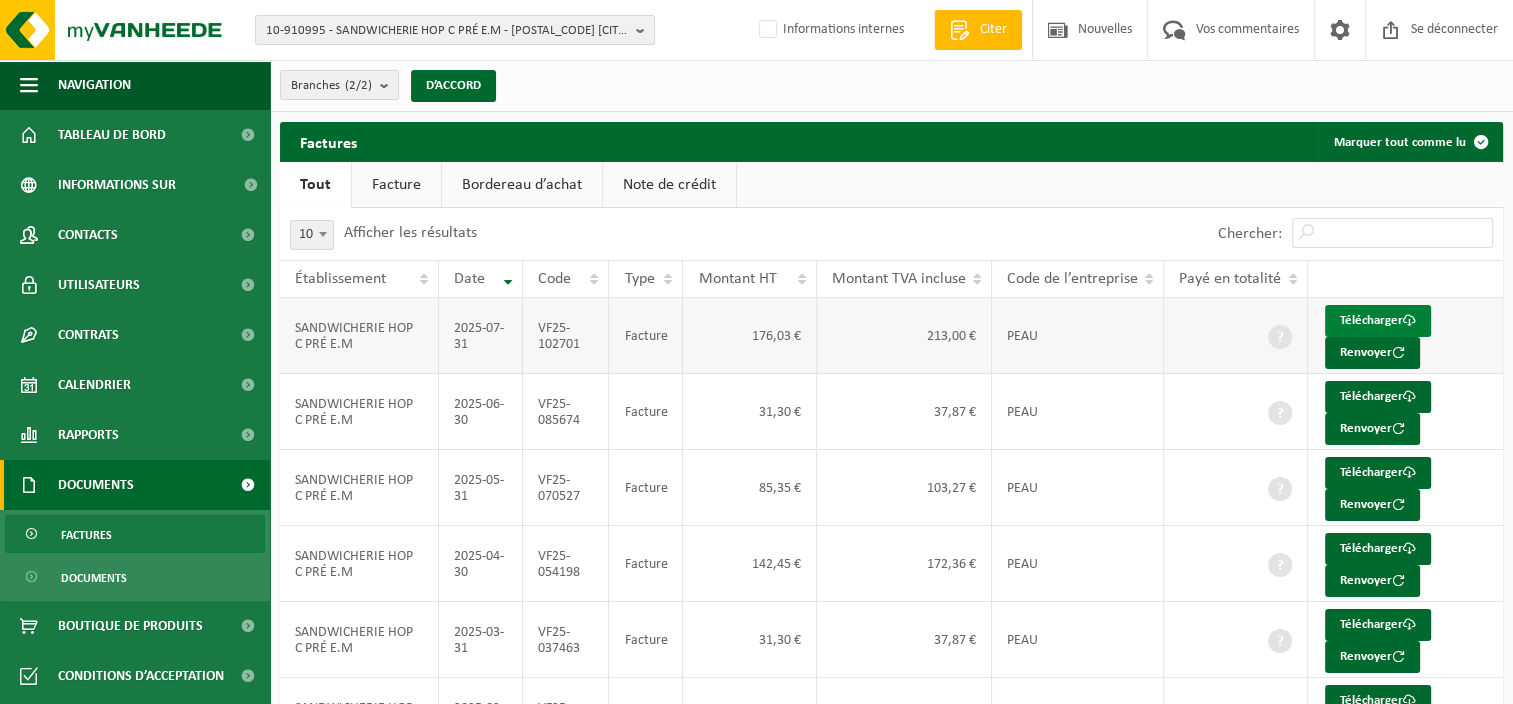 click on "Télécharger" at bounding box center (1371, 320) 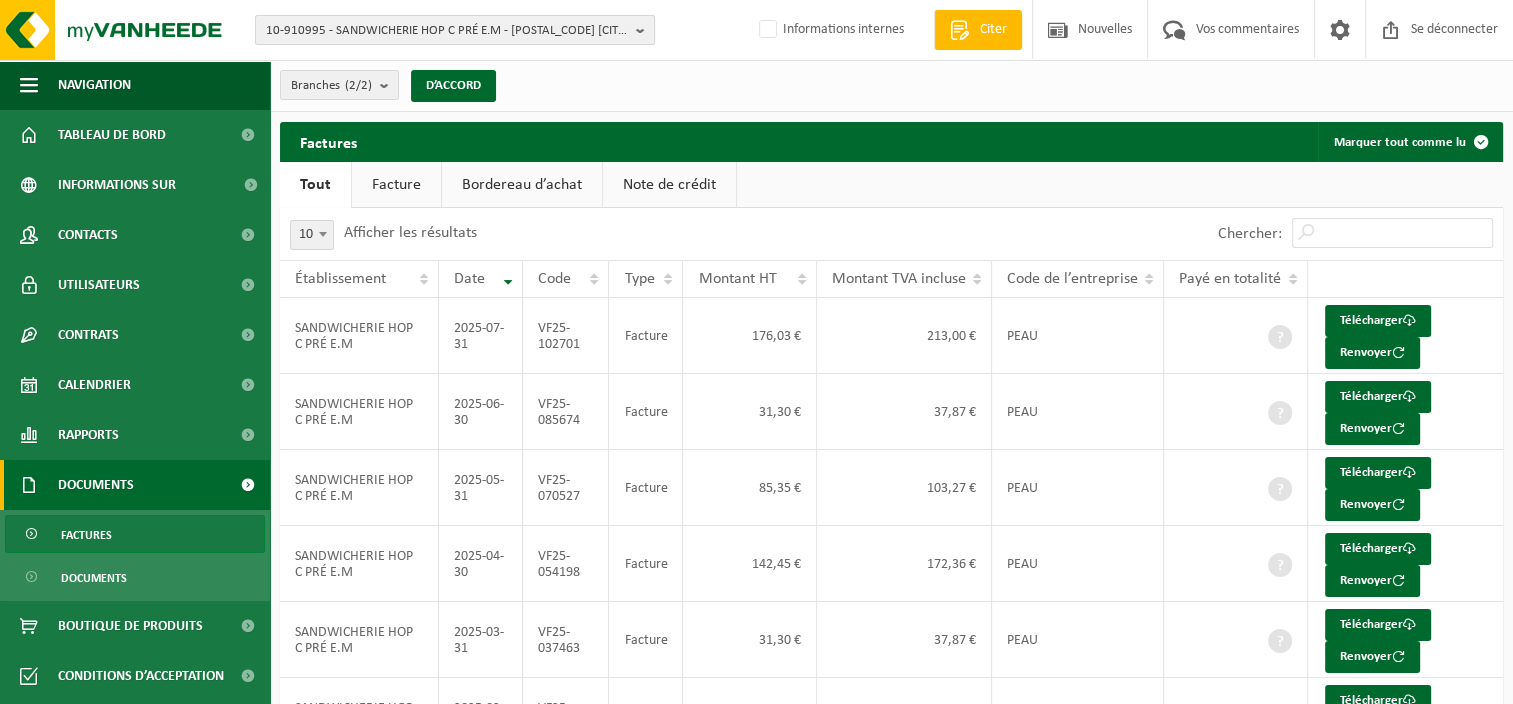 click on "10-910995 - SANDWICHERIE HOP C PRÉ E.M - [POSTAL_CODE] [CITY], [STREET] [NUMBER]" at bounding box center (447, 31) 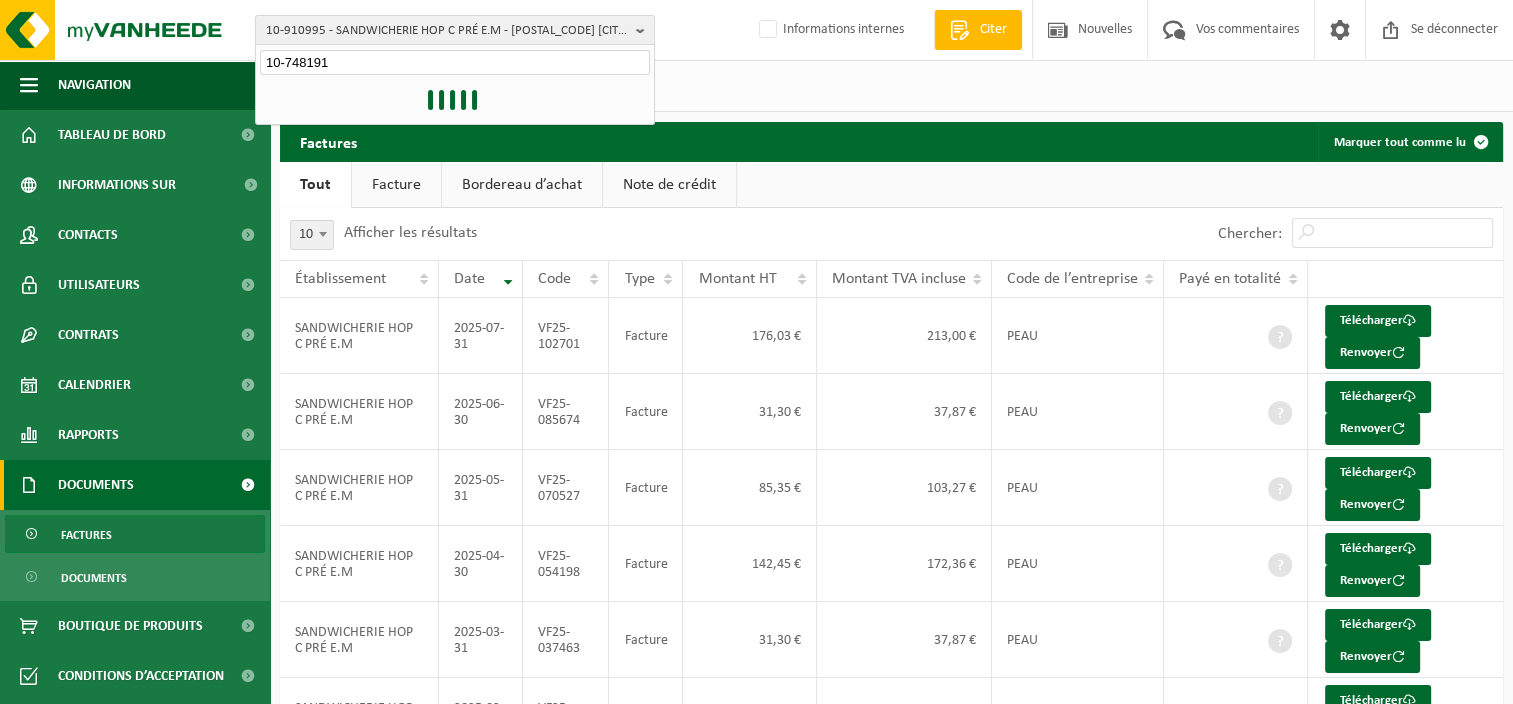 type on "10-748191" 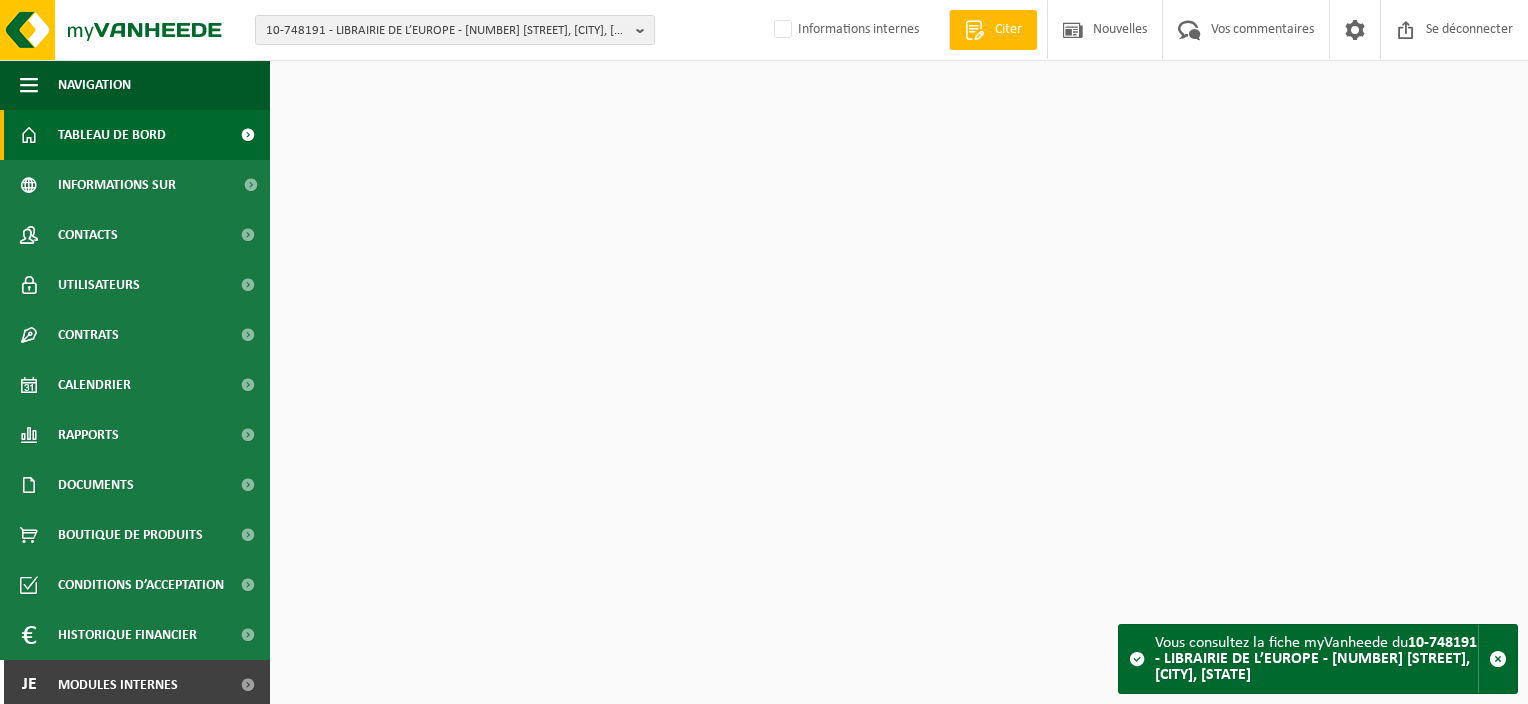 scroll, scrollTop: 0, scrollLeft: 0, axis: both 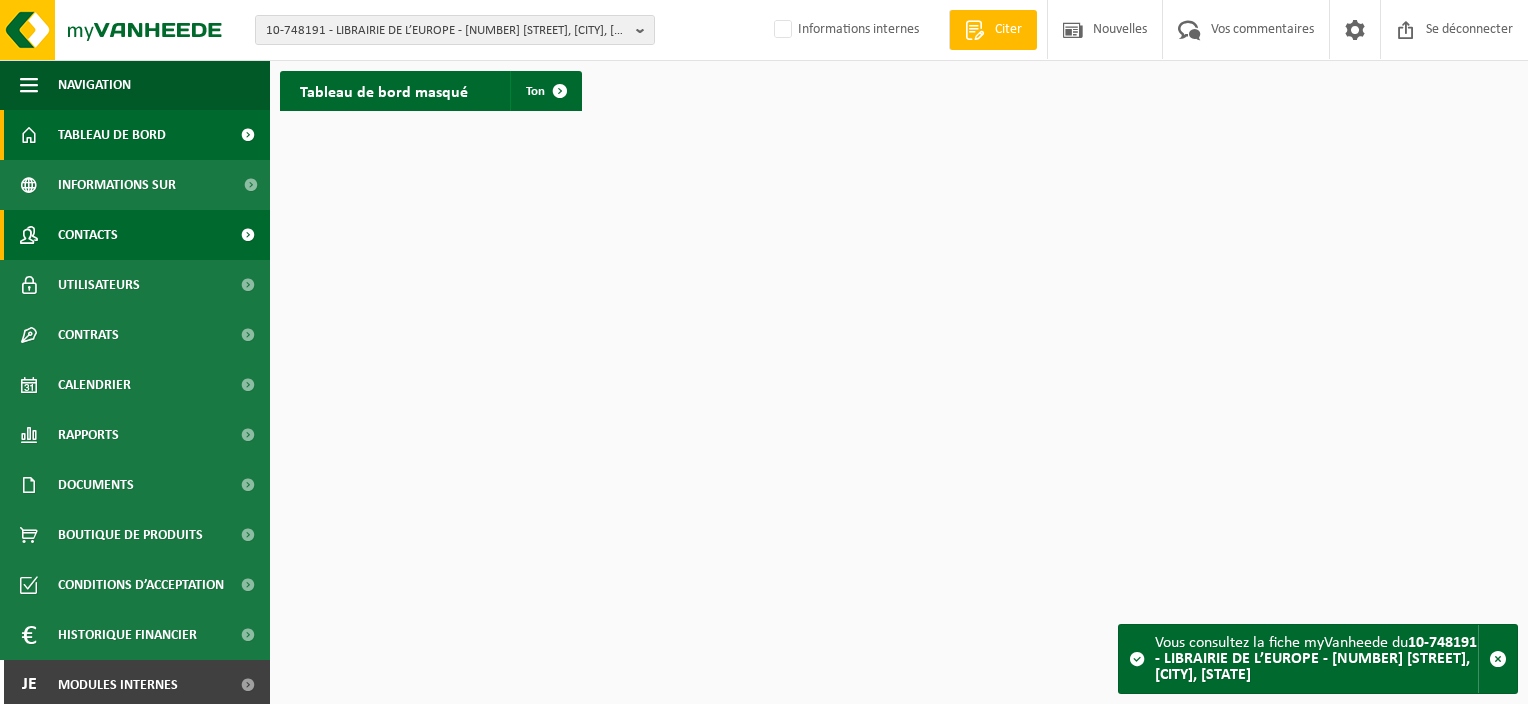 click on "Contacts" at bounding box center [135, 235] 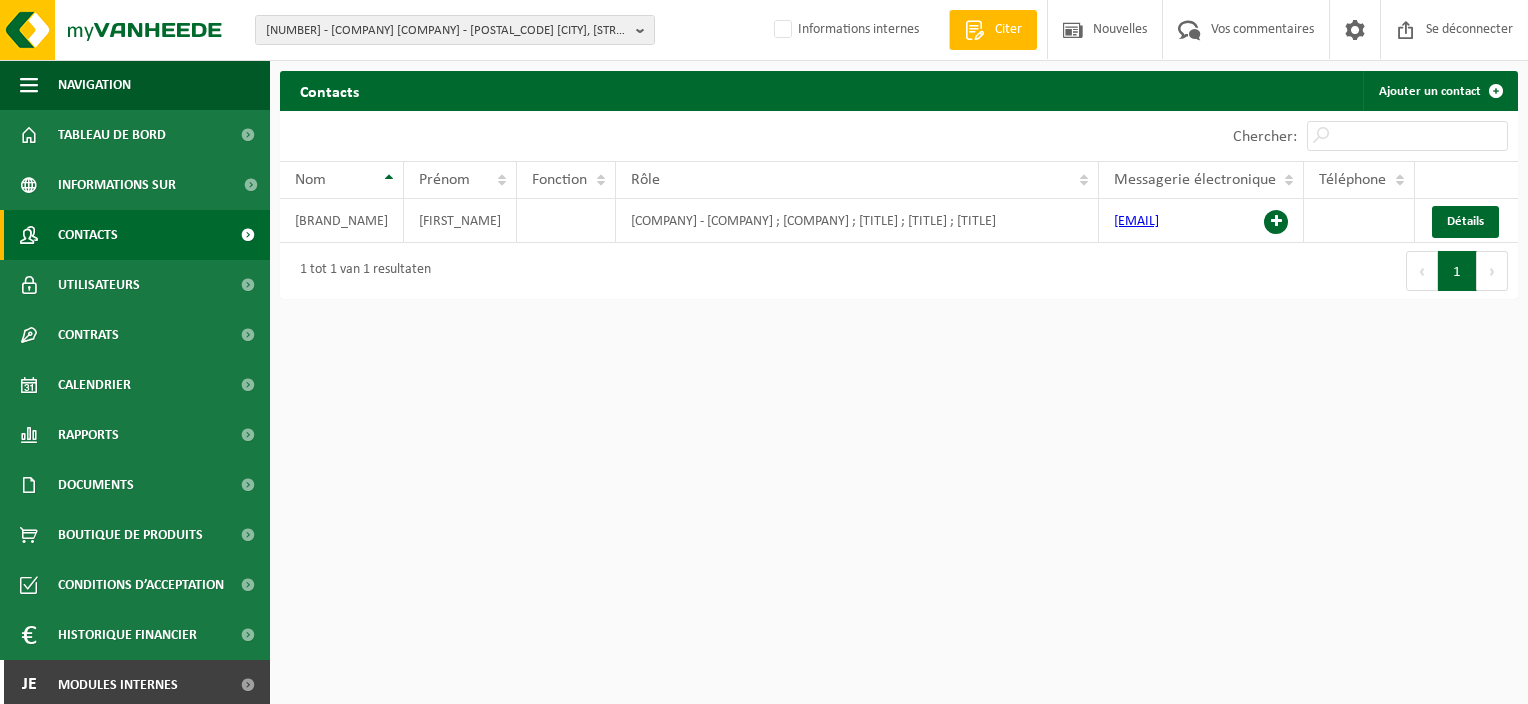 scroll, scrollTop: 0, scrollLeft: 0, axis: both 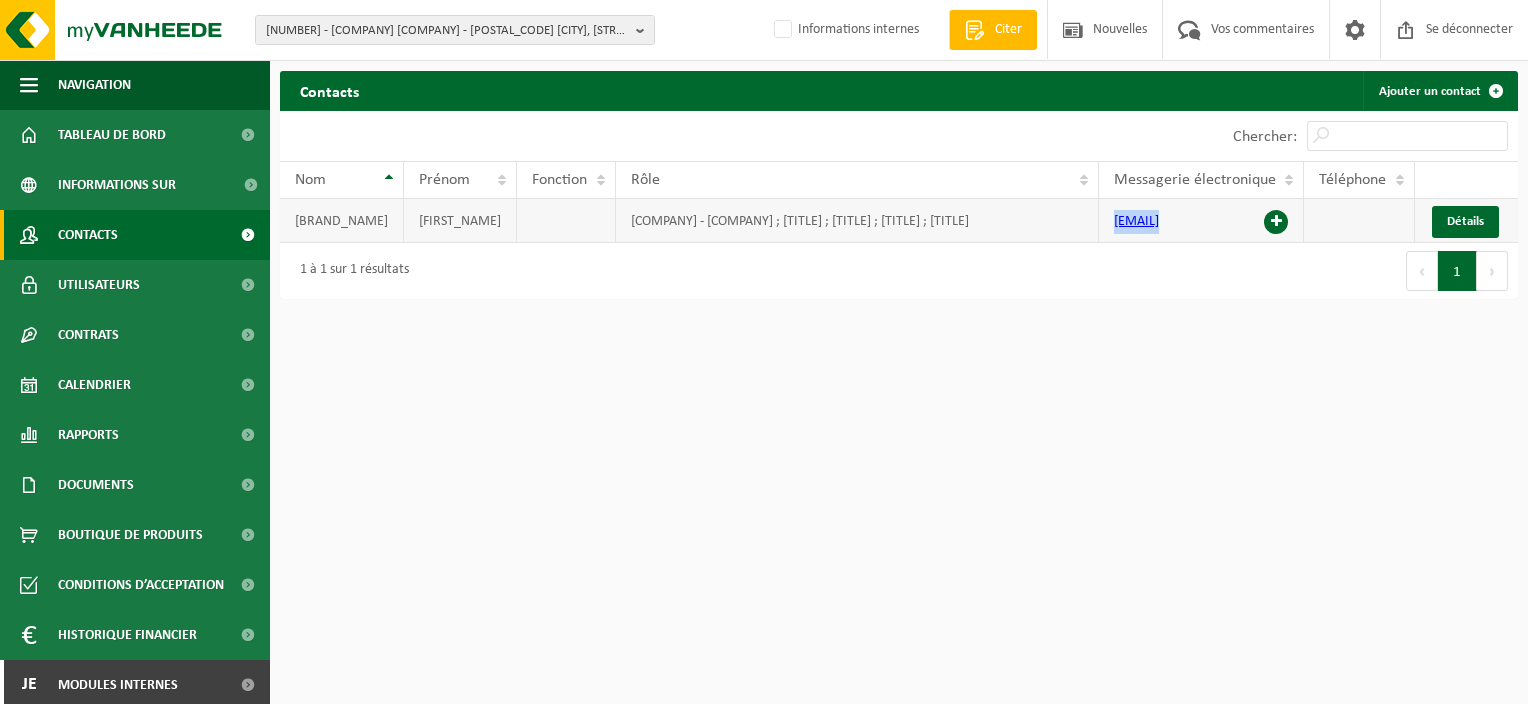 drag, startPoint x: 1102, startPoint y: 222, endPoint x: 1280, endPoint y: 219, distance: 178.02528 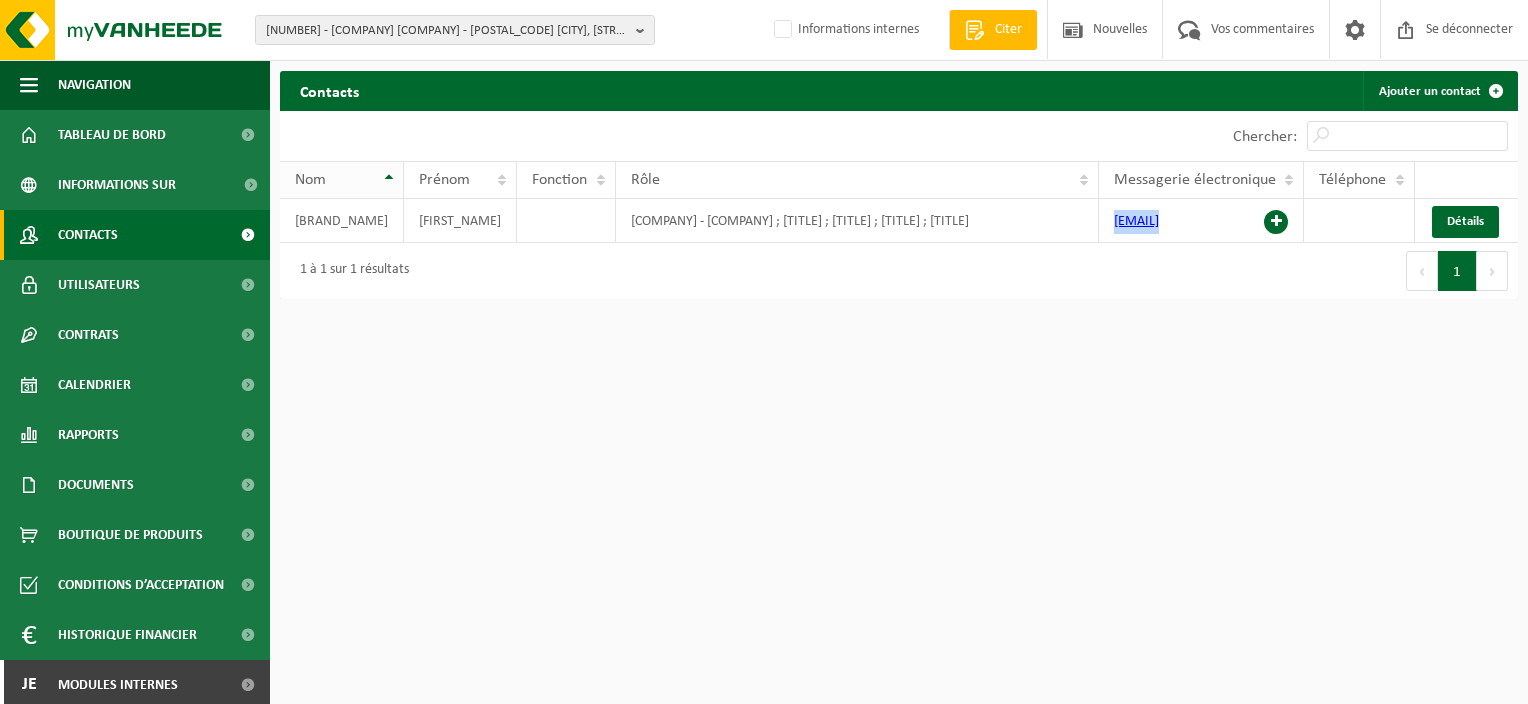 copy on "lib.europe@skynet.be" 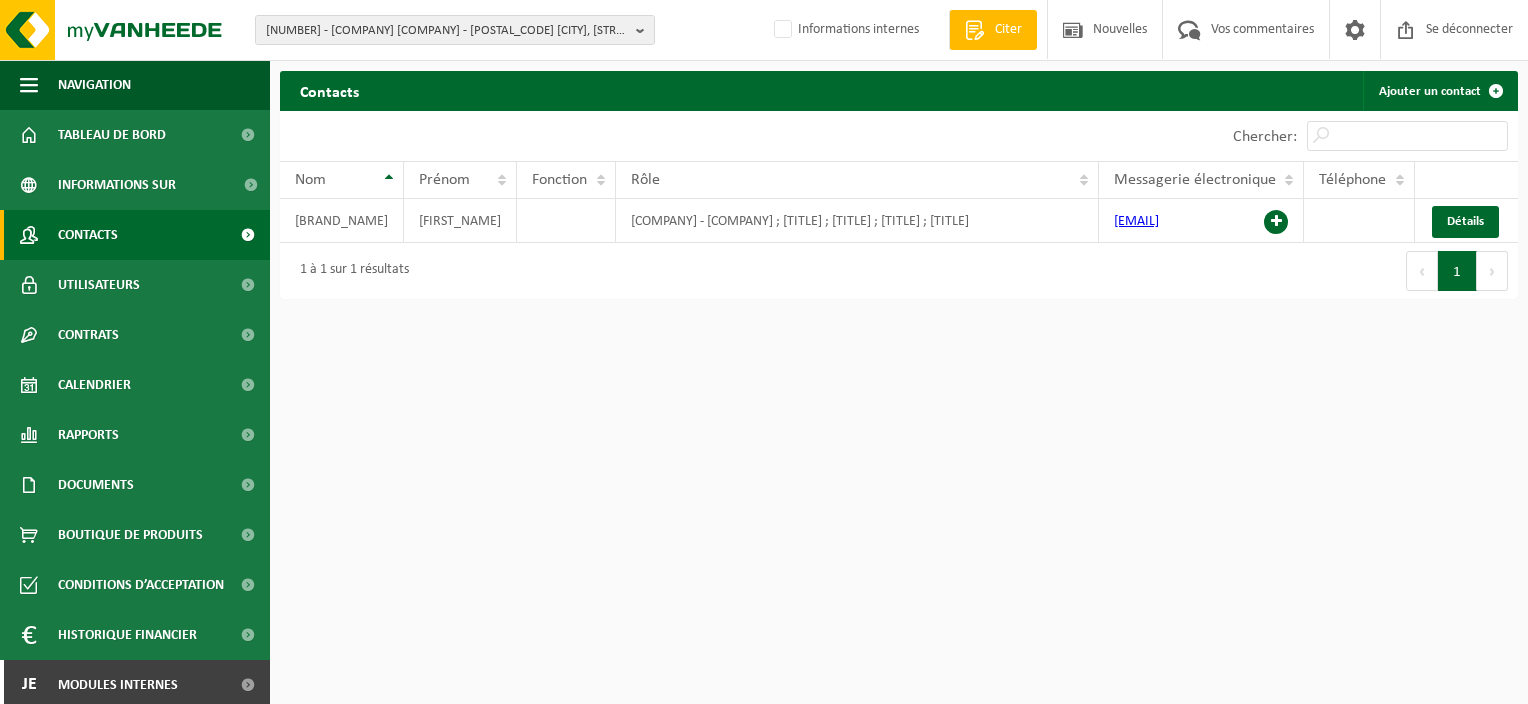 click on "Eerste Précédent 1 Prochain Laatste" at bounding box center (1208, 271) 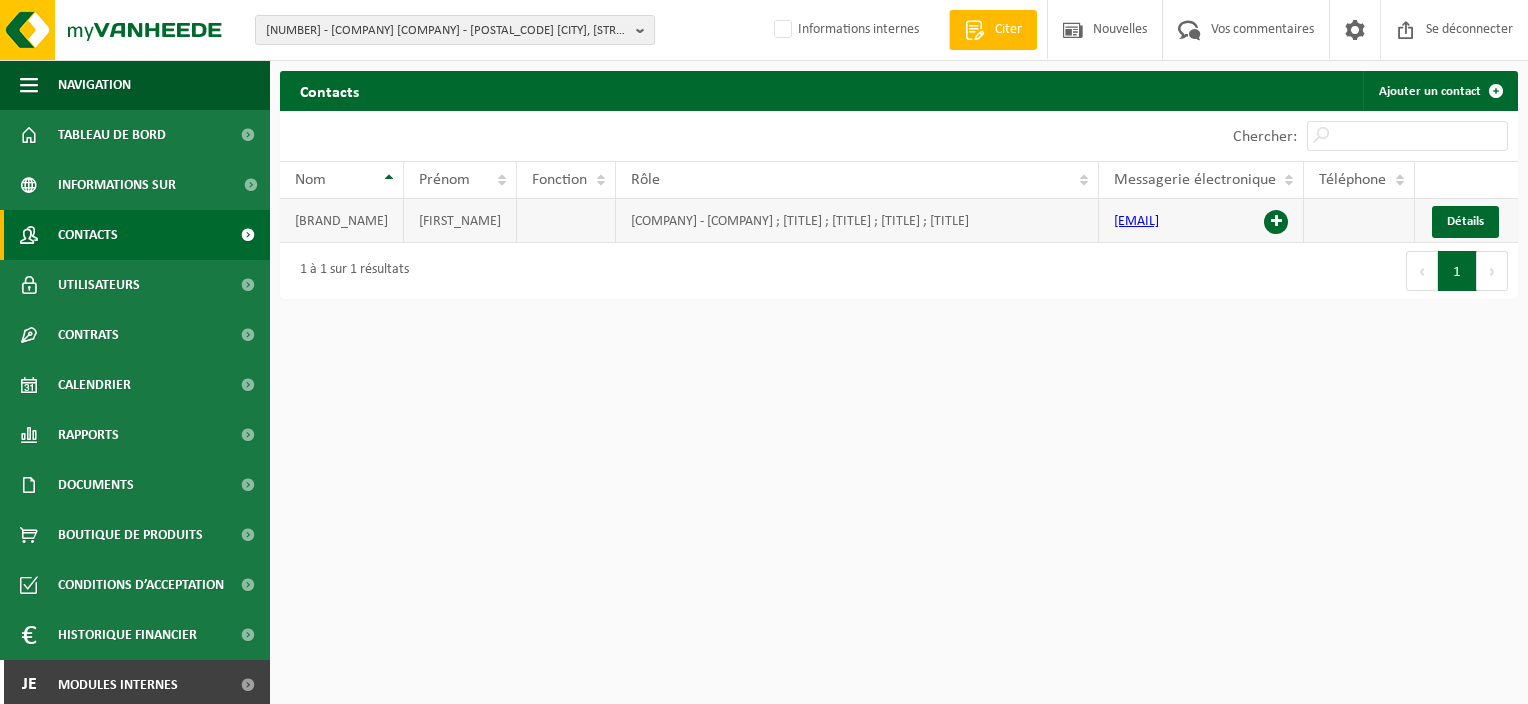 drag, startPoint x: 1240, startPoint y: 220, endPoint x: 1104, endPoint y: 216, distance: 136.0588 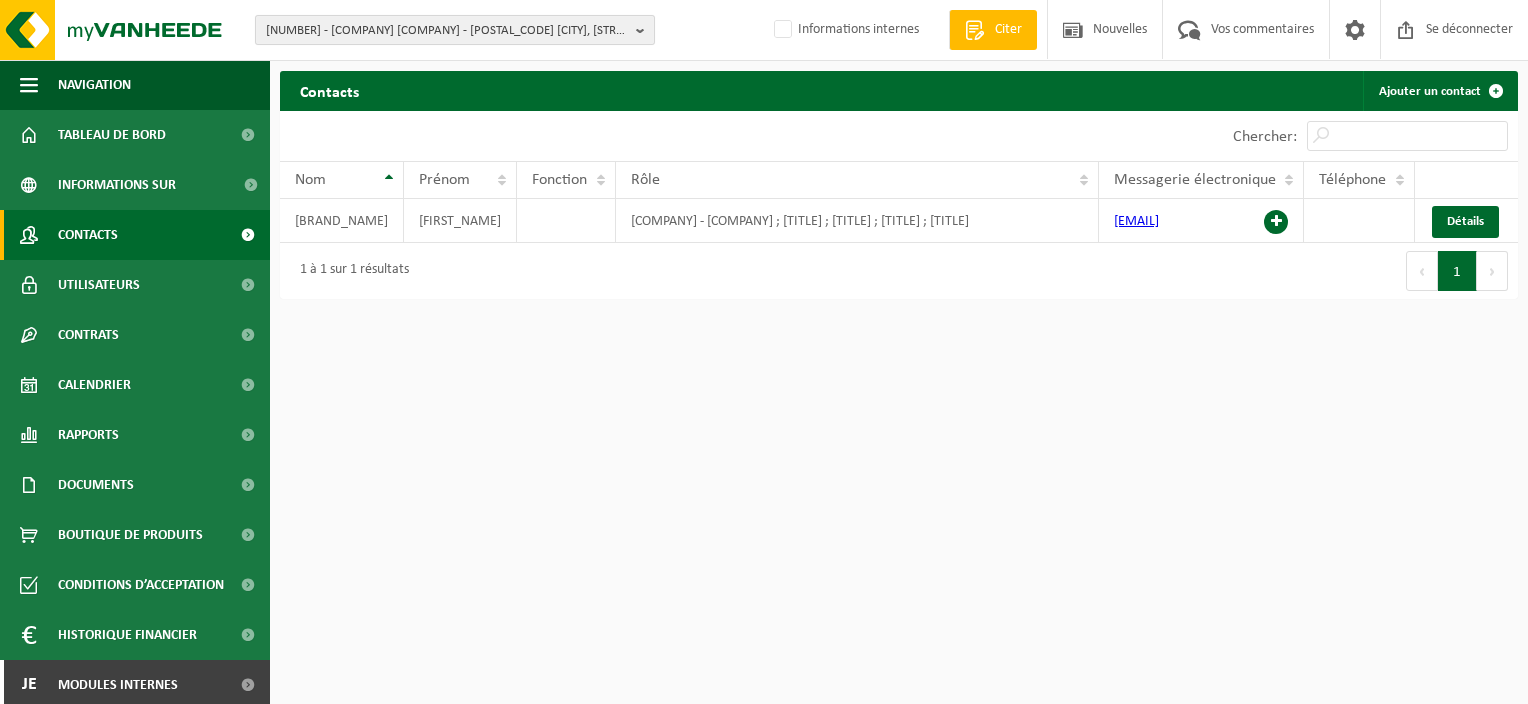 click on "10-748191 - LIBRAIRIE DE L’EUROPE - 1342 LIMELETTE, AVENUE ALBERT 1ER 1" at bounding box center (447, 31) 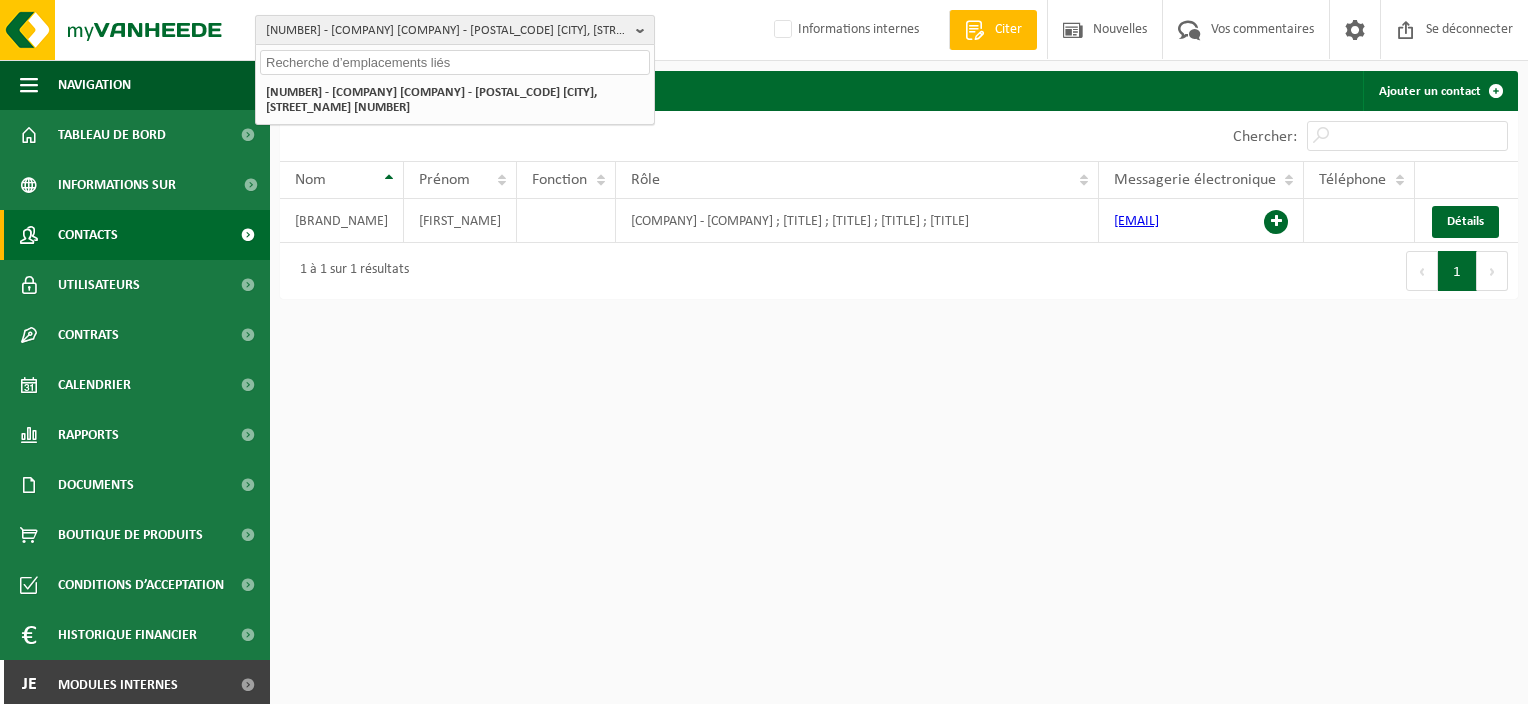 type on "9" 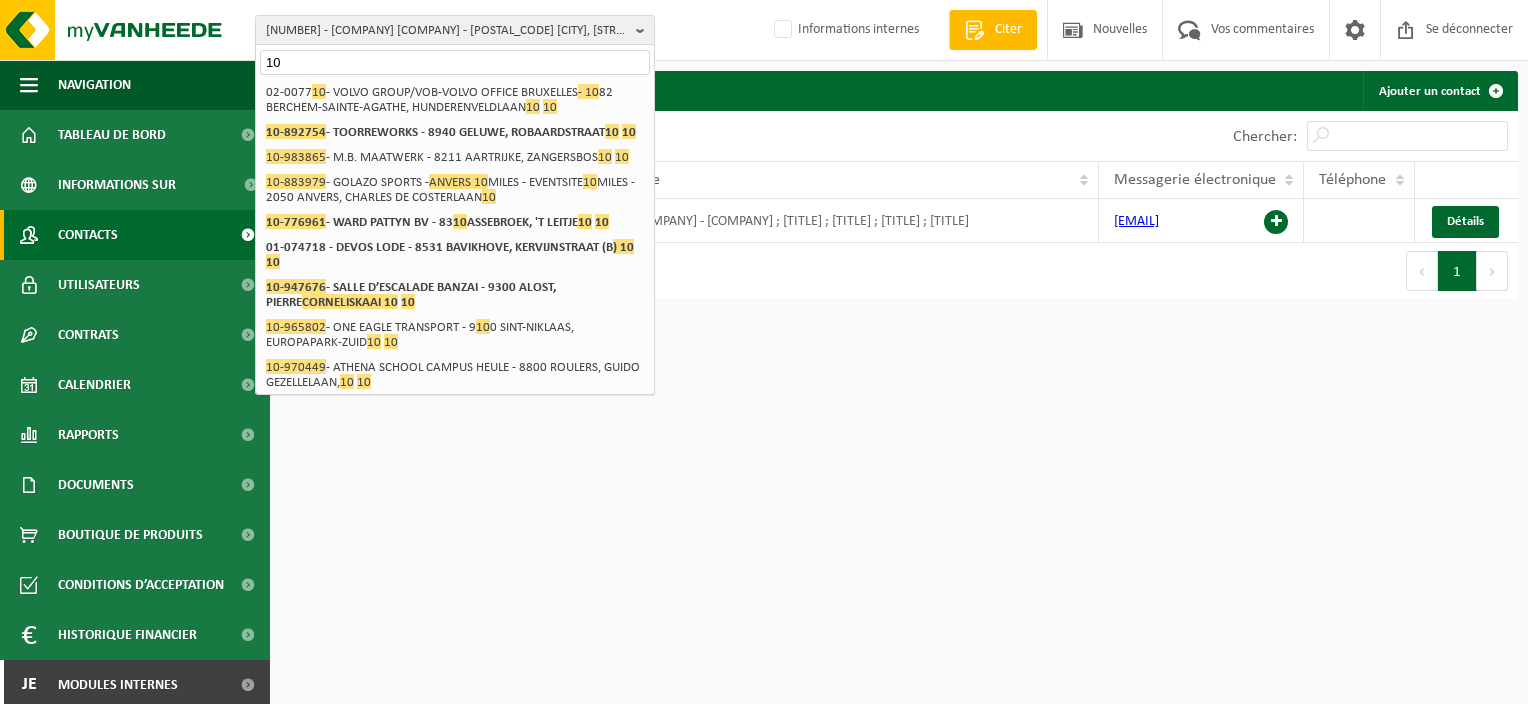 click on "10" at bounding box center [455, 62] 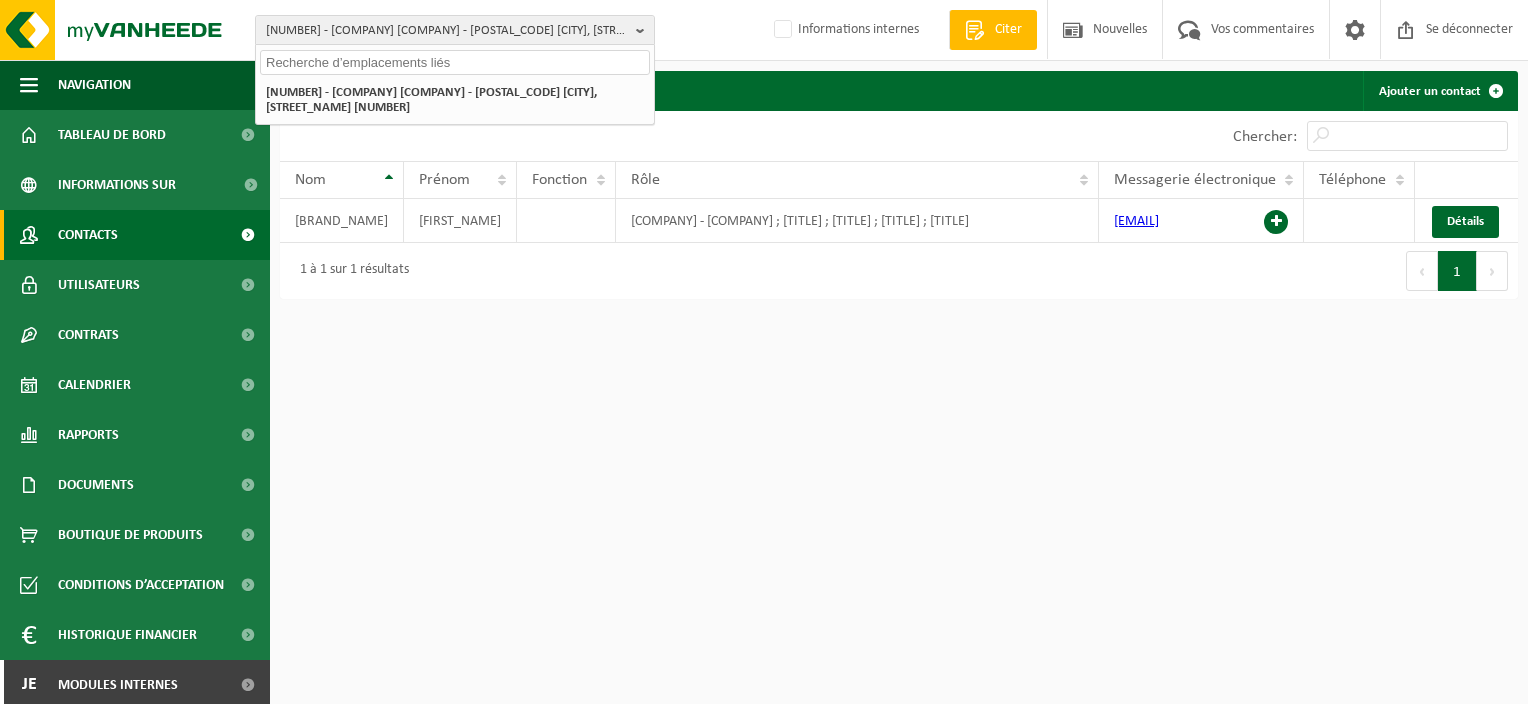paste on "10-929499" 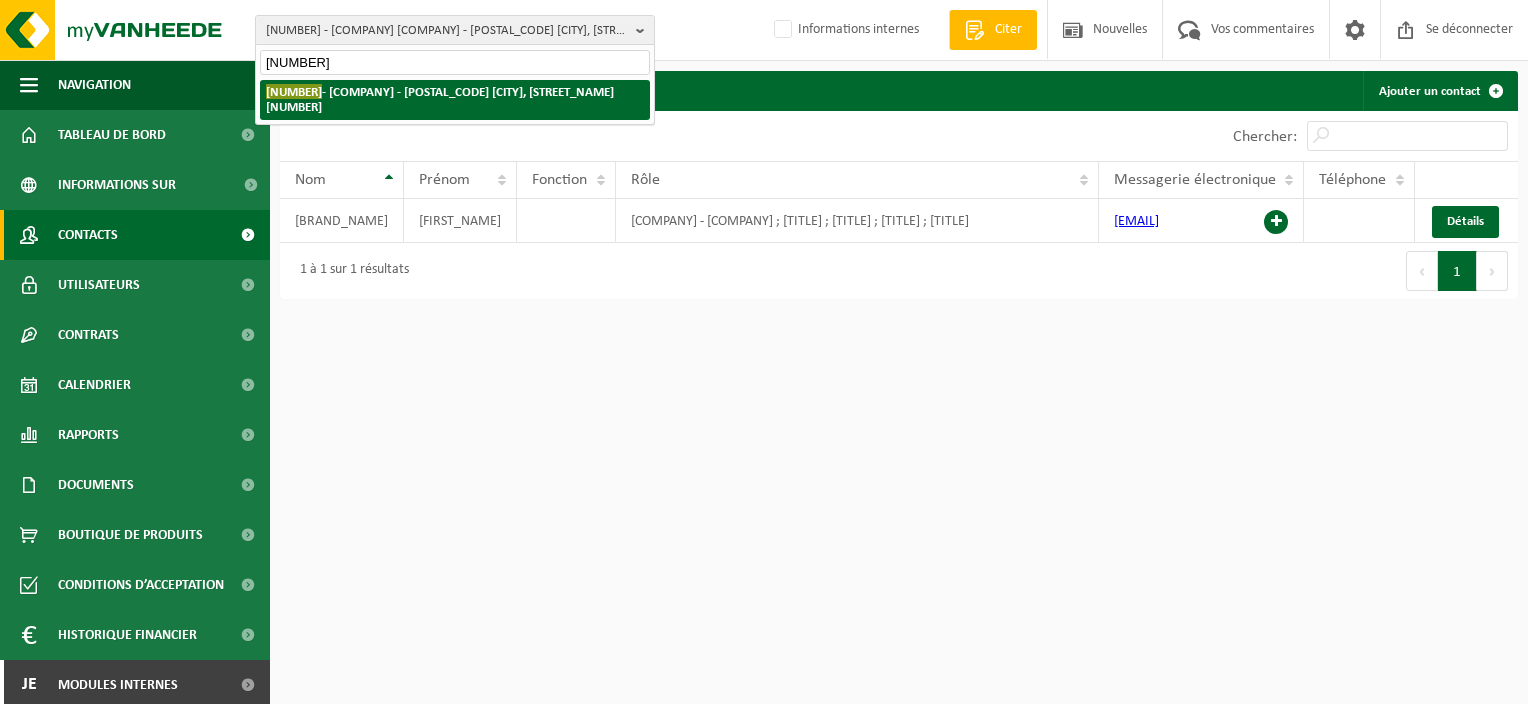 type on "10-929499" 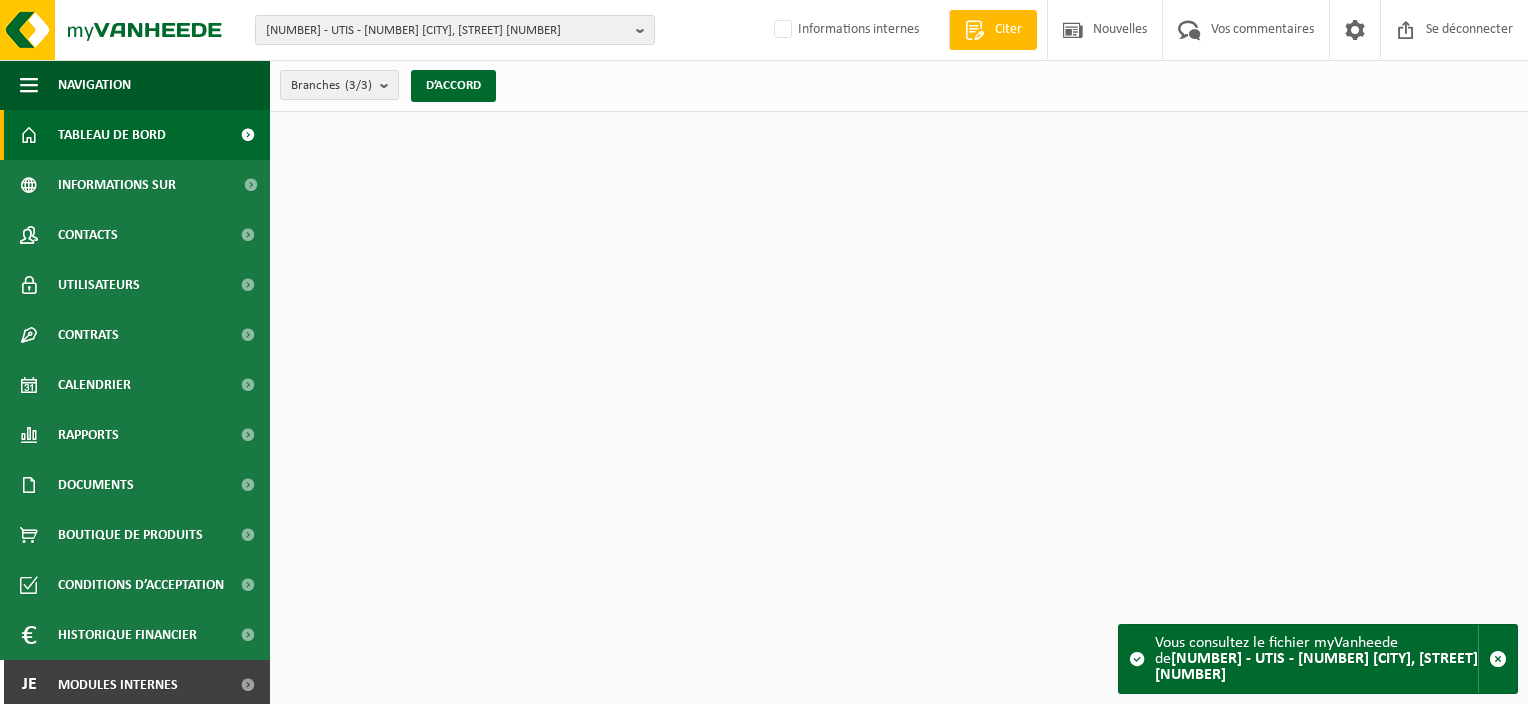 scroll, scrollTop: 0, scrollLeft: 0, axis: both 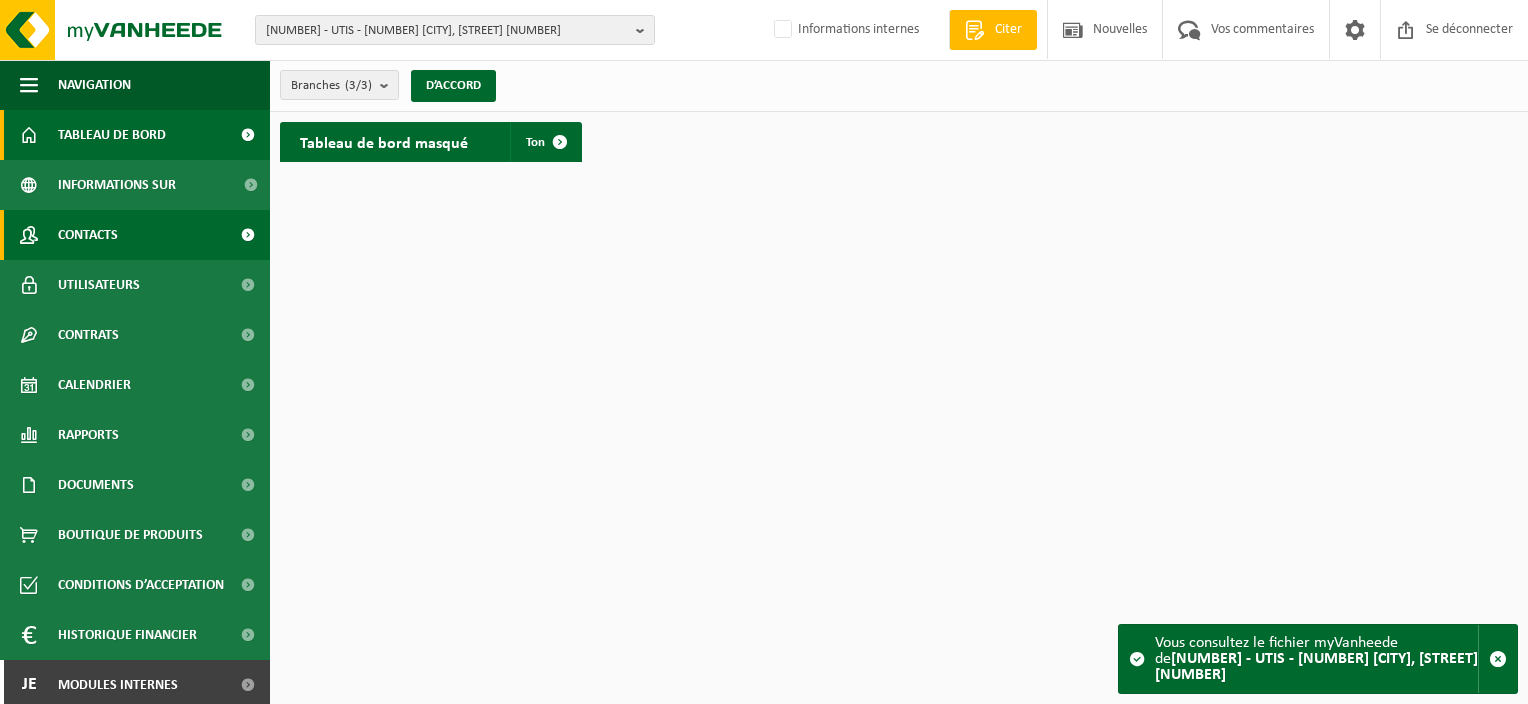 click on "Contacts" at bounding box center [135, 235] 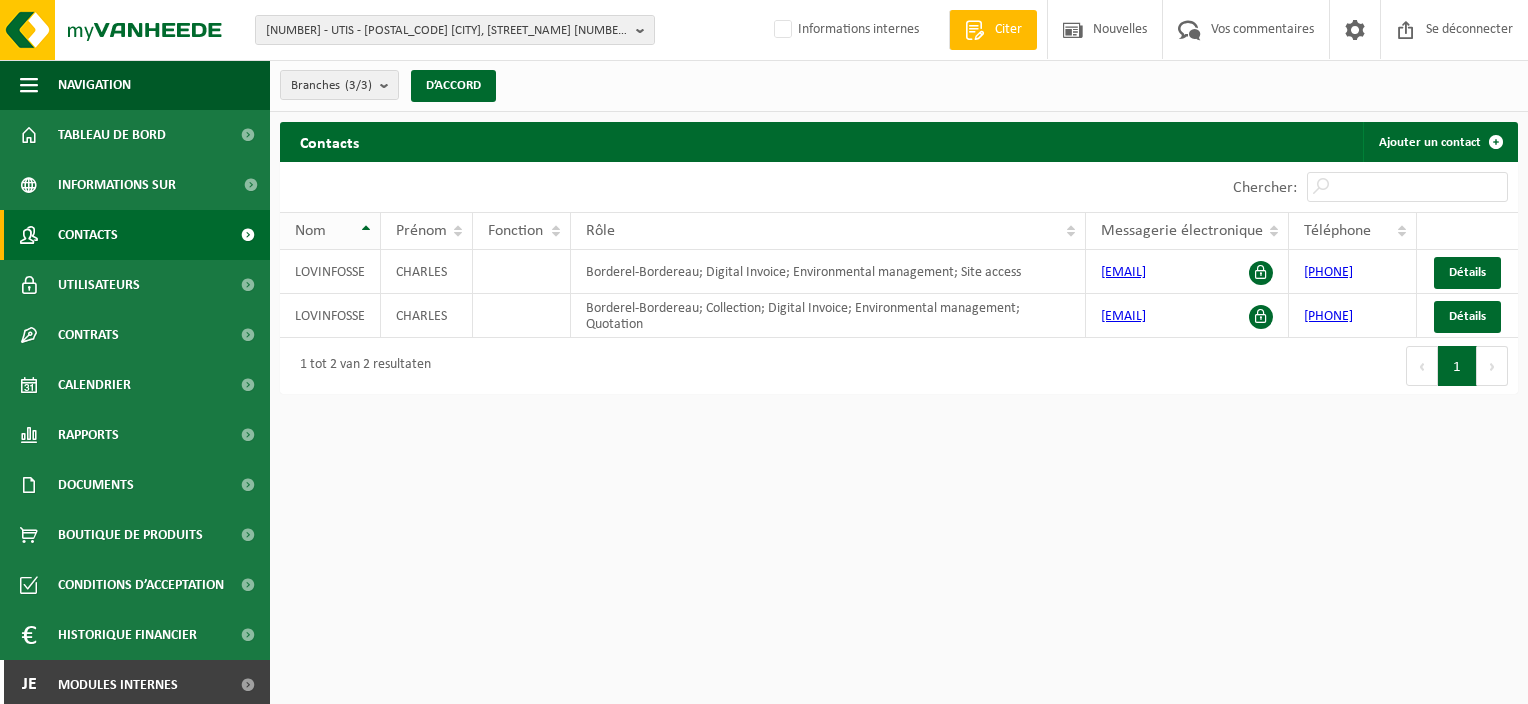 scroll, scrollTop: 0, scrollLeft: 0, axis: both 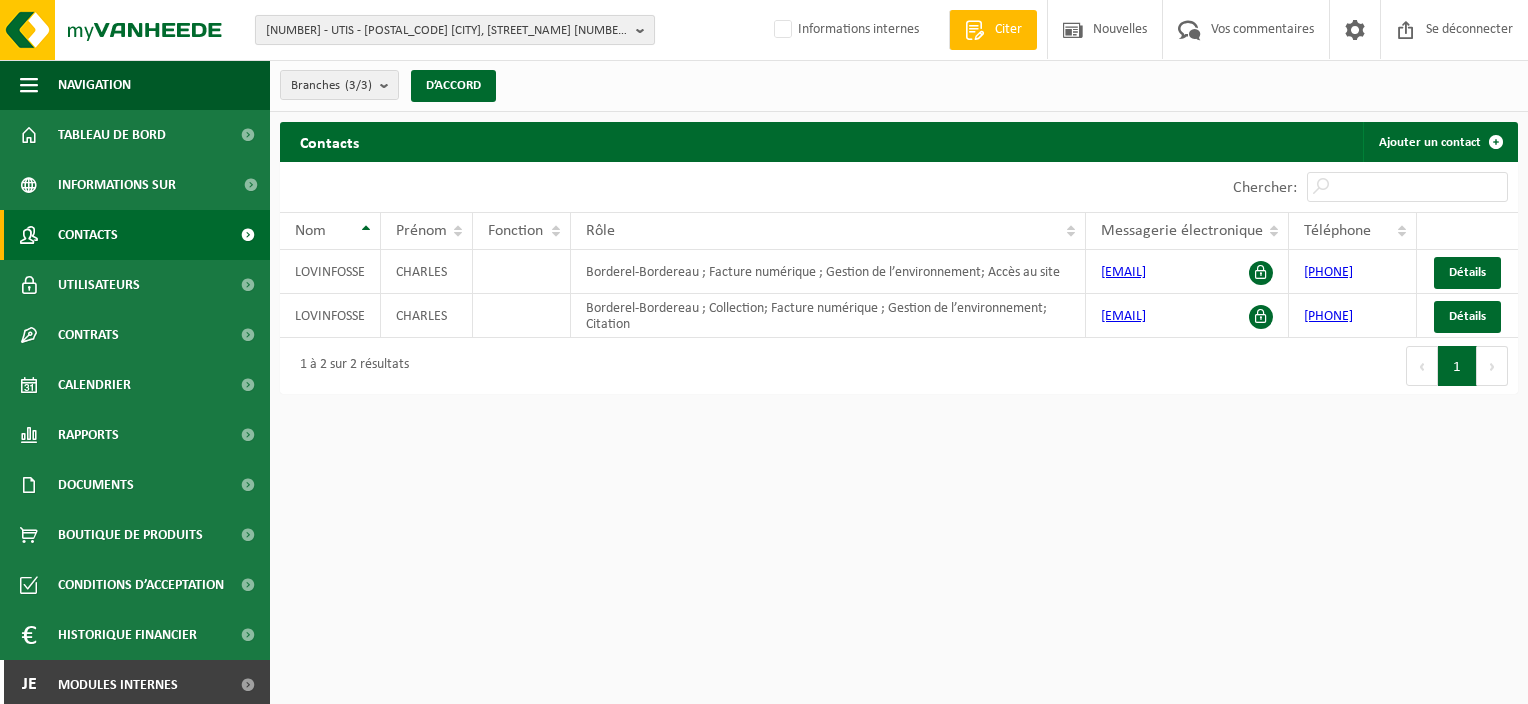 click on "[NUMBER] - UTIS - [POSTAL_CODE] [CITY], [STREET_NAME] [NUMBER]" at bounding box center [447, 31] 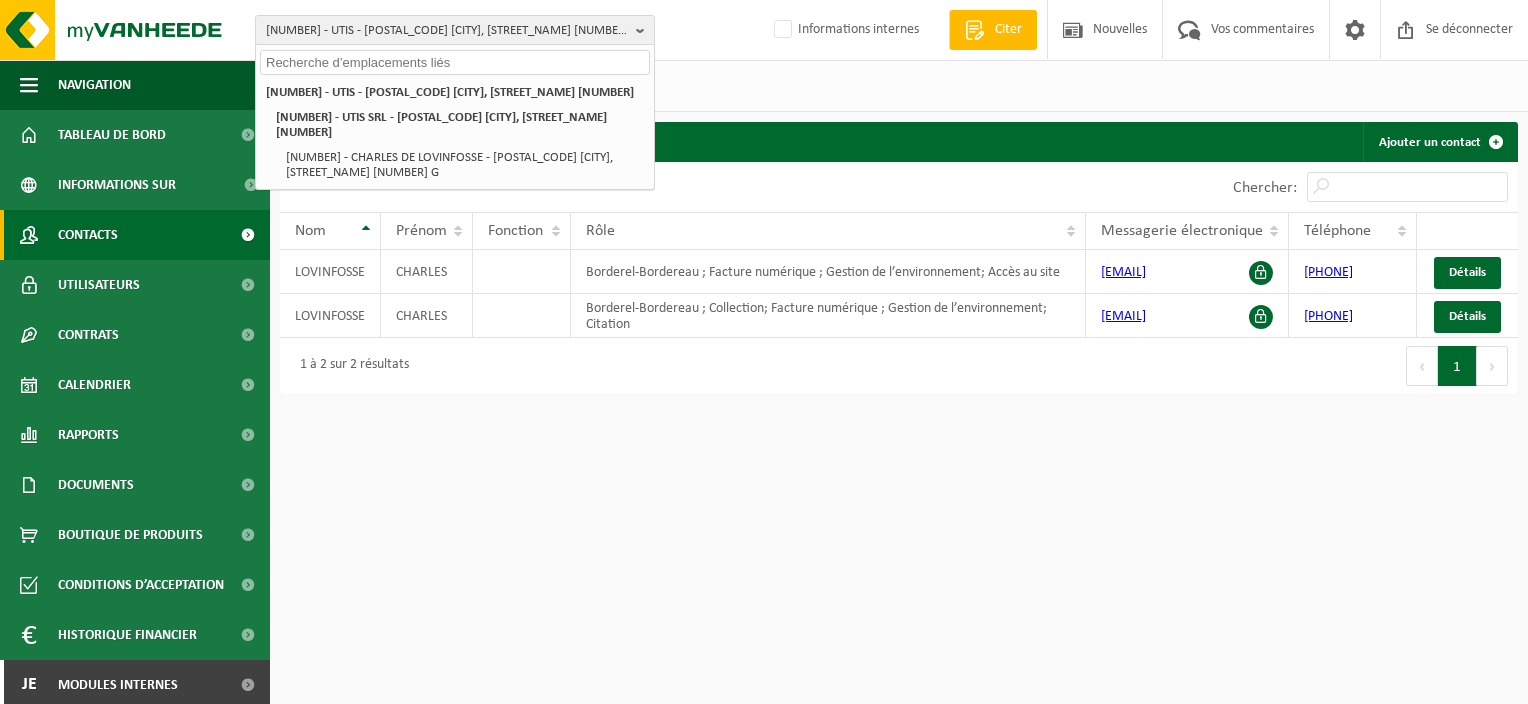 click on "[NUMBER] - UTIS - [POSTAL_CODE] [CITY], [STREET_NAME] [NUMBER] [NUMBER] [NUMBER] - UTIS - [POSTAL_CODE] [CITY], [STREET_NAME] [NUMBER] [NUMBER] [NUMBER] - CHARLES DE LOVINFOSSE - [POSTAL_CODE] [CITY], [STREET_NAME] [NUMBER] G Informations internes Welkom AURÉLIE YSEUX Citer Nouvelles Vos commentaires Se déconnecter Navigation Offerte aanvragen Nieuws Uw feedback Afmelden Tableau de bord Informations sur l’entreprise Contacts Utilisateurs Contrats Actieve contracten Historiek contracten Calendrier Rapports In grafiekvorm In lijstvorm Documents Facturen Documenten" at bounding box center [764, 352] 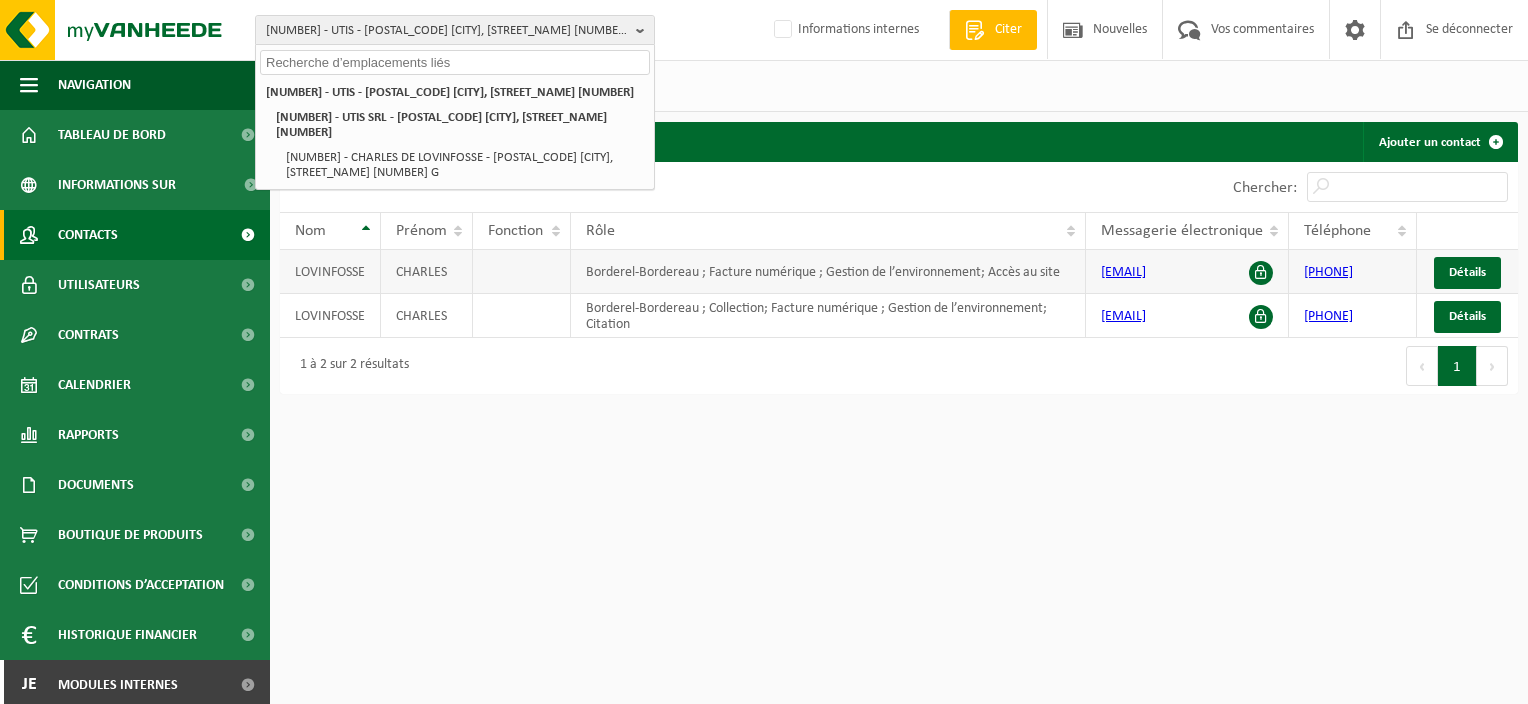 drag, startPoint x: 1208, startPoint y: 270, endPoint x: 1084, endPoint y: 269, distance: 124.004036 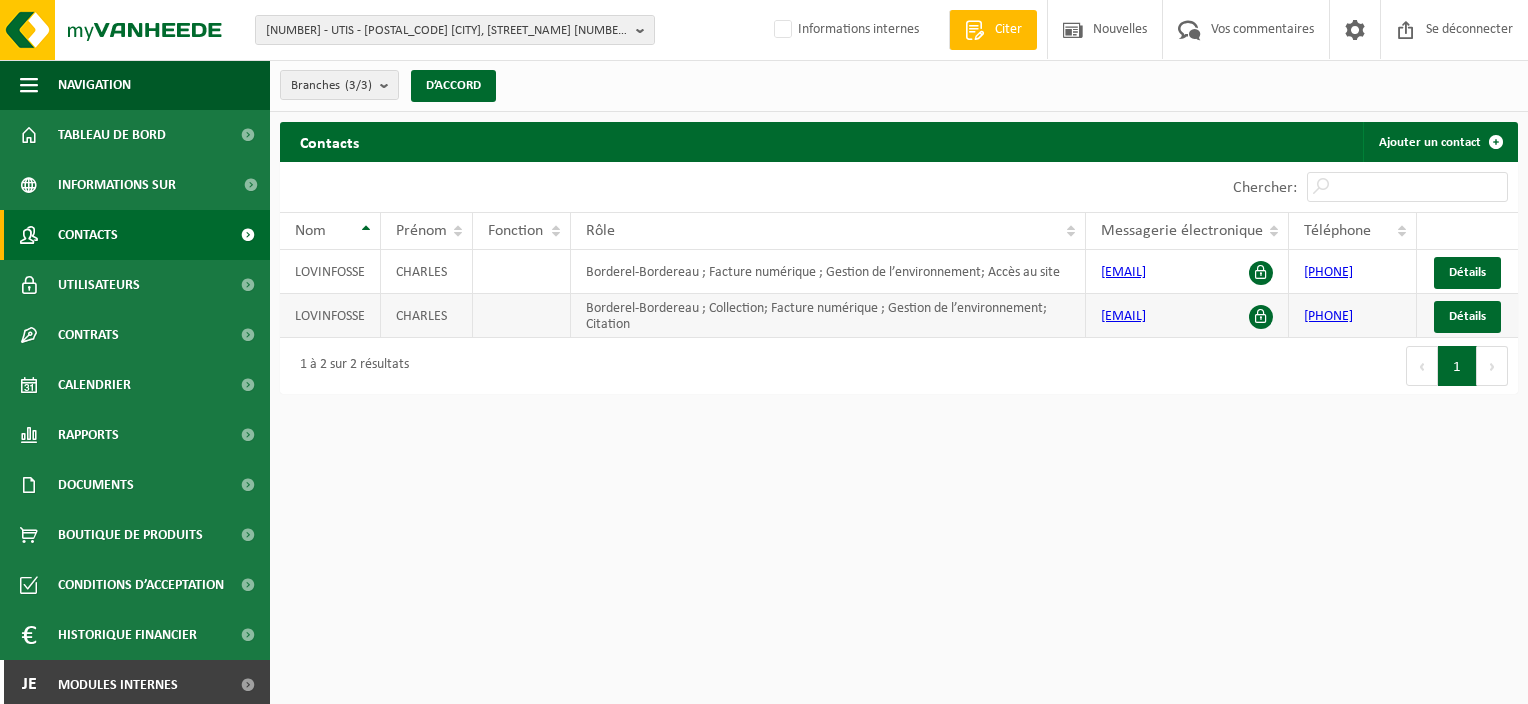 copy on "Borderel-Bordereau ; Facture numérique ; Gestion de l’environnement; Accès au site cdl@charlelec.be" 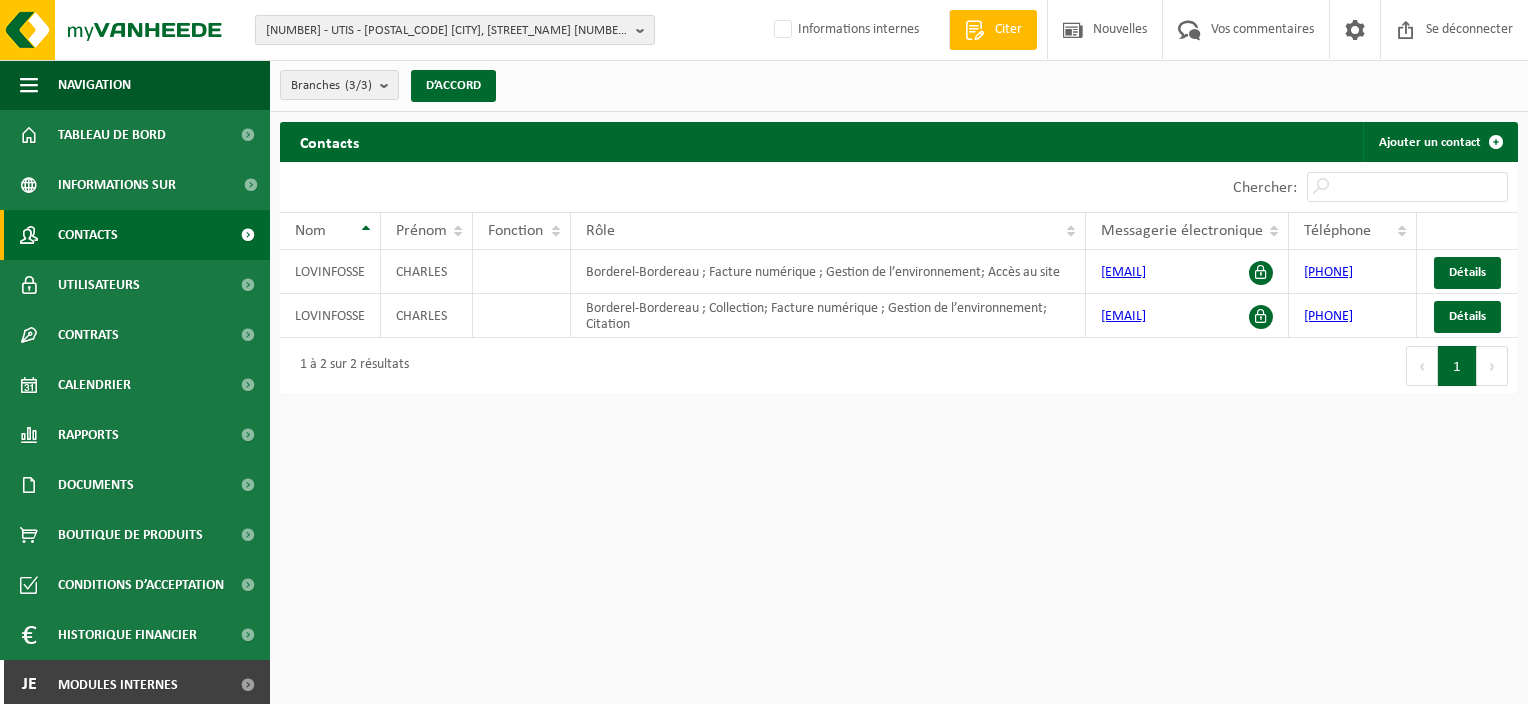 click on "10-929499 - UTIS - 1325 CHAUMONT-GISTOUX, RUE DE NEUSSART 1" at bounding box center (455, 30) 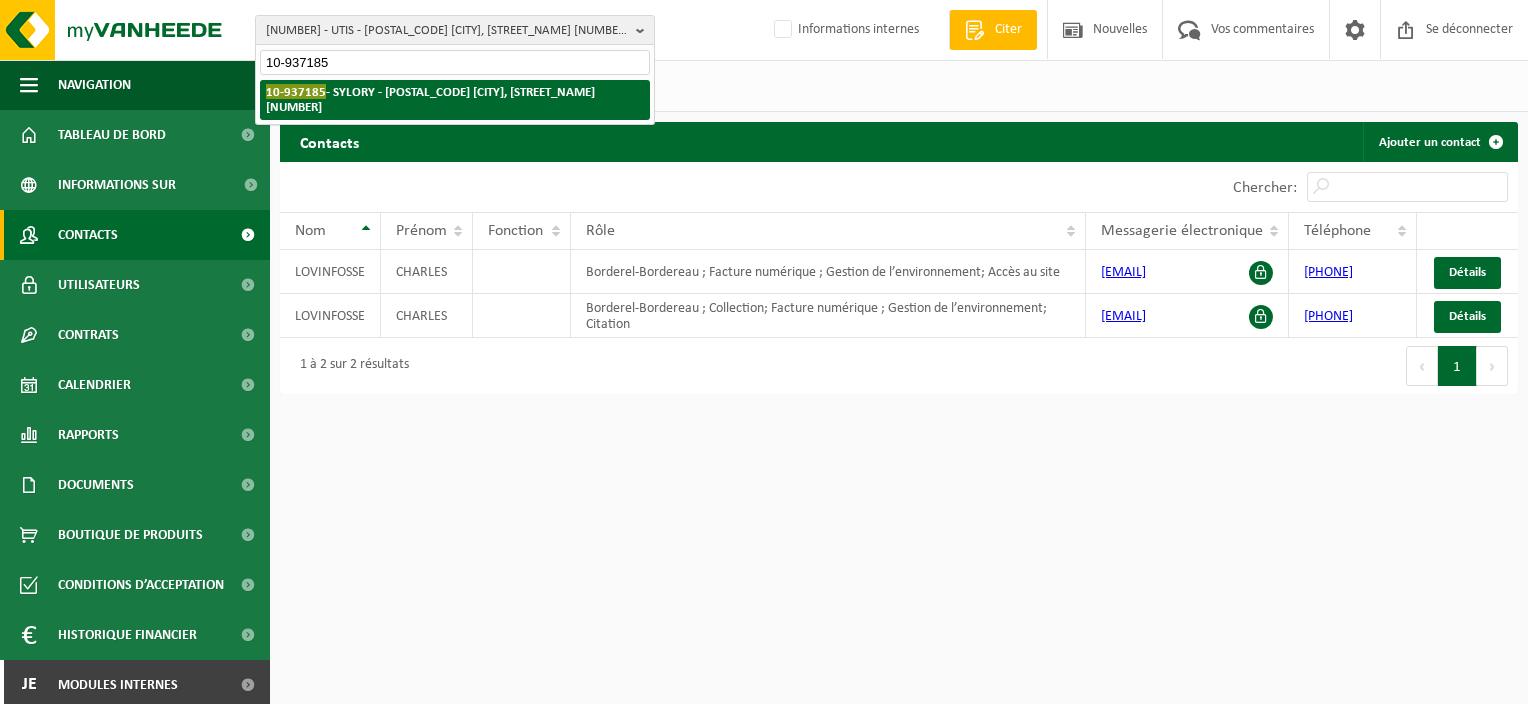 type on "10-937185" 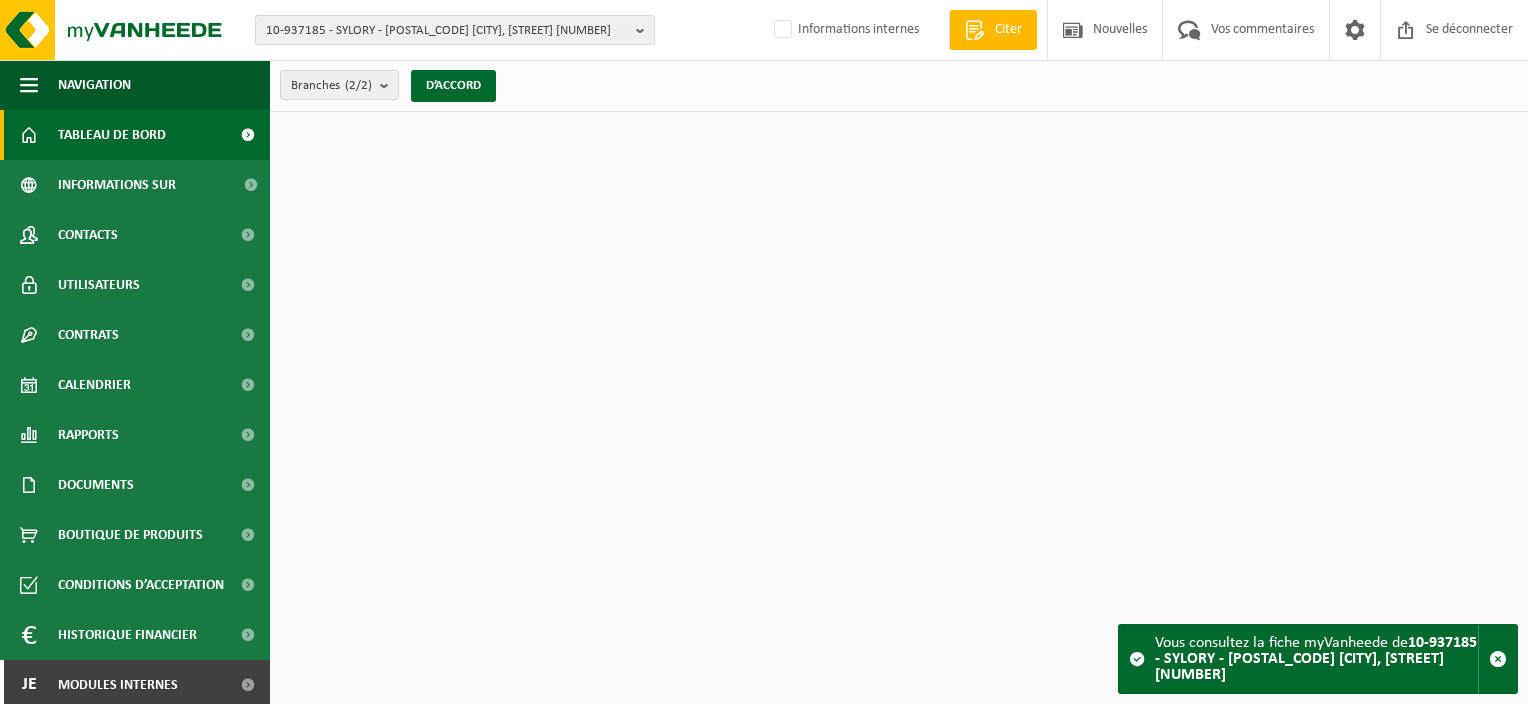 scroll, scrollTop: 0, scrollLeft: 0, axis: both 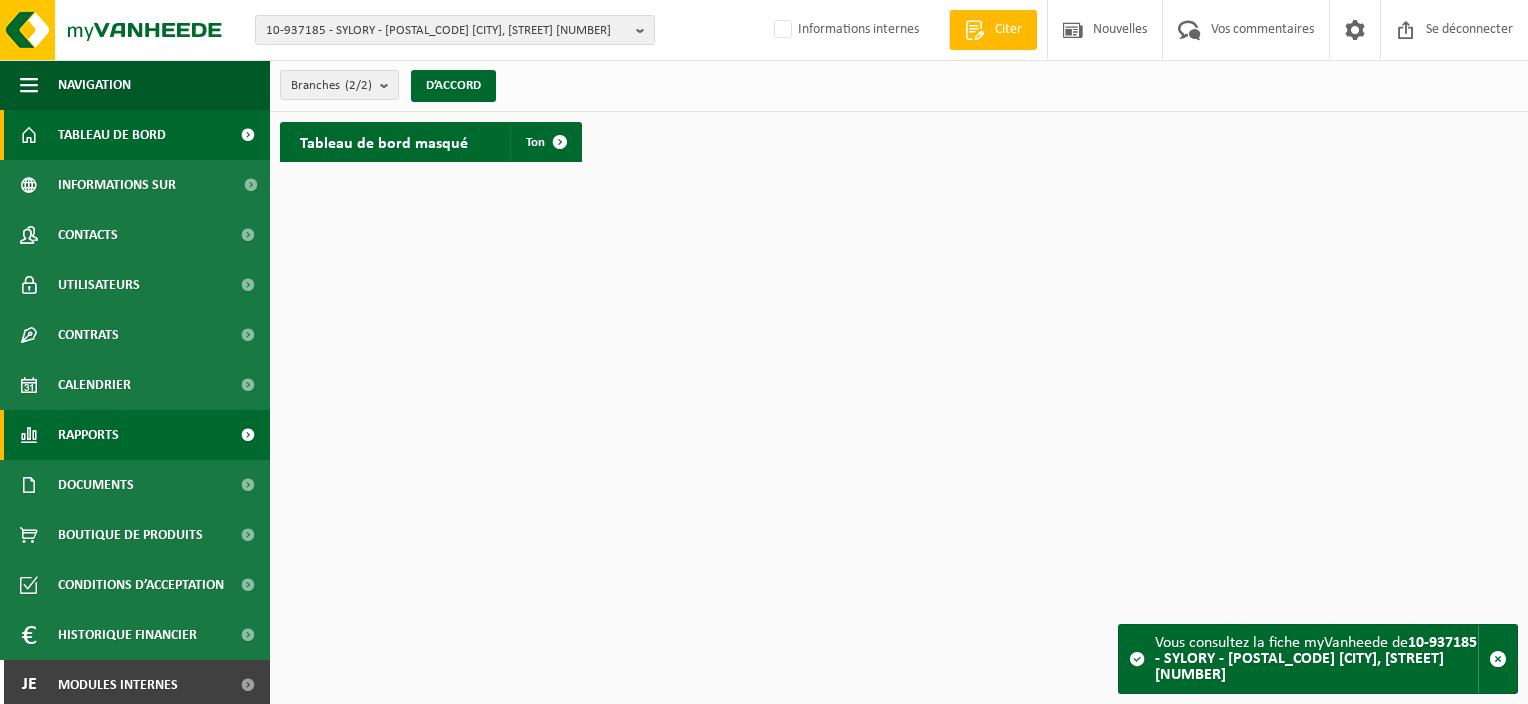 click on "Rapports" at bounding box center [135, 435] 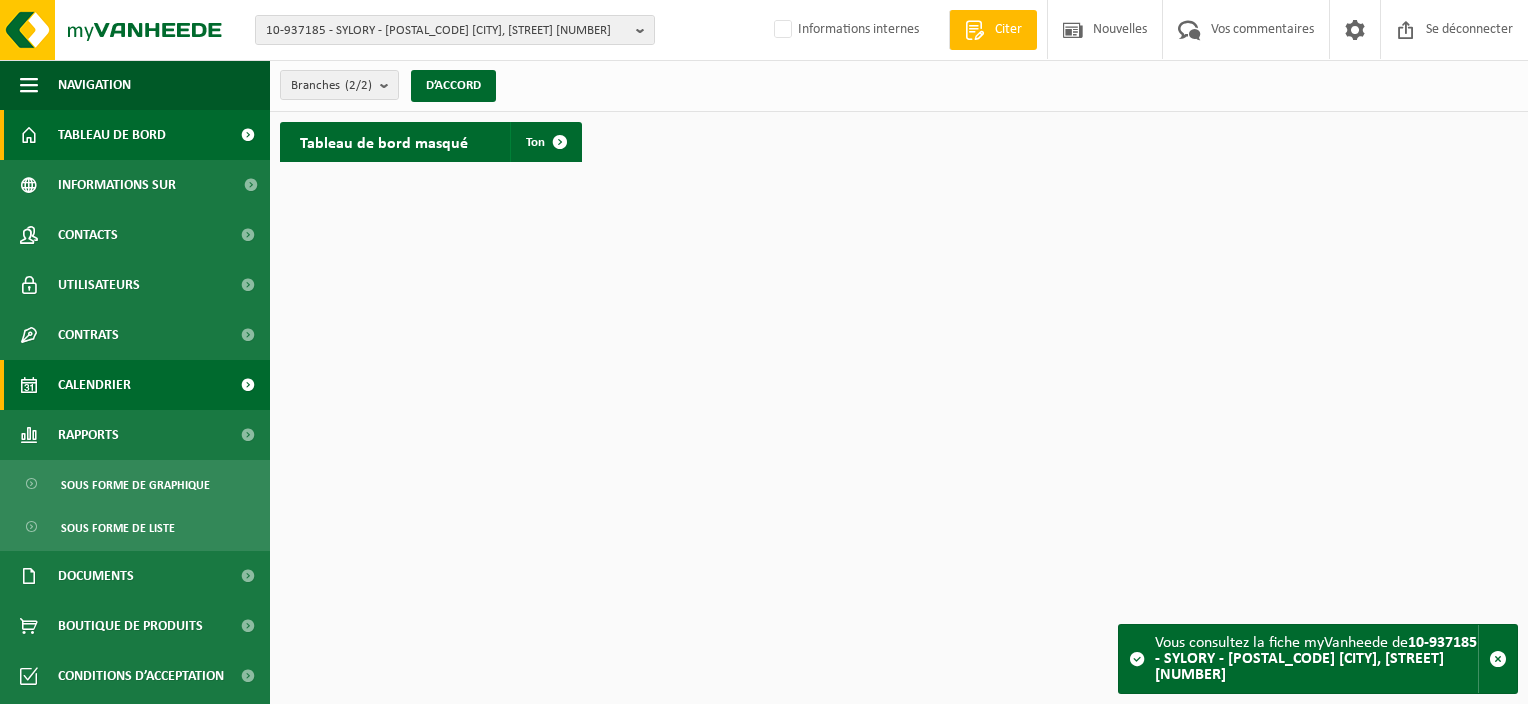 click on "Calendrier" at bounding box center (94, 385) 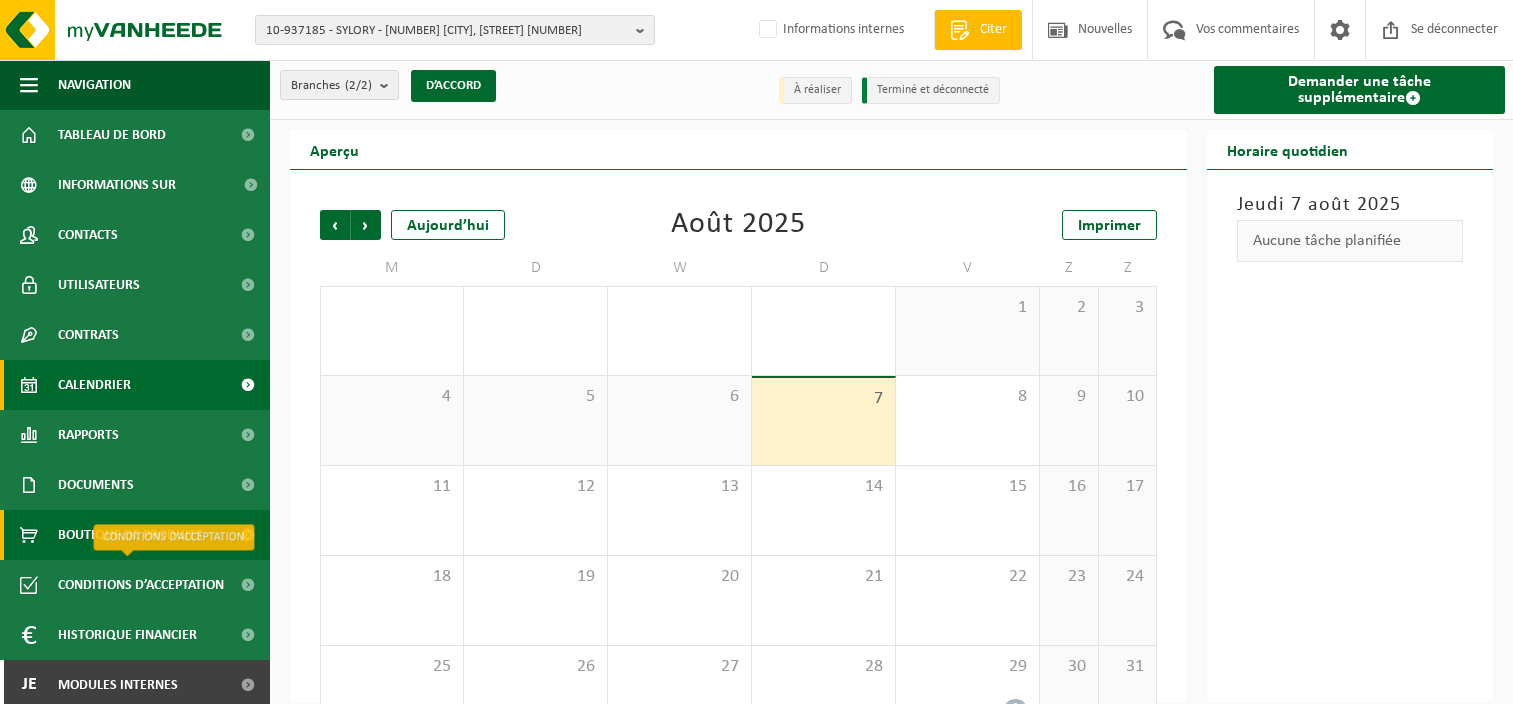 scroll, scrollTop: 0, scrollLeft: 0, axis: both 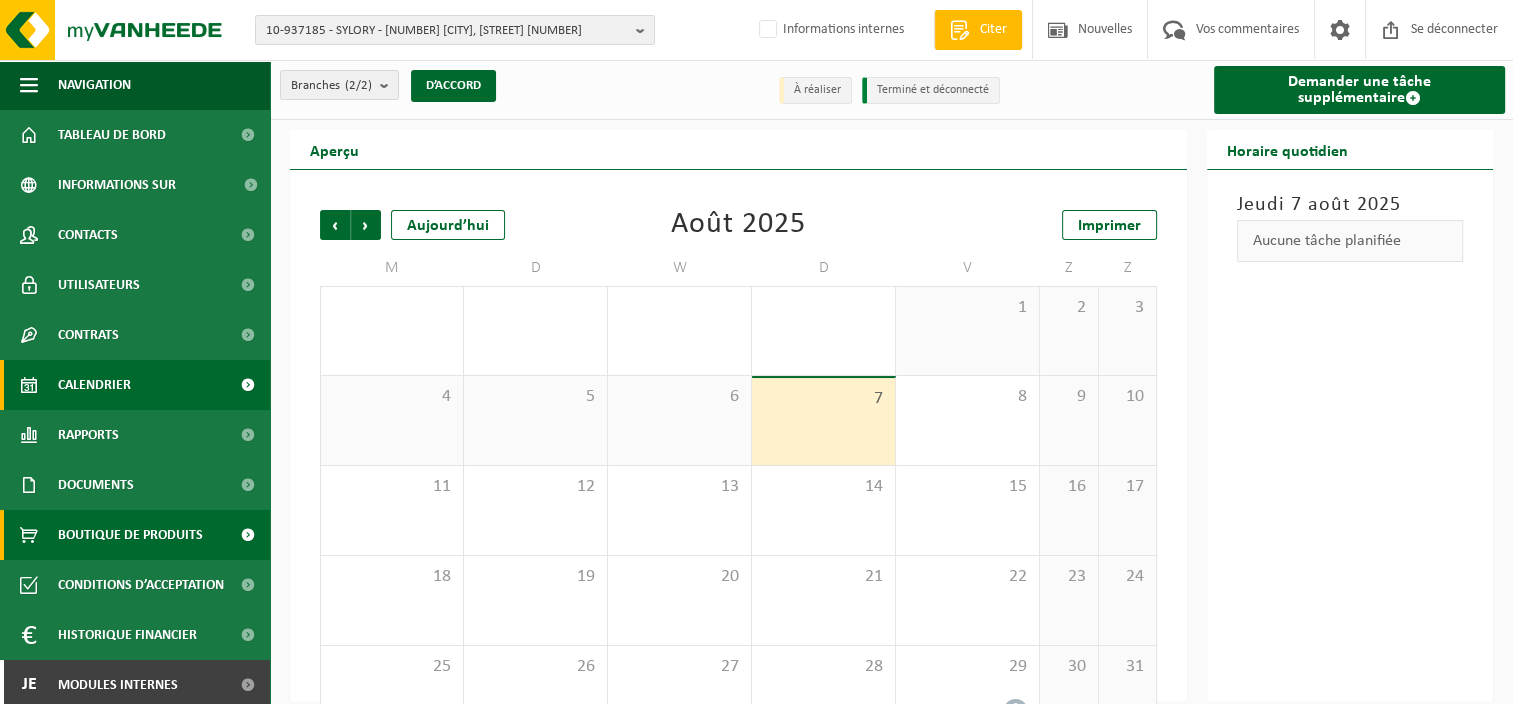 click on "Boutique de produits" at bounding box center (130, 535) 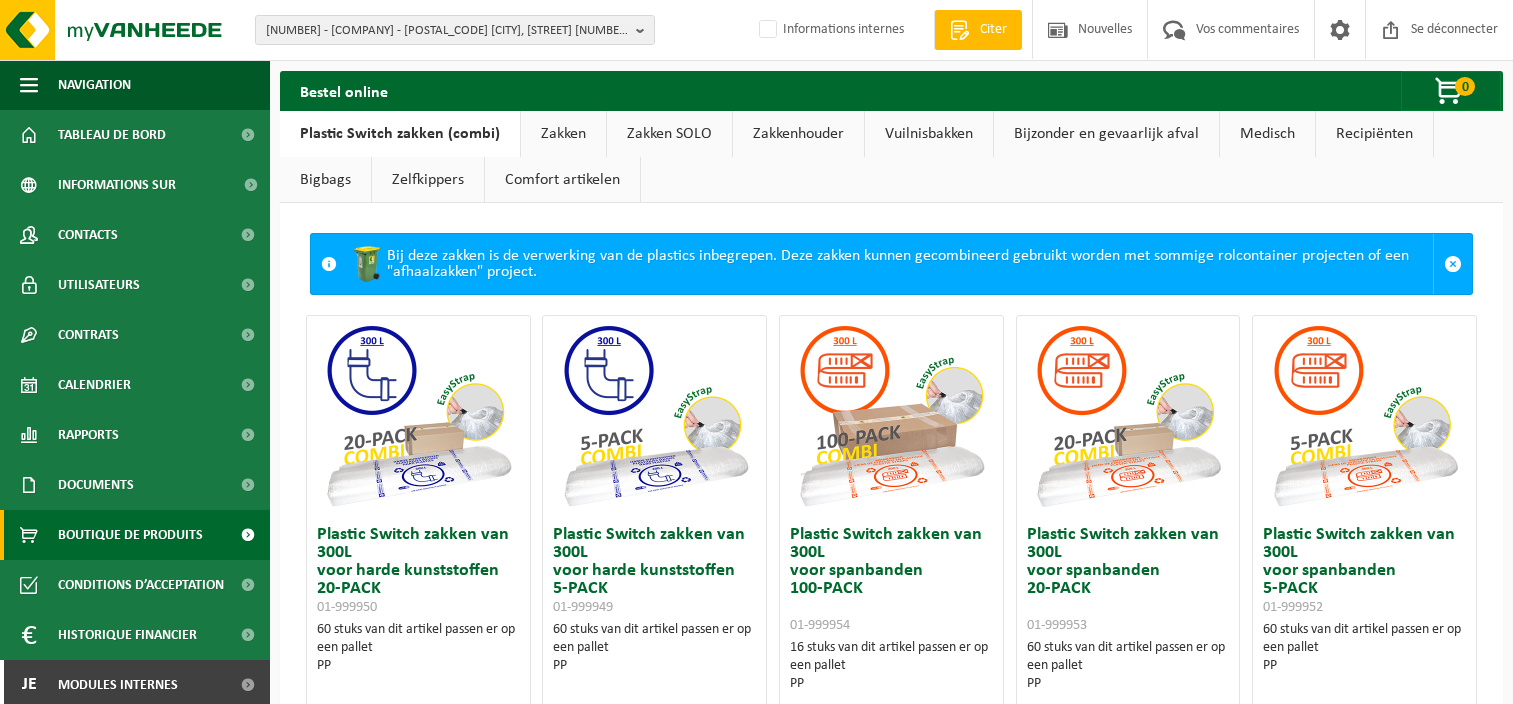 scroll, scrollTop: 0, scrollLeft: 0, axis: both 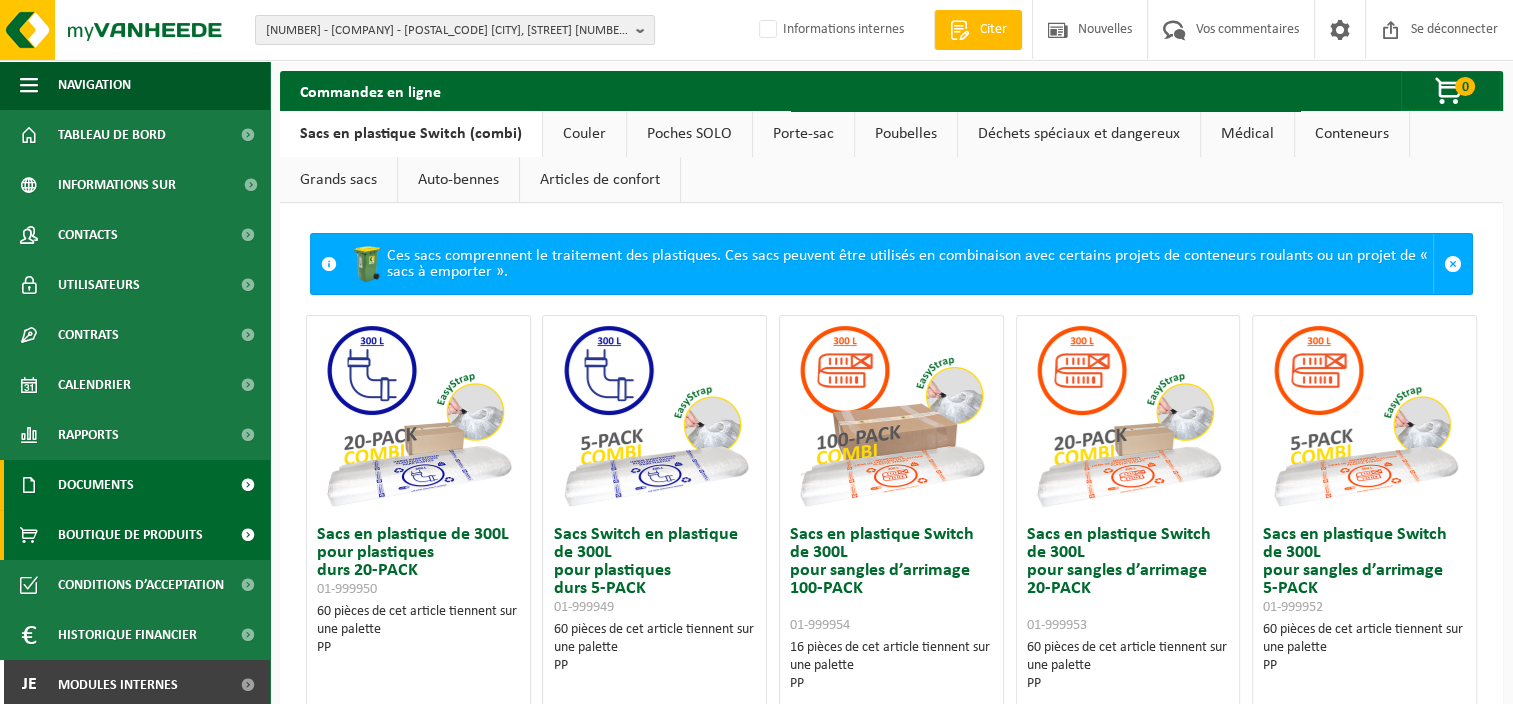 click on "Documents" at bounding box center (96, 485) 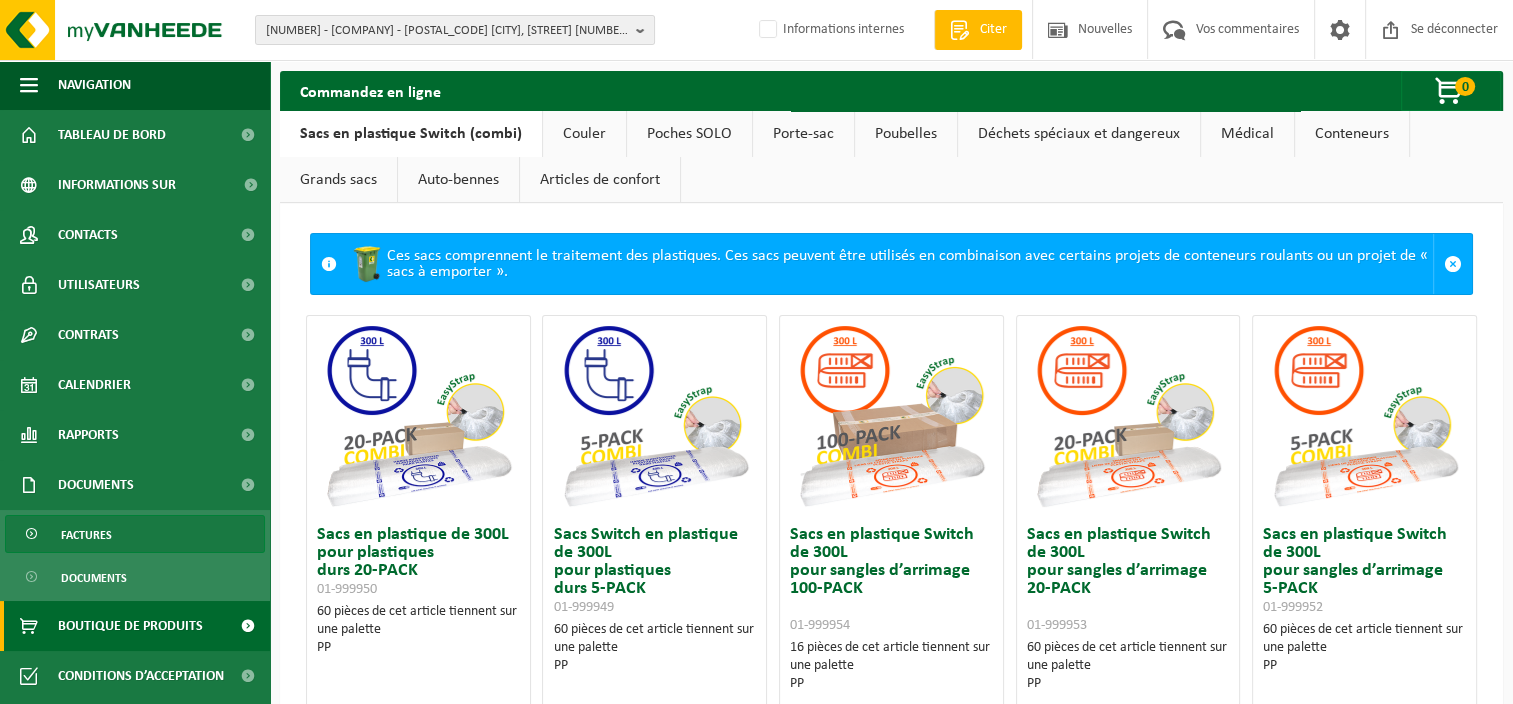click on "Factures" at bounding box center [135, 534] 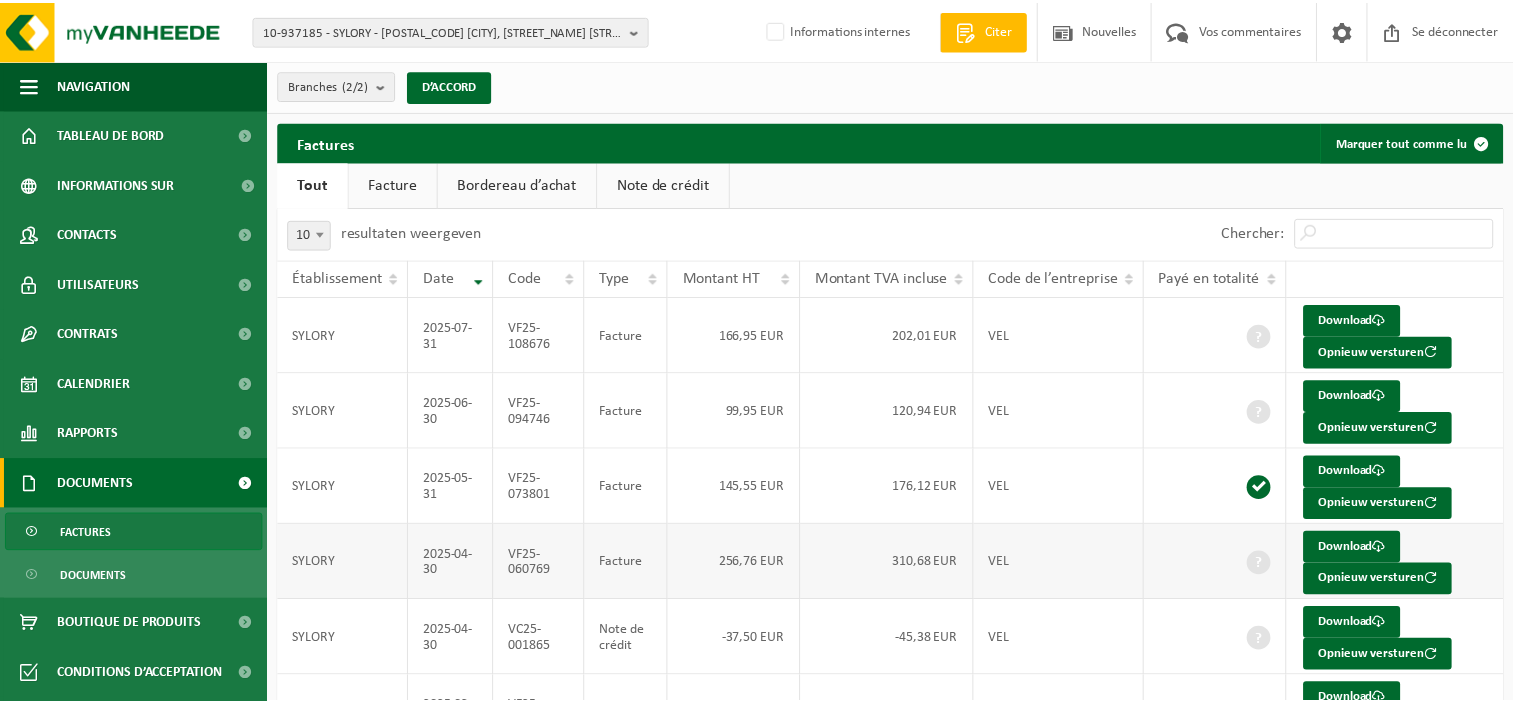 scroll, scrollTop: 0, scrollLeft: 0, axis: both 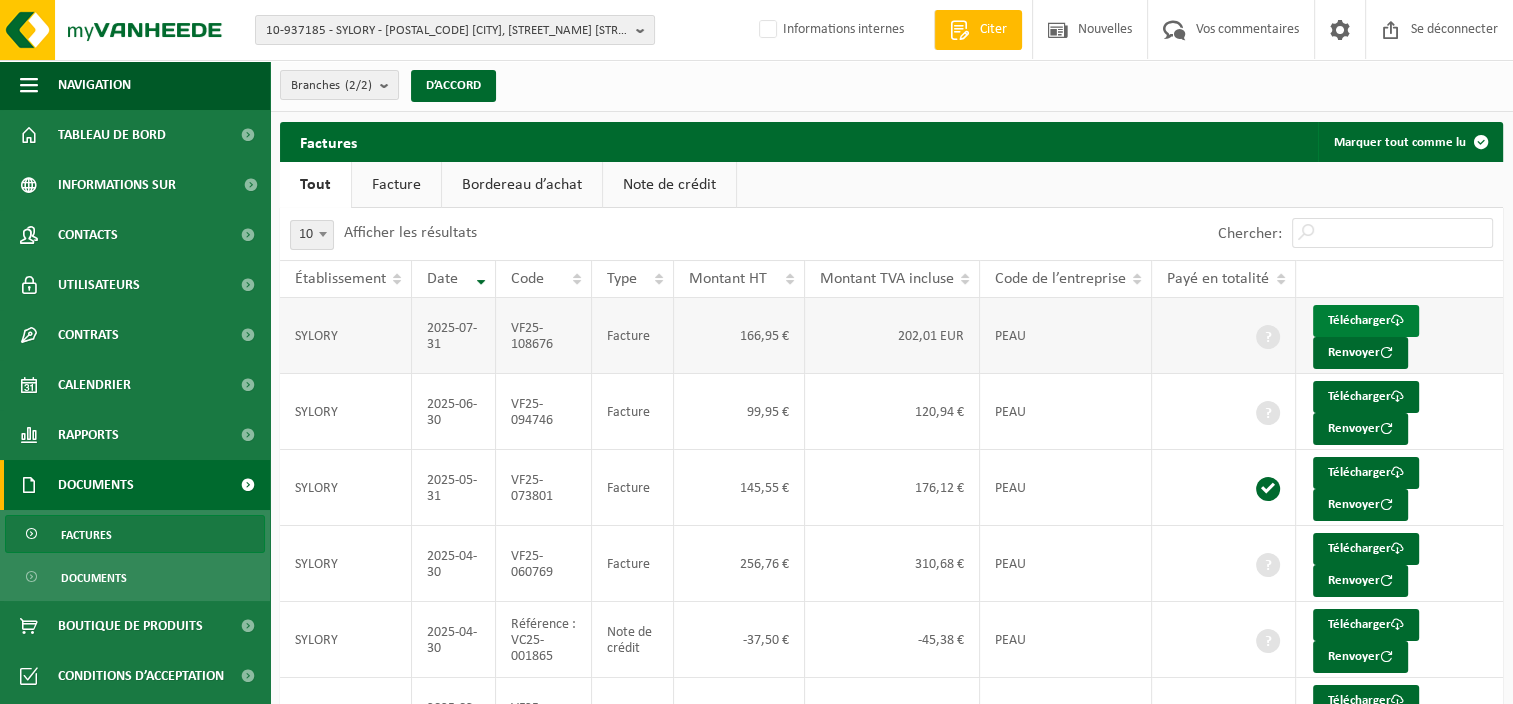 click on "Télécharger" at bounding box center (1359, 320) 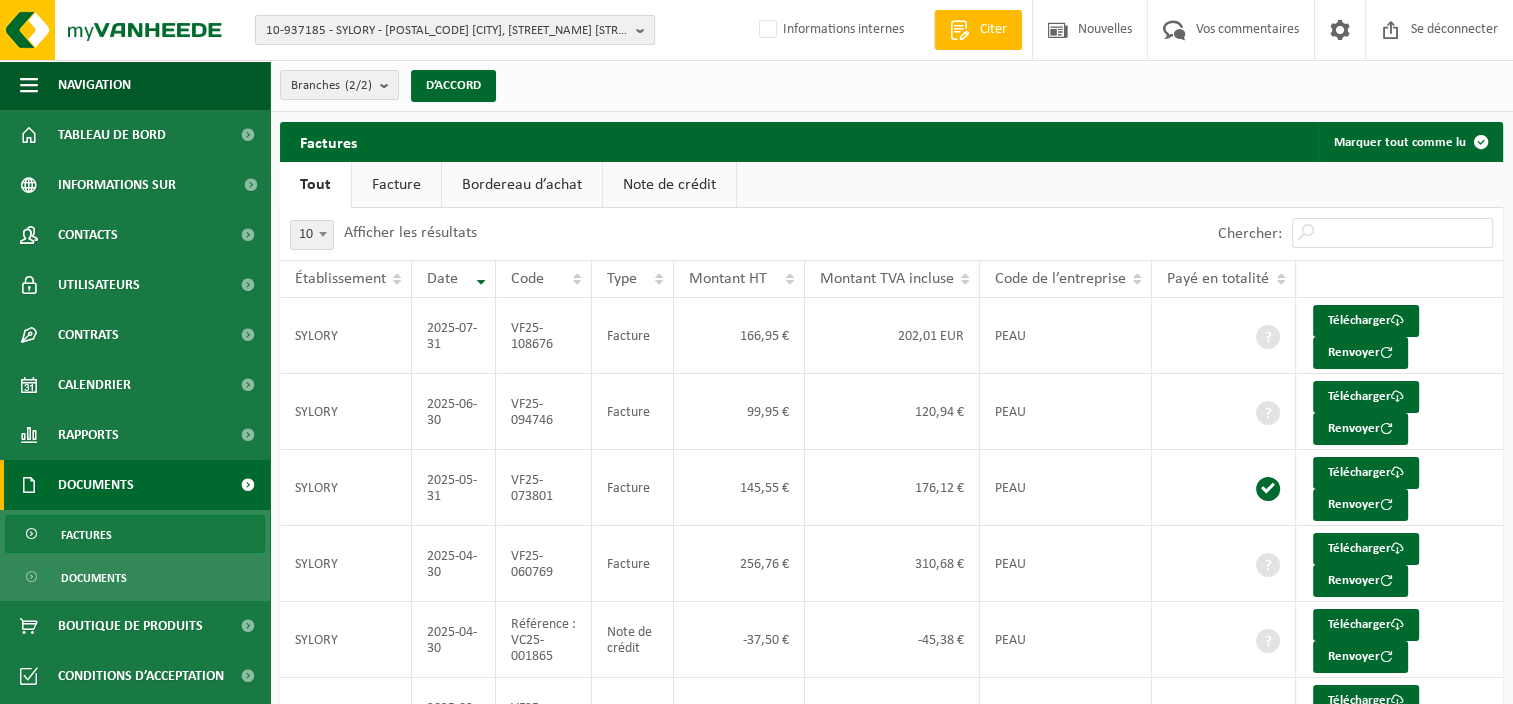 click on "10-937185 - SYLORY - 1420 BRAINE-L’ALLEUD, ROUTE DU LION 134" at bounding box center [447, 31] 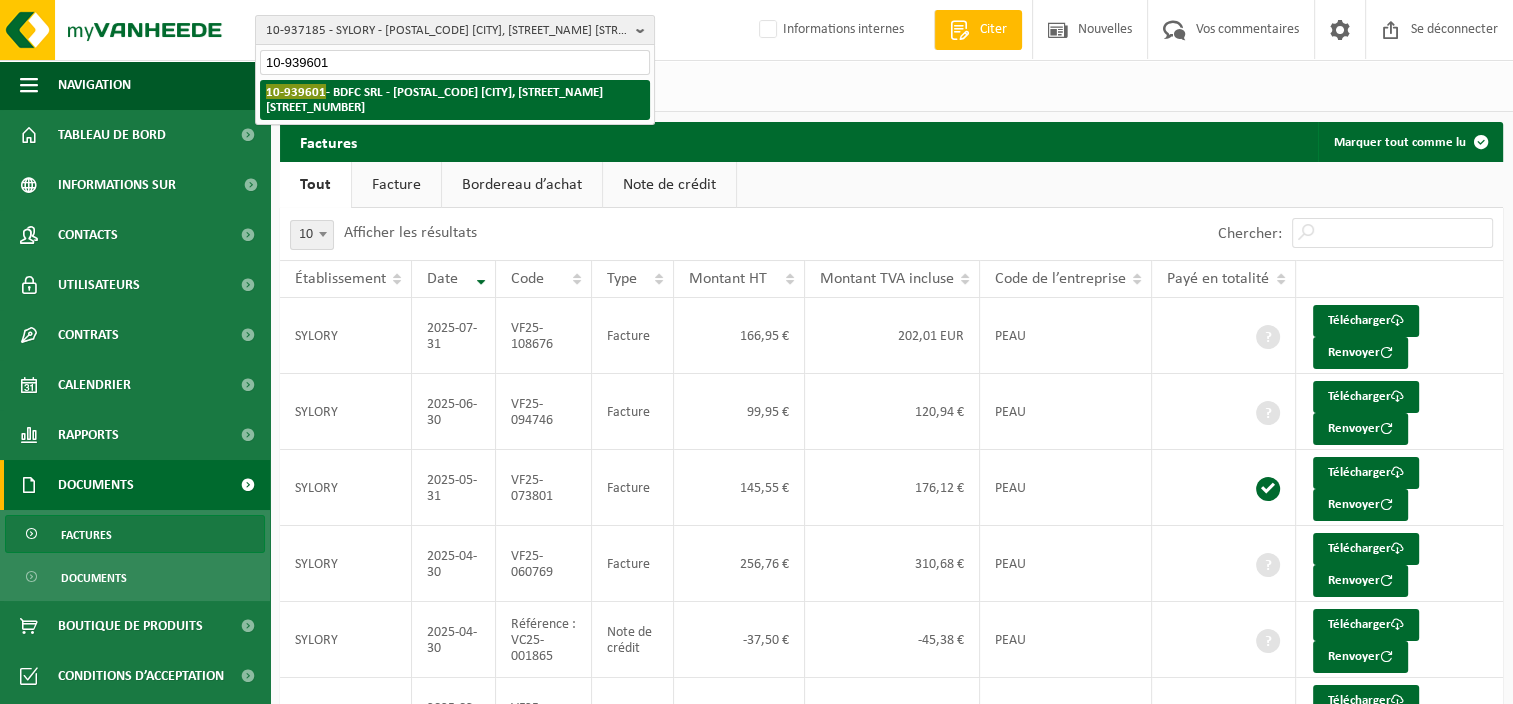 type on "10-939601" 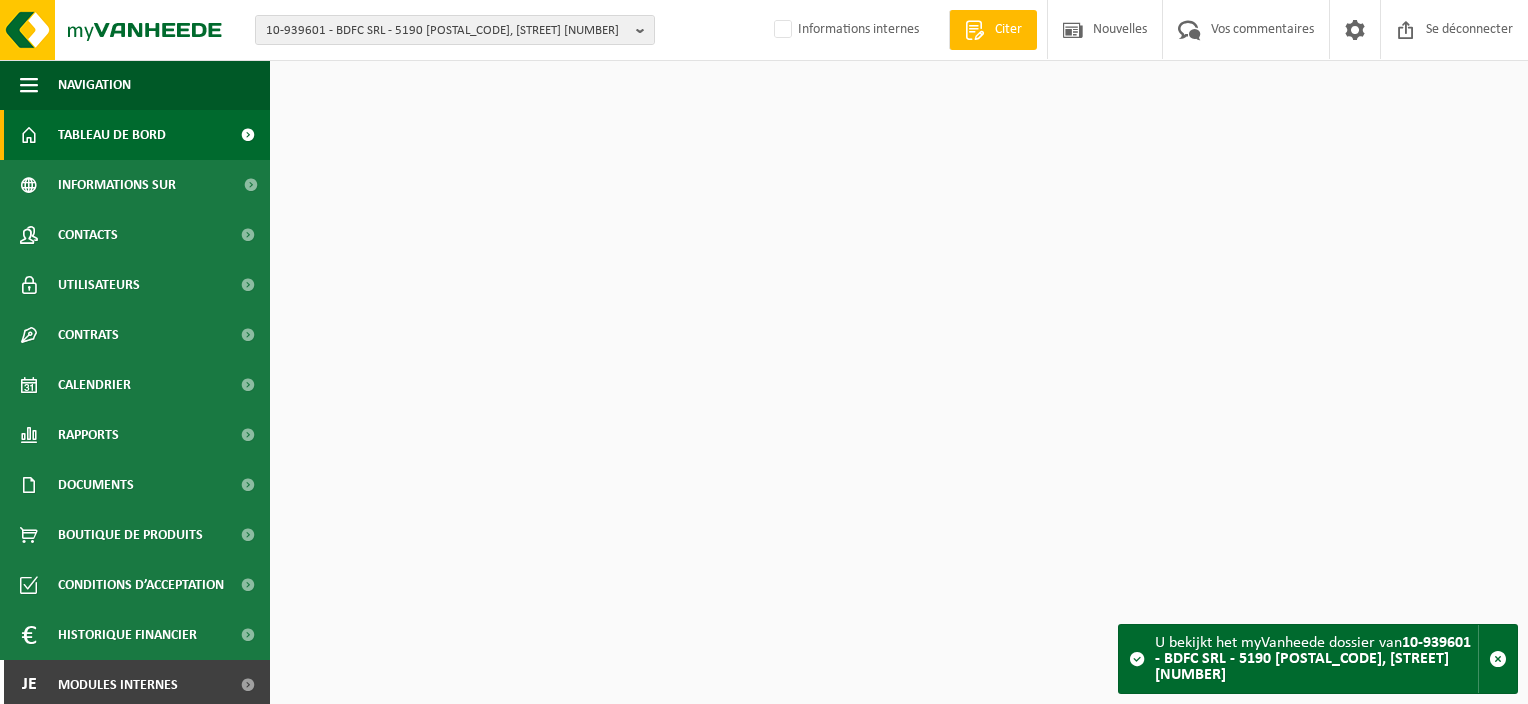 scroll, scrollTop: 0, scrollLeft: 0, axis: both 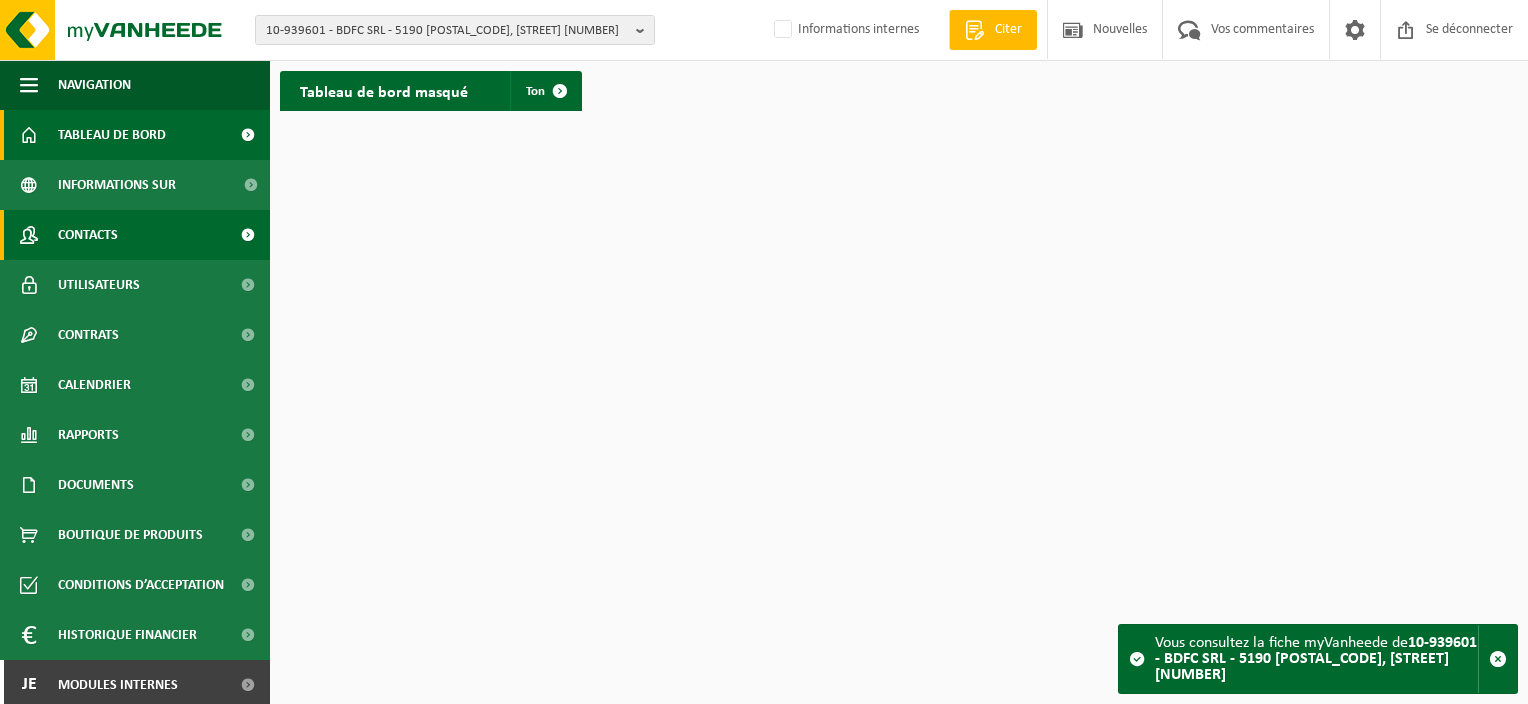 click on "Contacts" at bounding box center [135, 235] 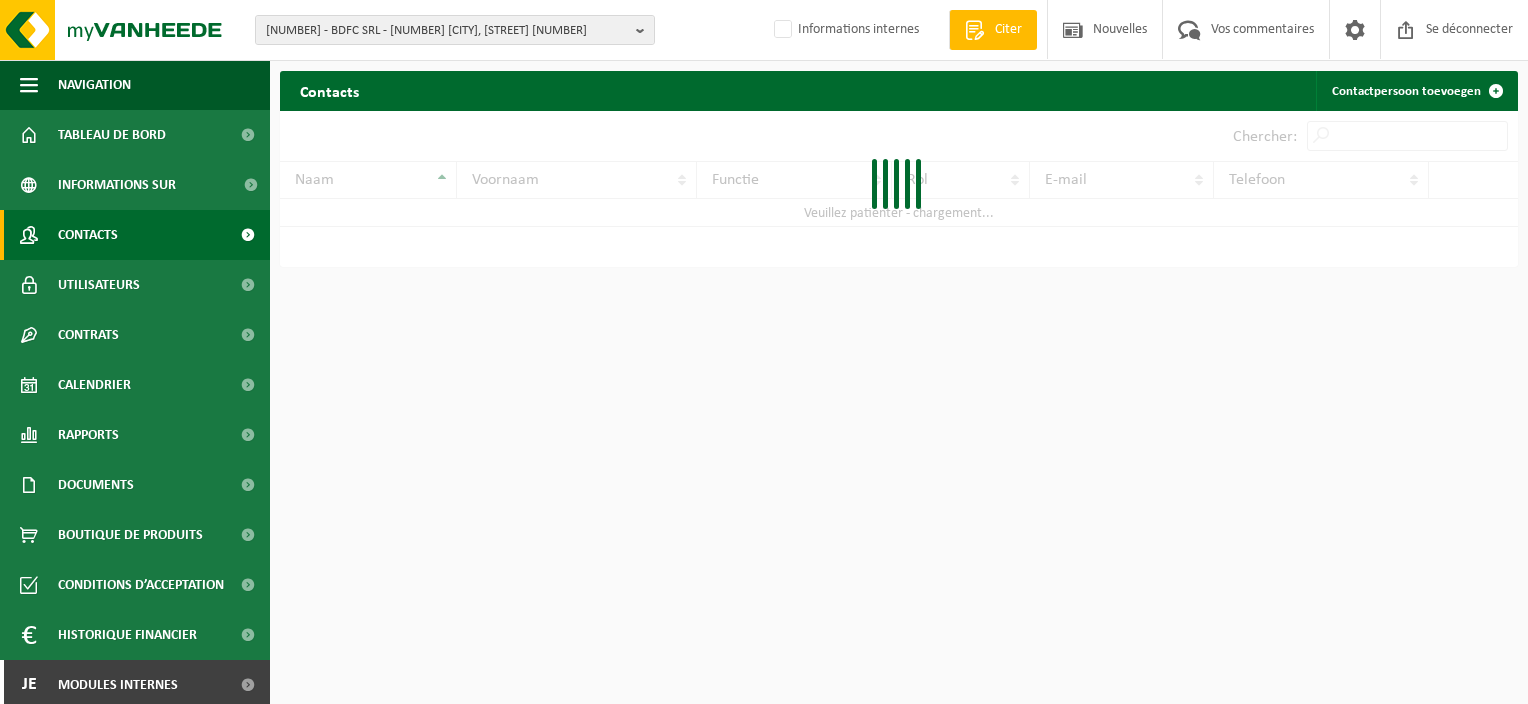 scroll, scrollTop: 0, scrollLeft: 0, axis: both 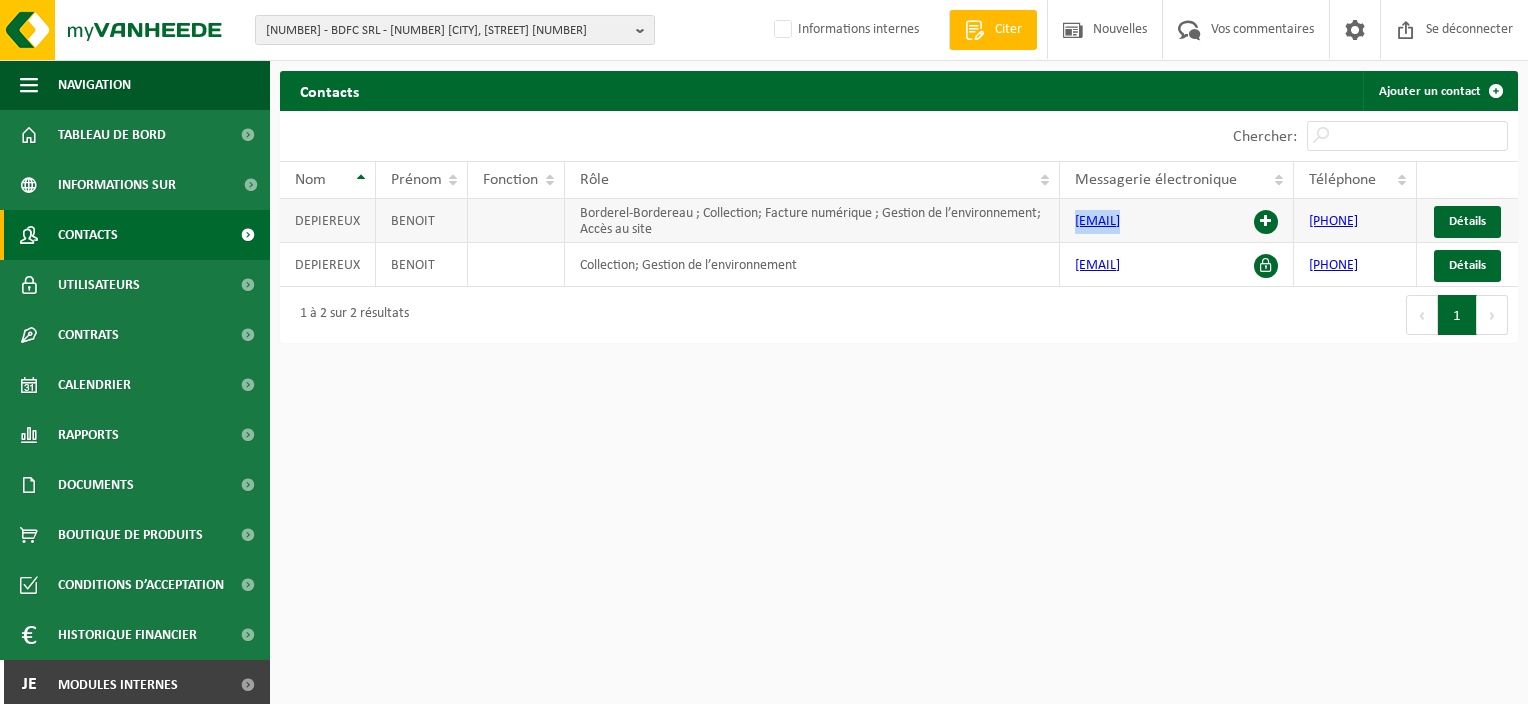 drag, startPoint x: 1112, startPoint y: 223, endPoint x: 1272, endPoint y: 232, distance: 160.25293 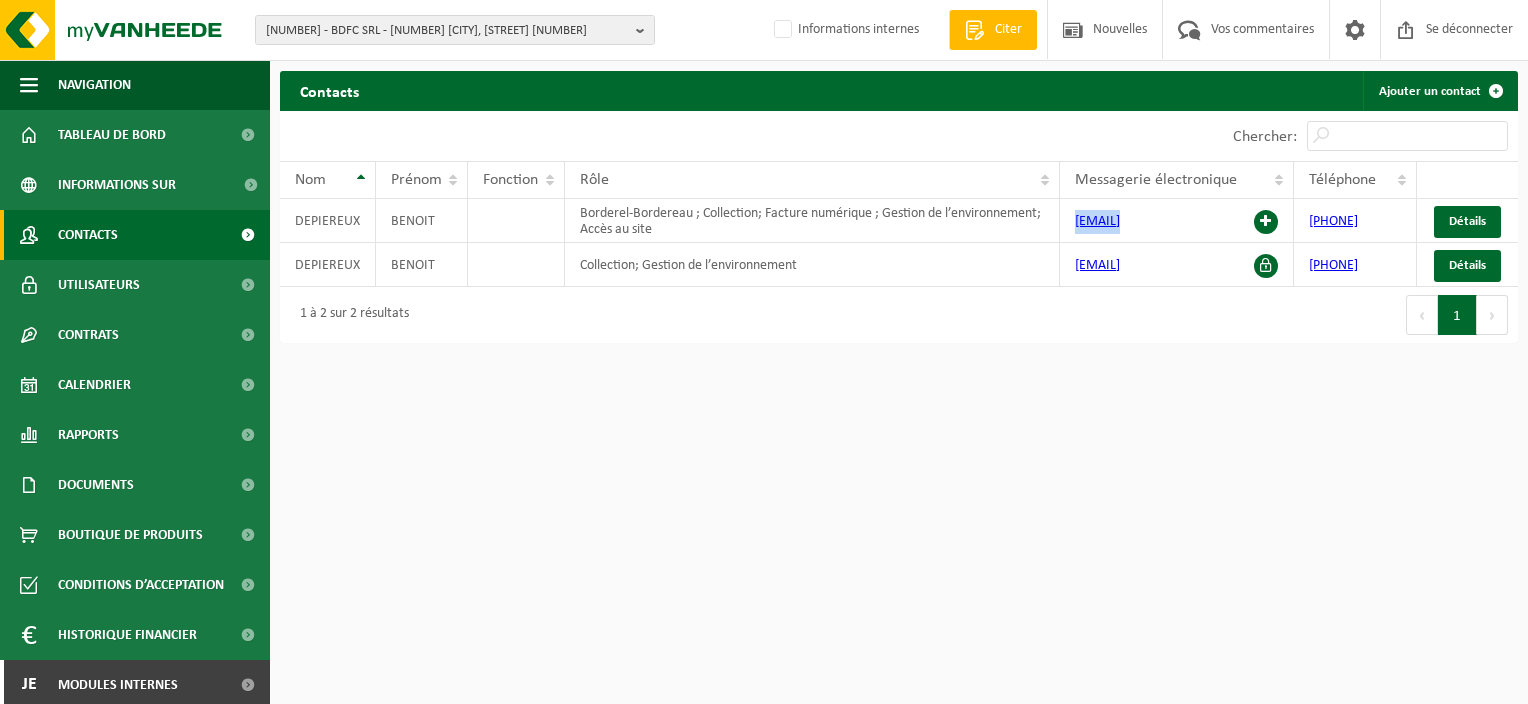 copy on "[EMAIL]" 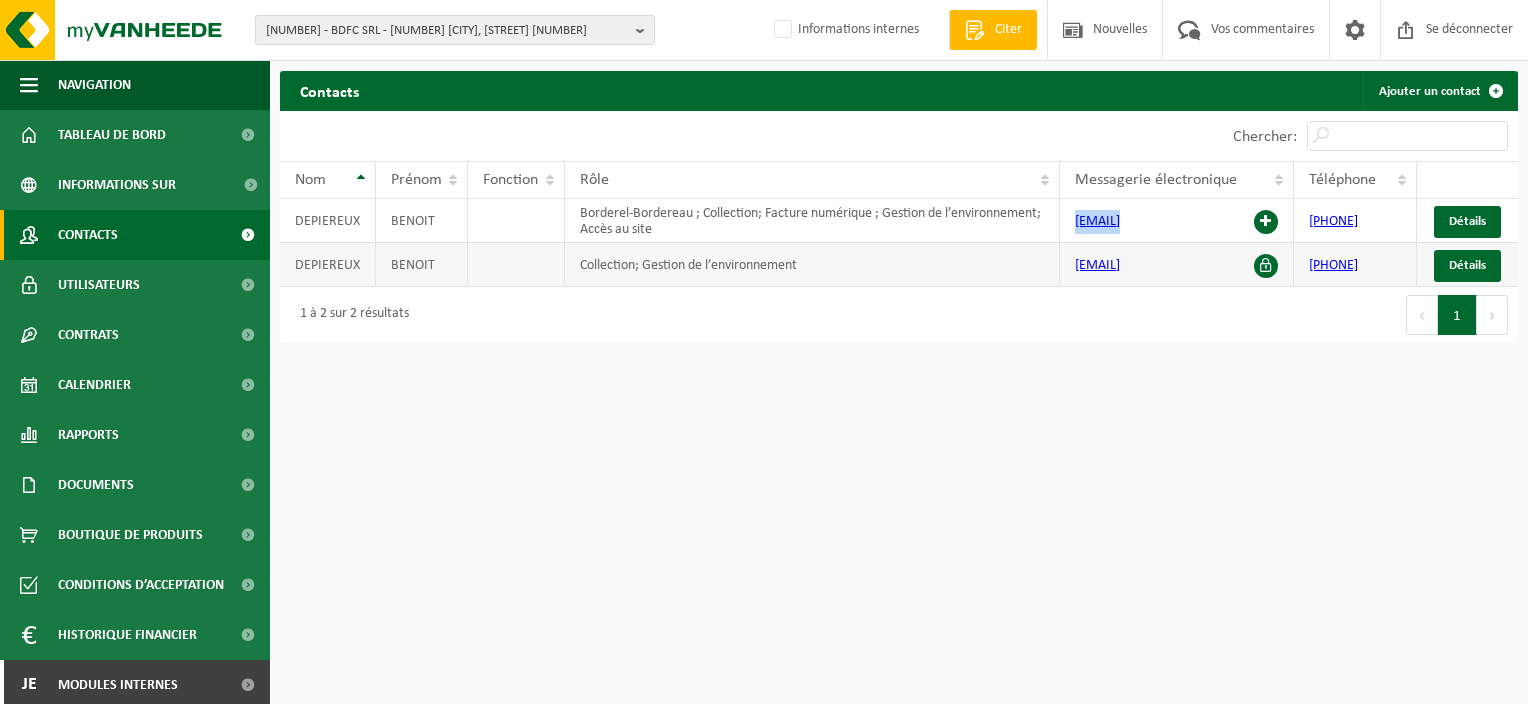 drag, startPoint x: 1072, startPoint y: 285, endPoint x: 1224, endPoint y: 284, distance: 152.0033 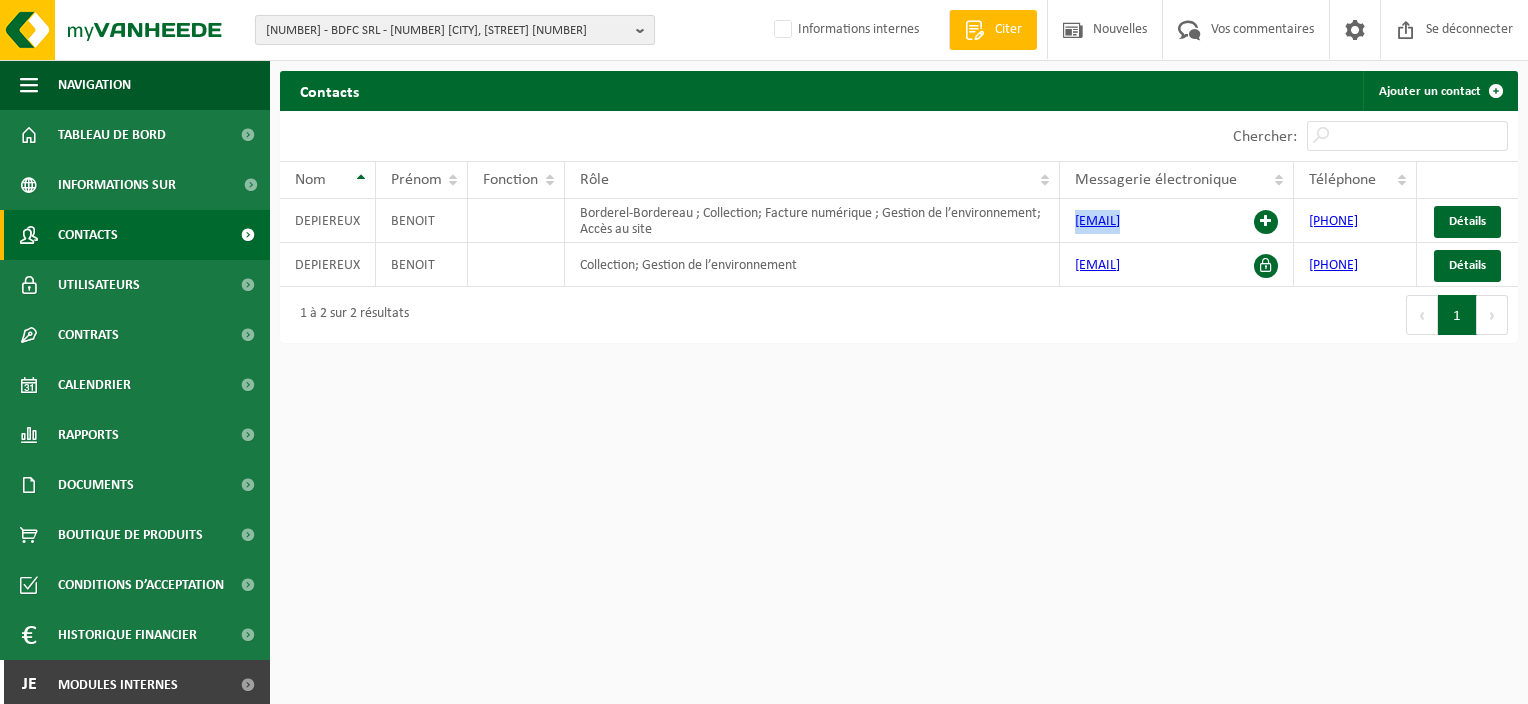 click on "[NUMBER] - BDFC SRL - [NUMBER] [CITY], [STREET] [NUMBER]" at bounding box center (447, 31) 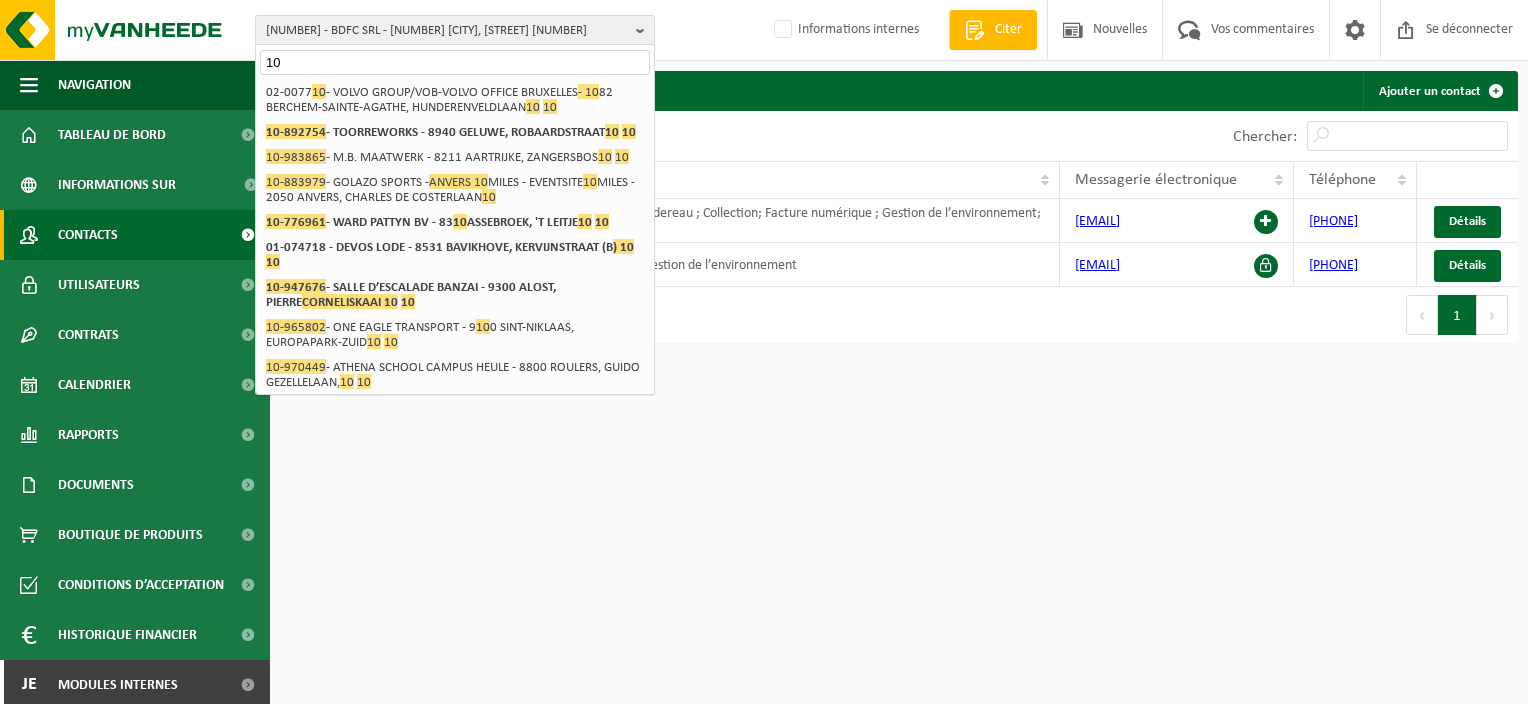 click on "10" at bounding box center [455, 62] 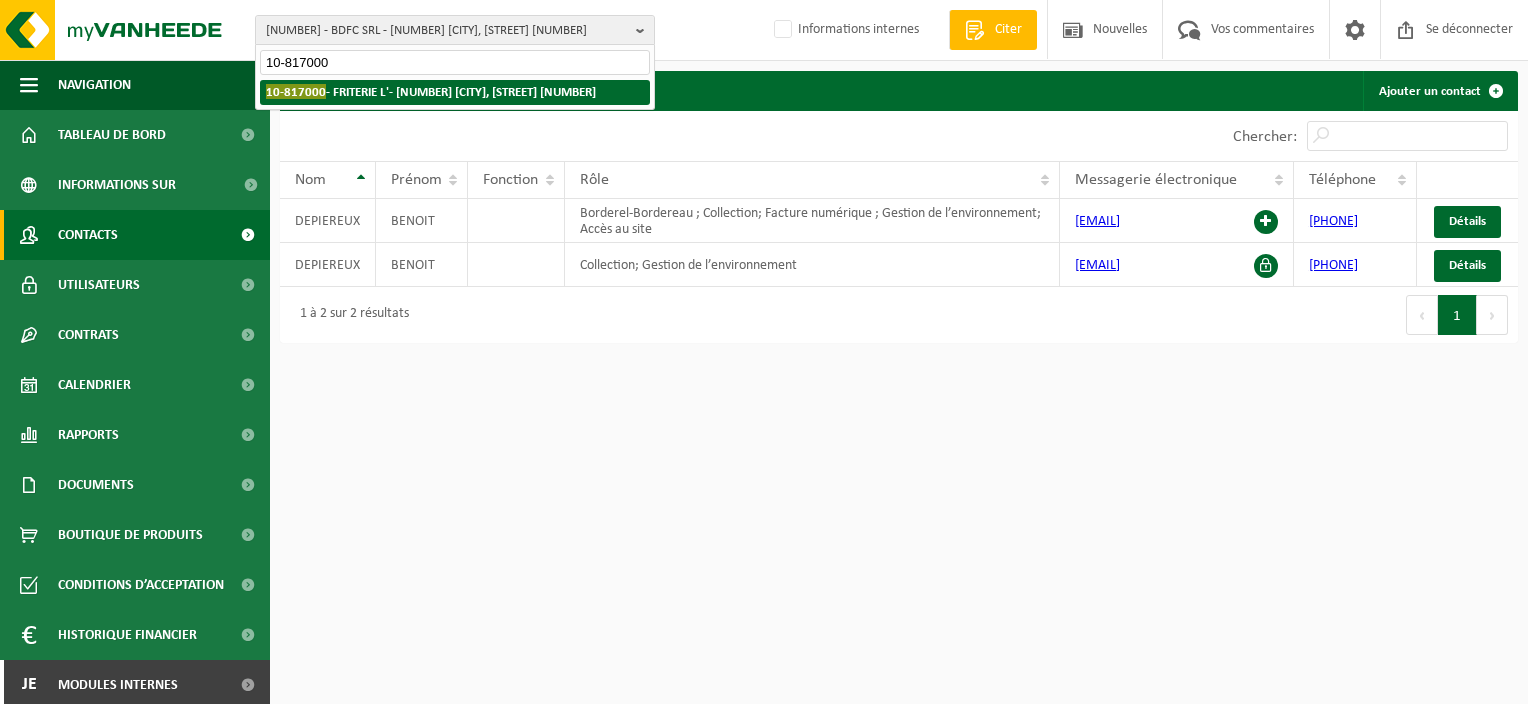 type on "10-817000" 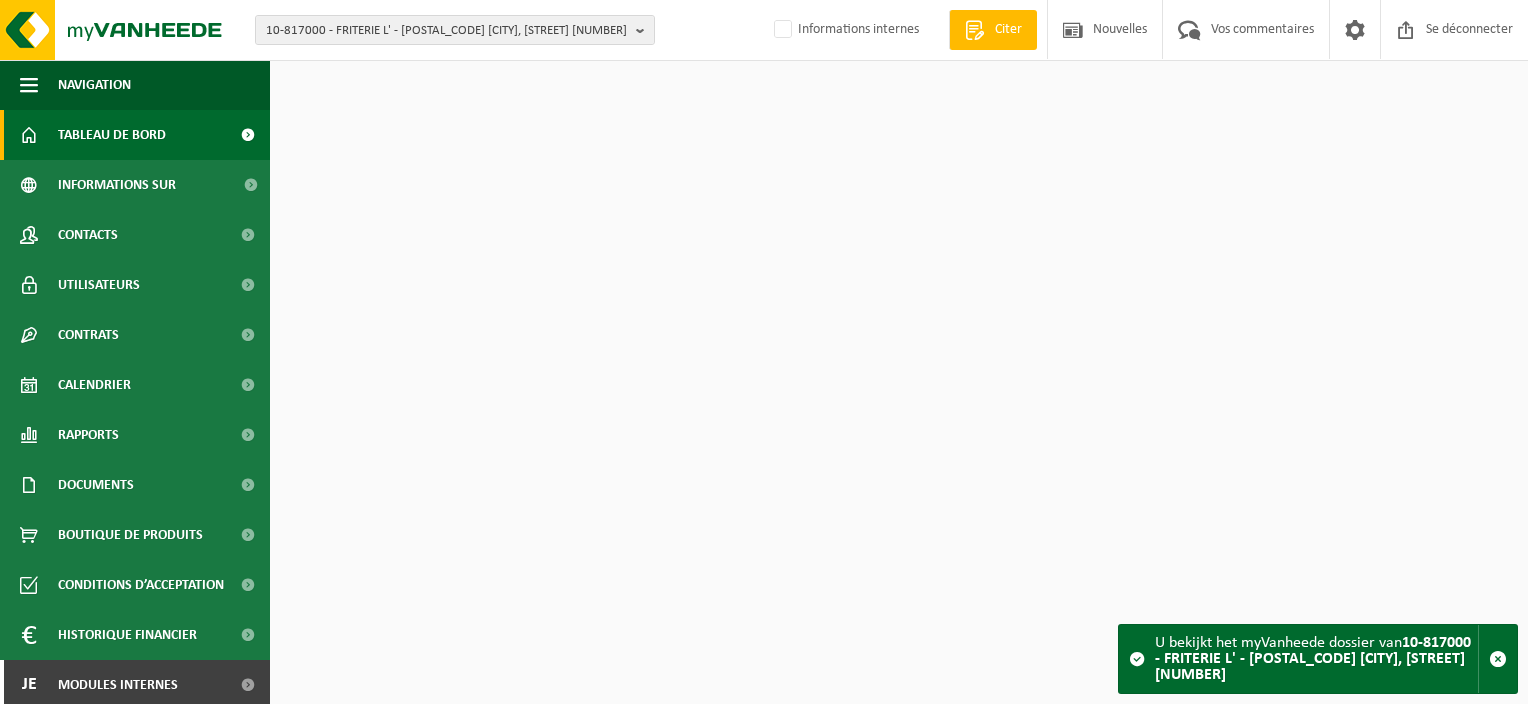 scroll, scrollTop: 0, scrollLeft: 0, axis: both 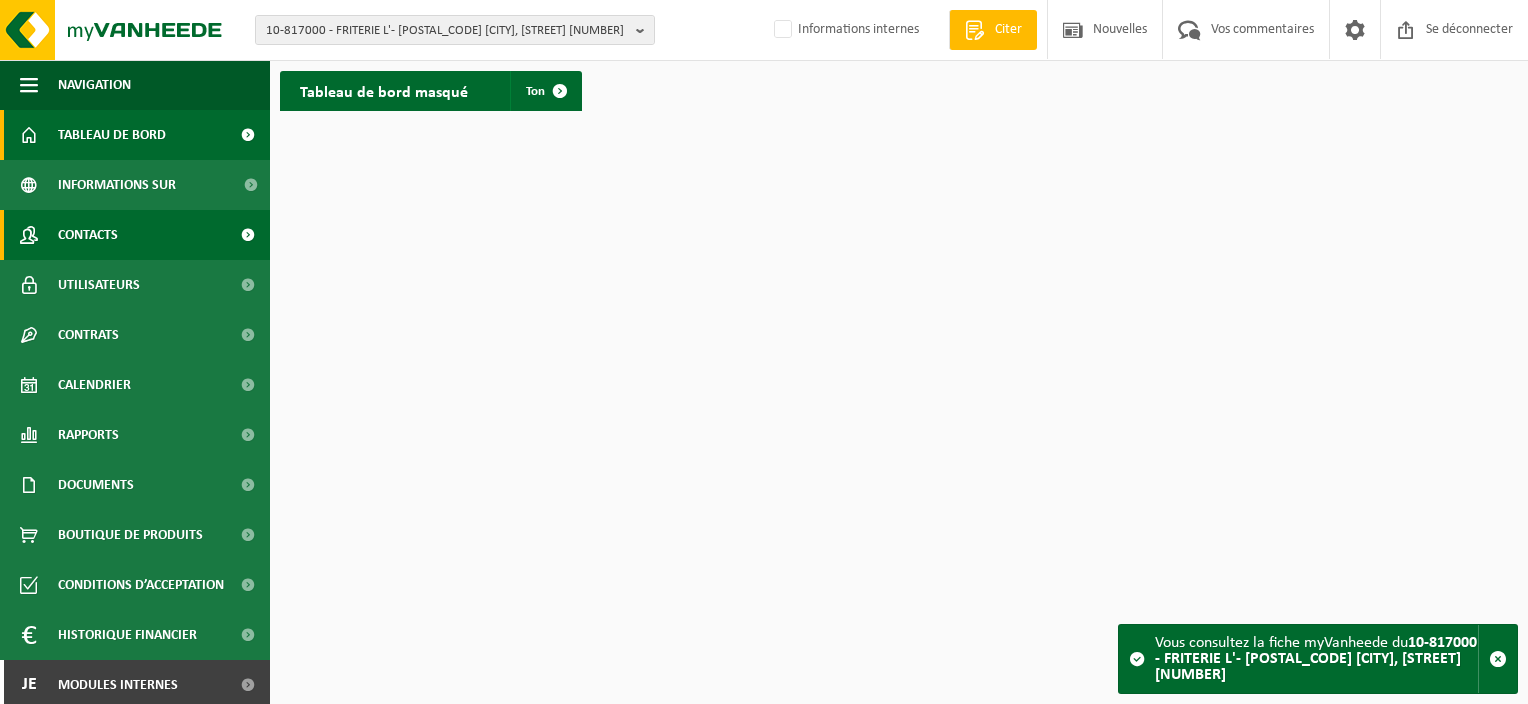 click on "Contacts" at bounding box center [135, 235] 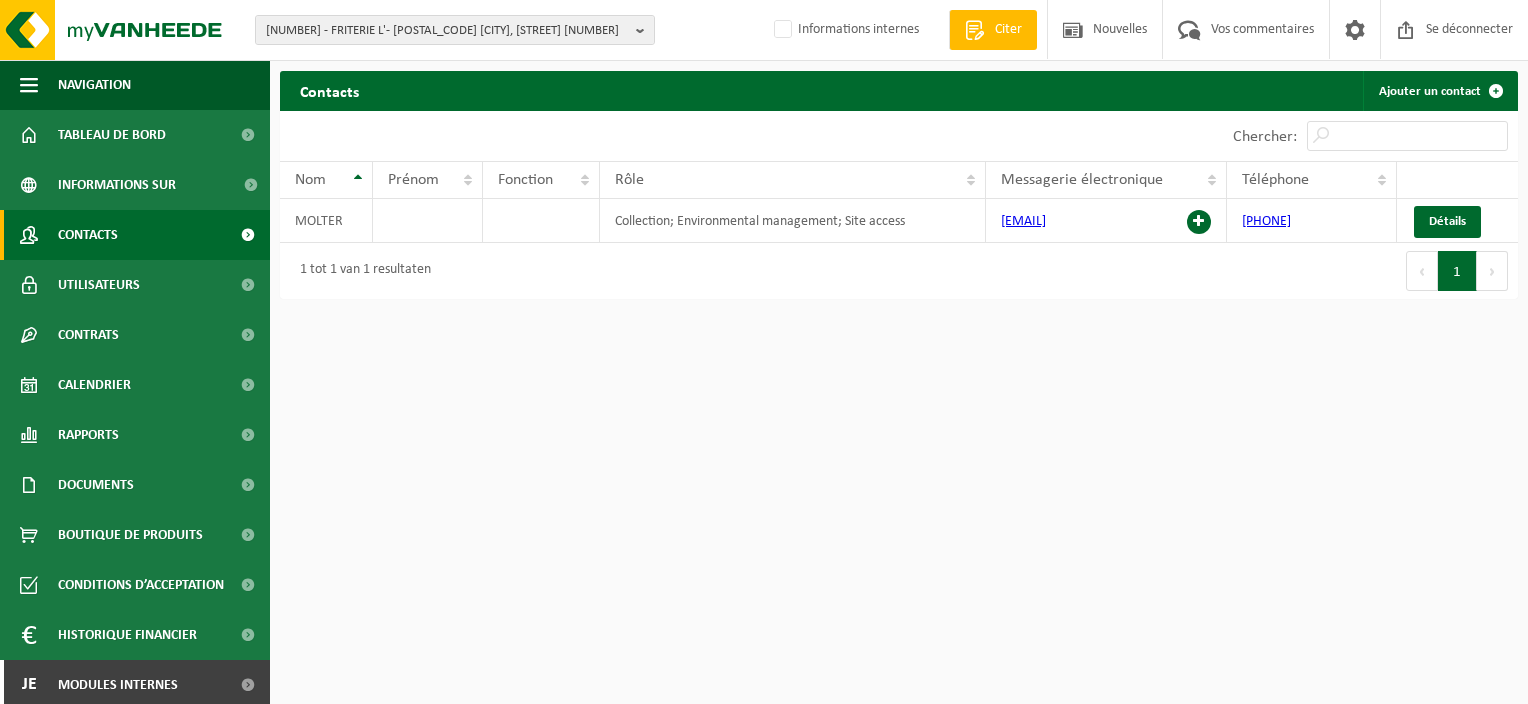 scroll, scrollTop: 0, scrollLeft: 0, axis: both 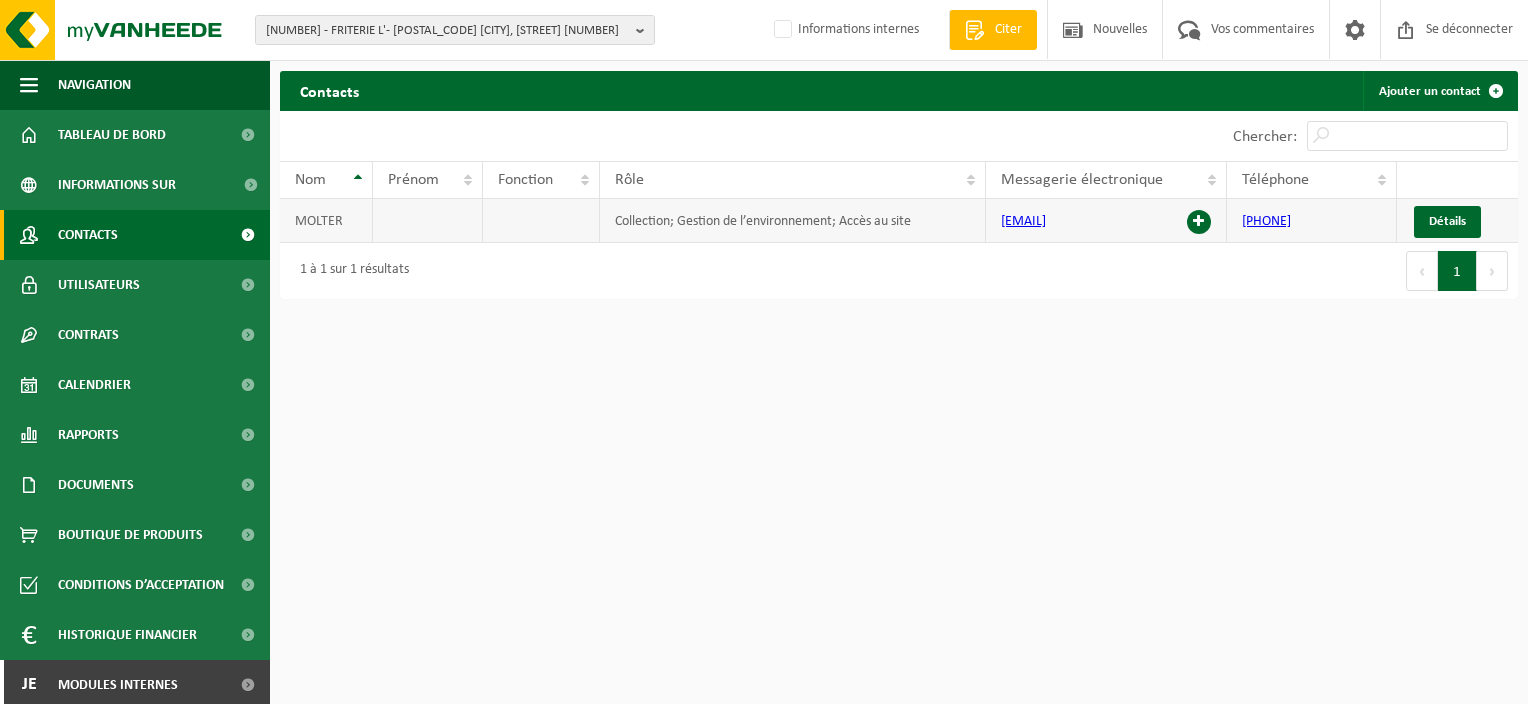 drag, startPoint x: 1141, startPoint y: 221, endPoint x: 985, endPoint y: 208, distance: 156.54073 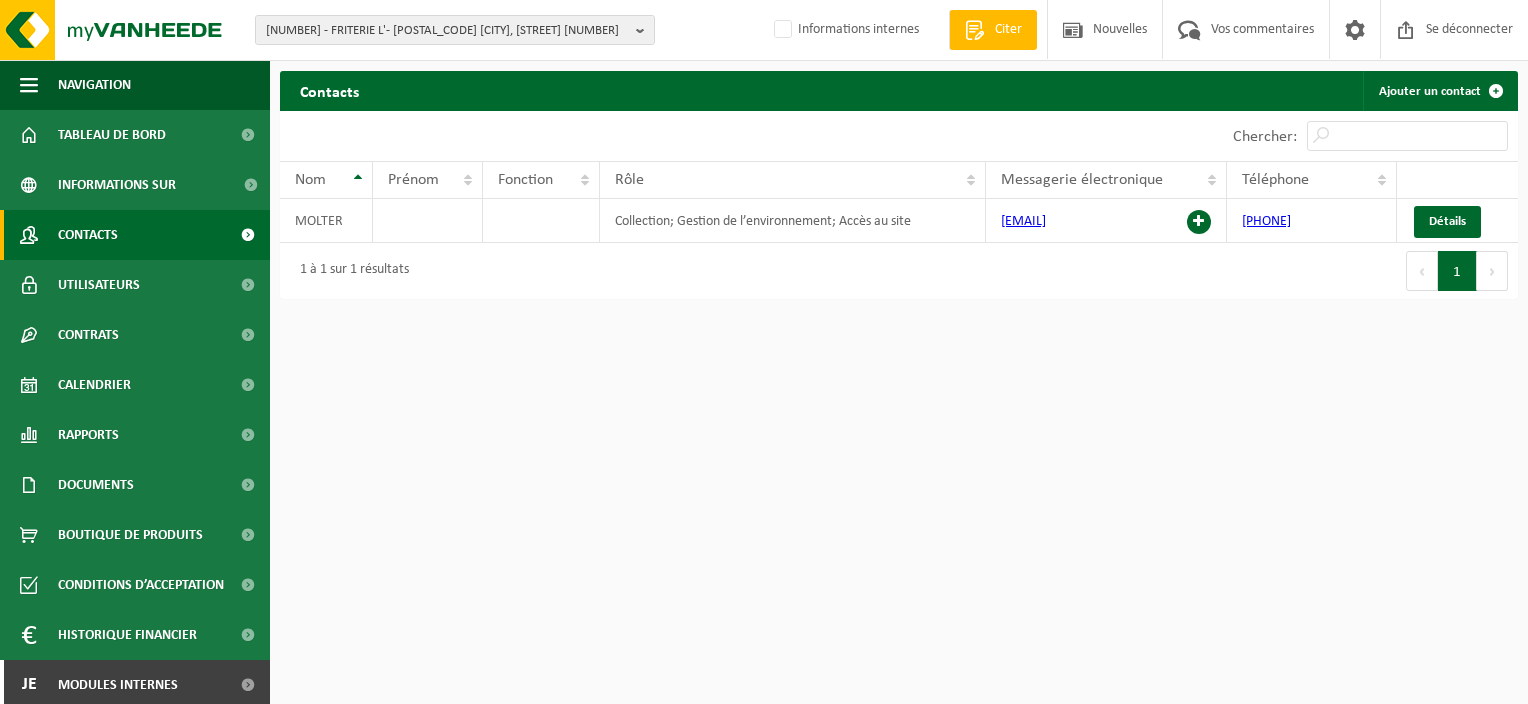 copy on "[EMAIL]" 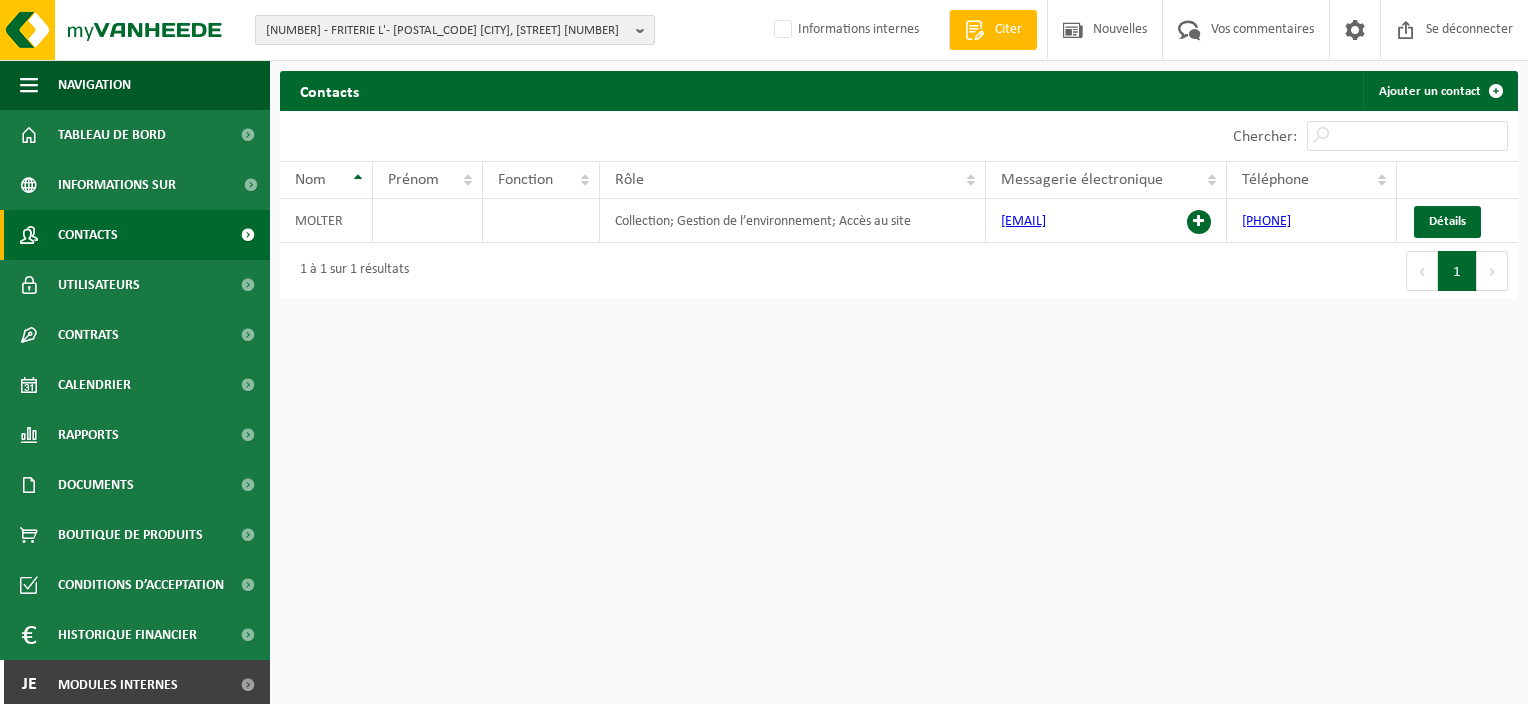 click on "[NUMBER] - FRITERIE L'- [POSTAL_CODE] [CITY], [STREET] [NUMBER]" at bounding box center [447, 31] 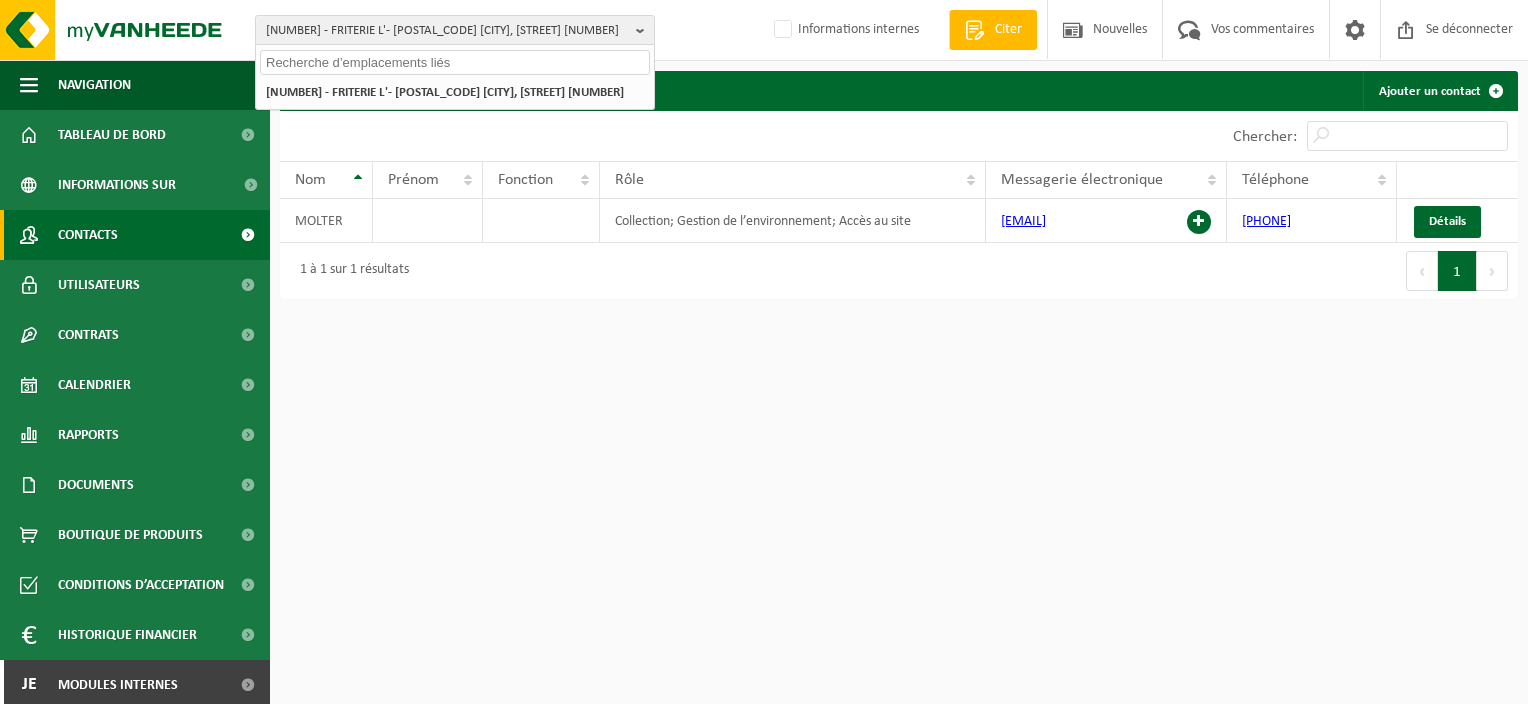 click at bounding box center (455, 62) 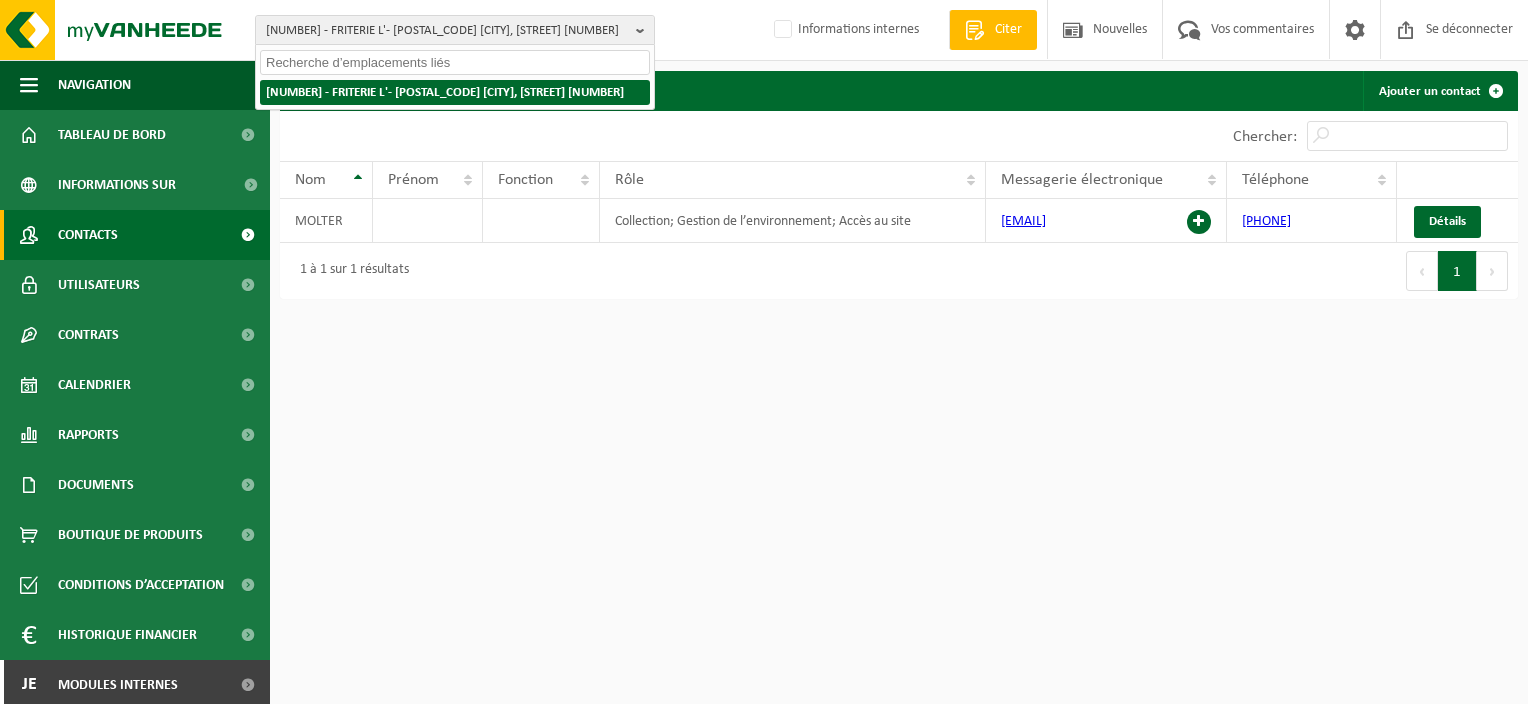 paste on "10-796326" 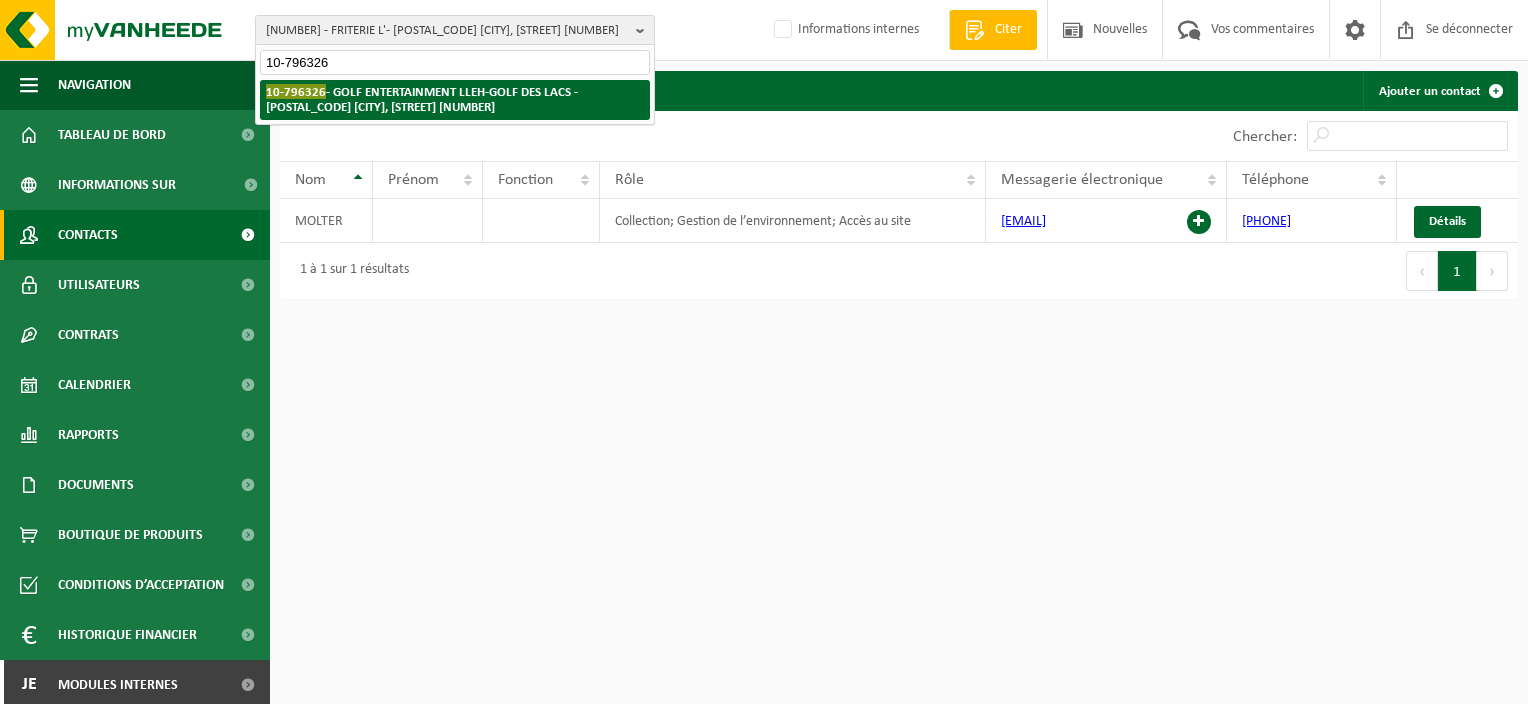 type on "10-796326" 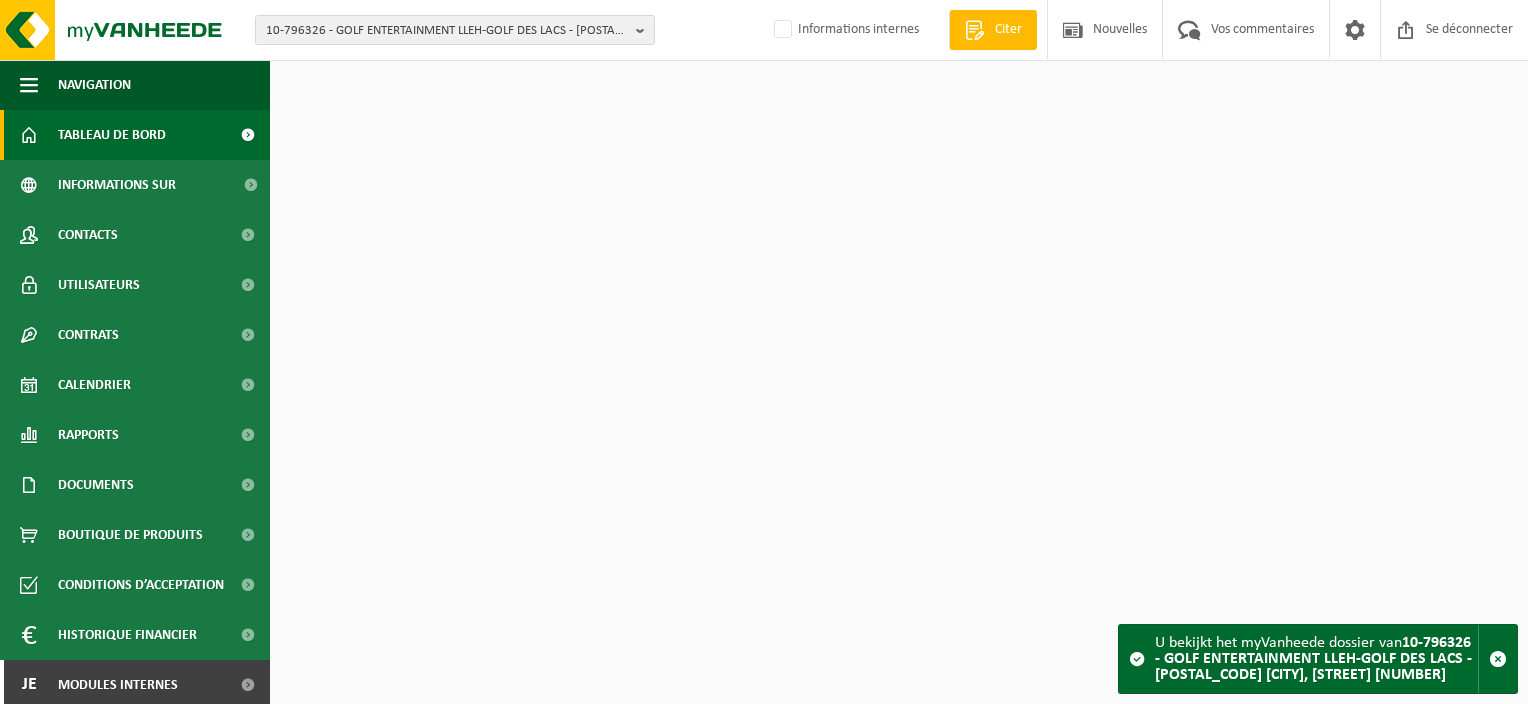scroll, scrollTop: 0, scrollLeft: 0, axis: both 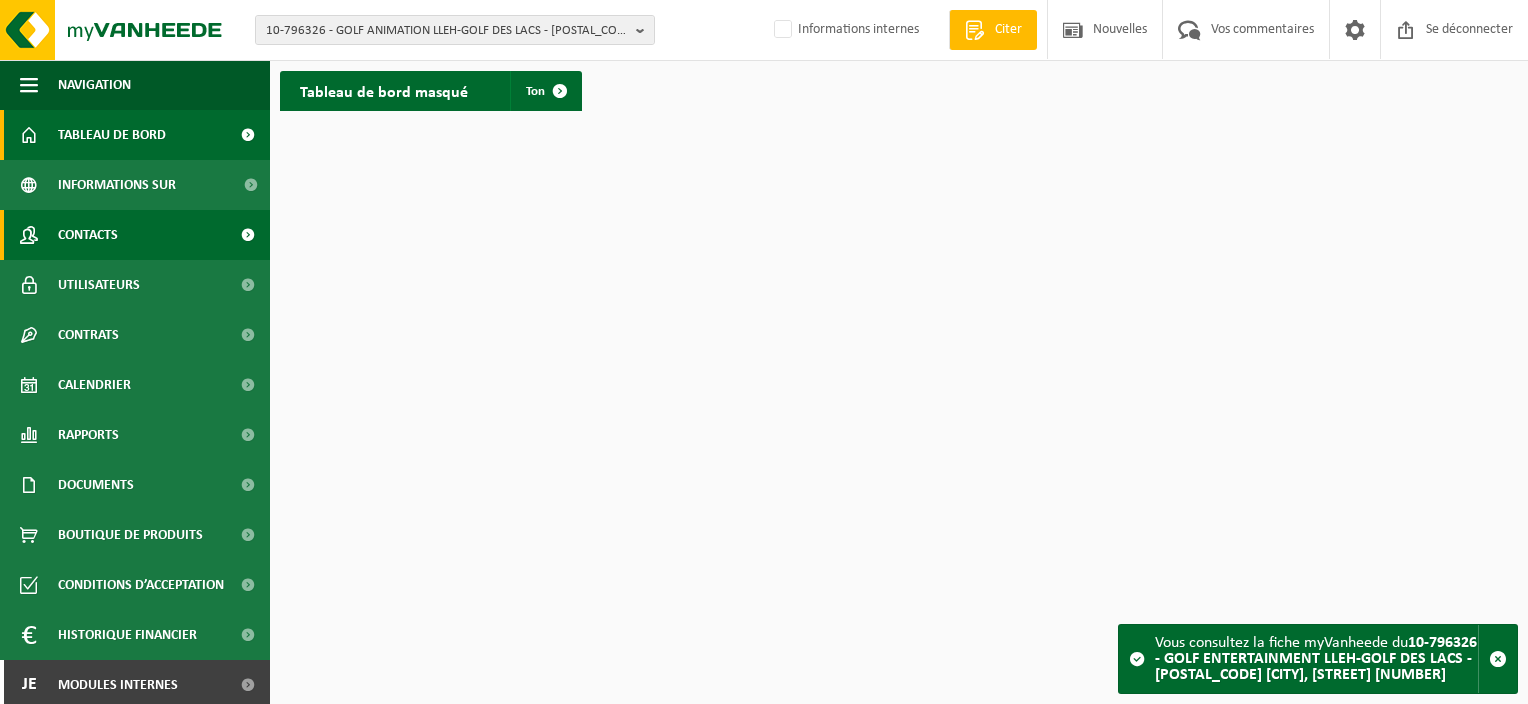 click on "Contacts" at bounding box center [135, 235] 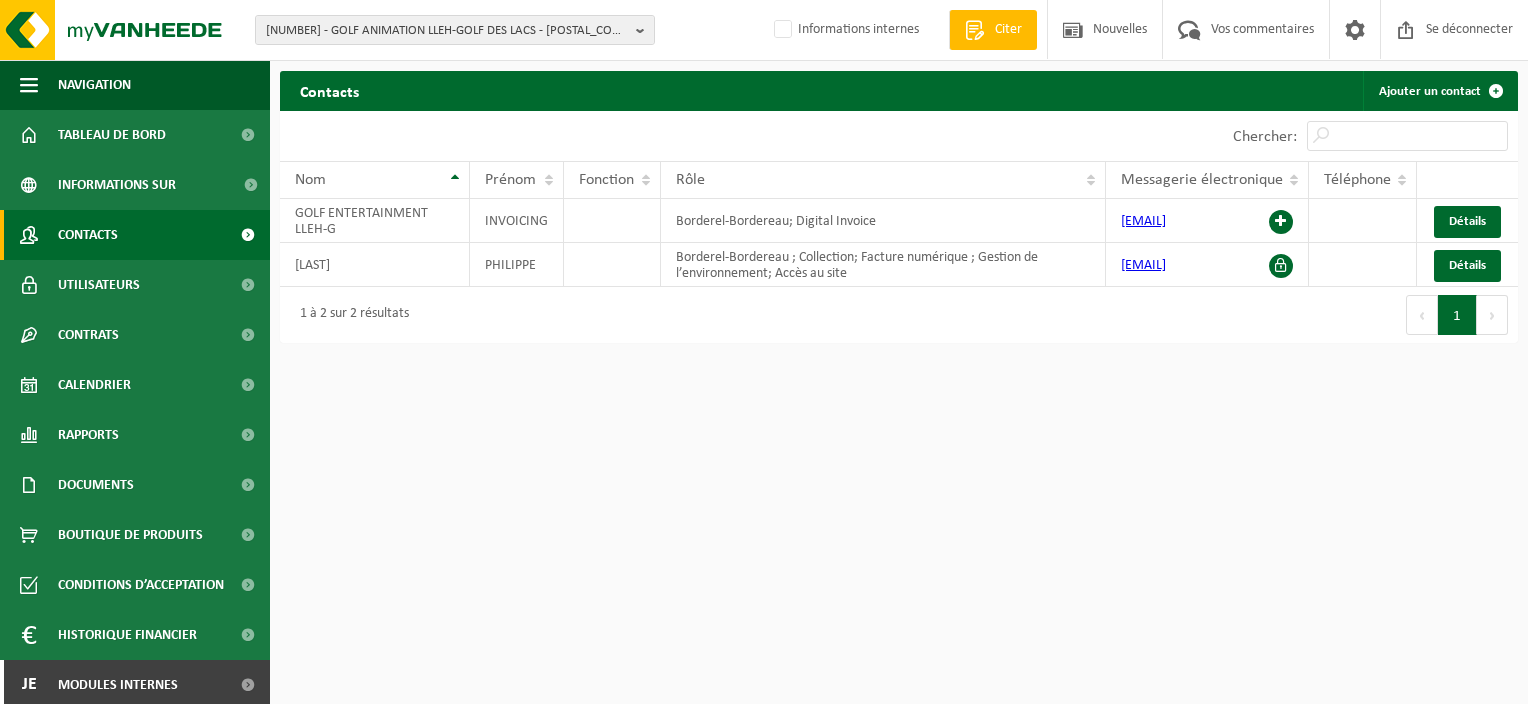 scroll, scrollTop: 0, scrollLeft: 0, axis: both 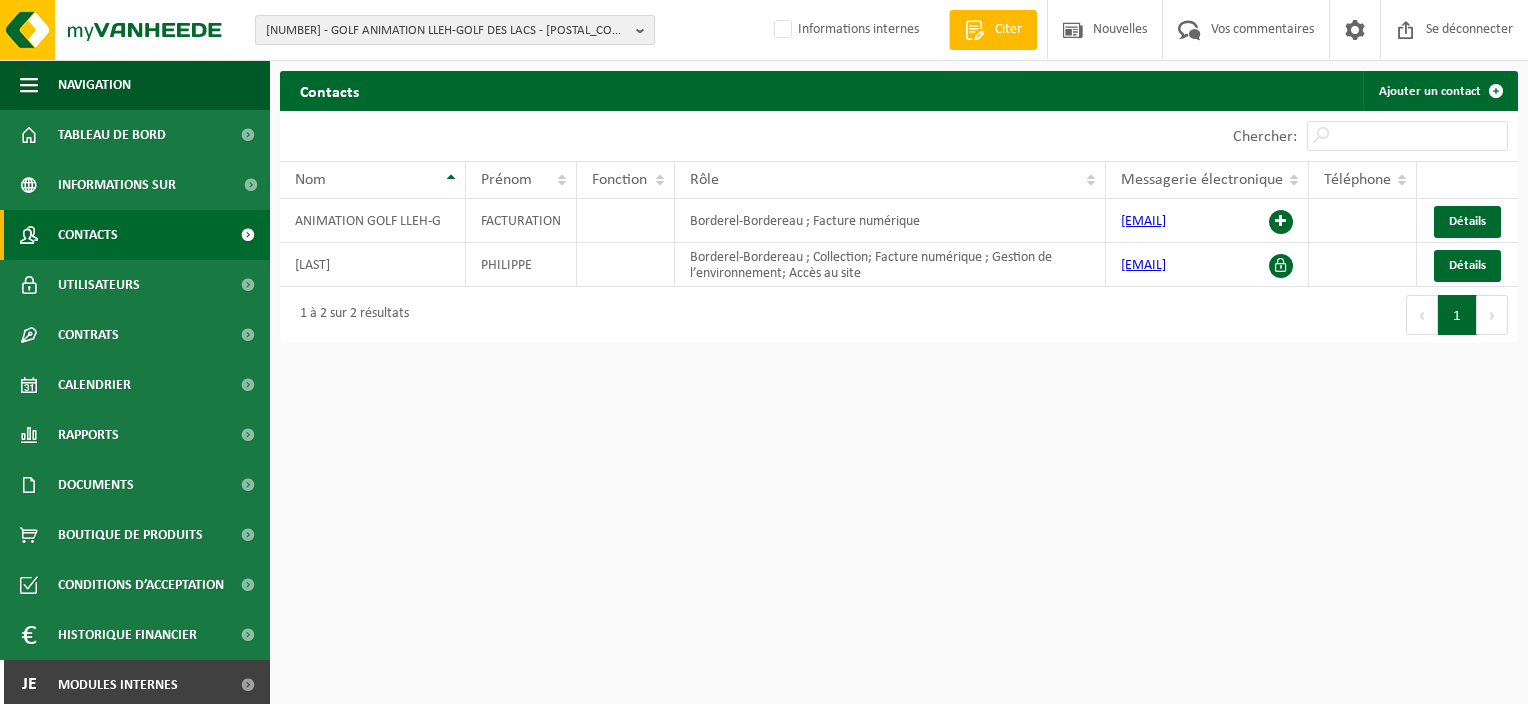 click on "10-796326 - GOLF ANIMATION LLEH-GOLF DES LACS - 6440 FROIDCHAPELLE, RUE CIERNAUX 1" at bounding box center (447, 31) 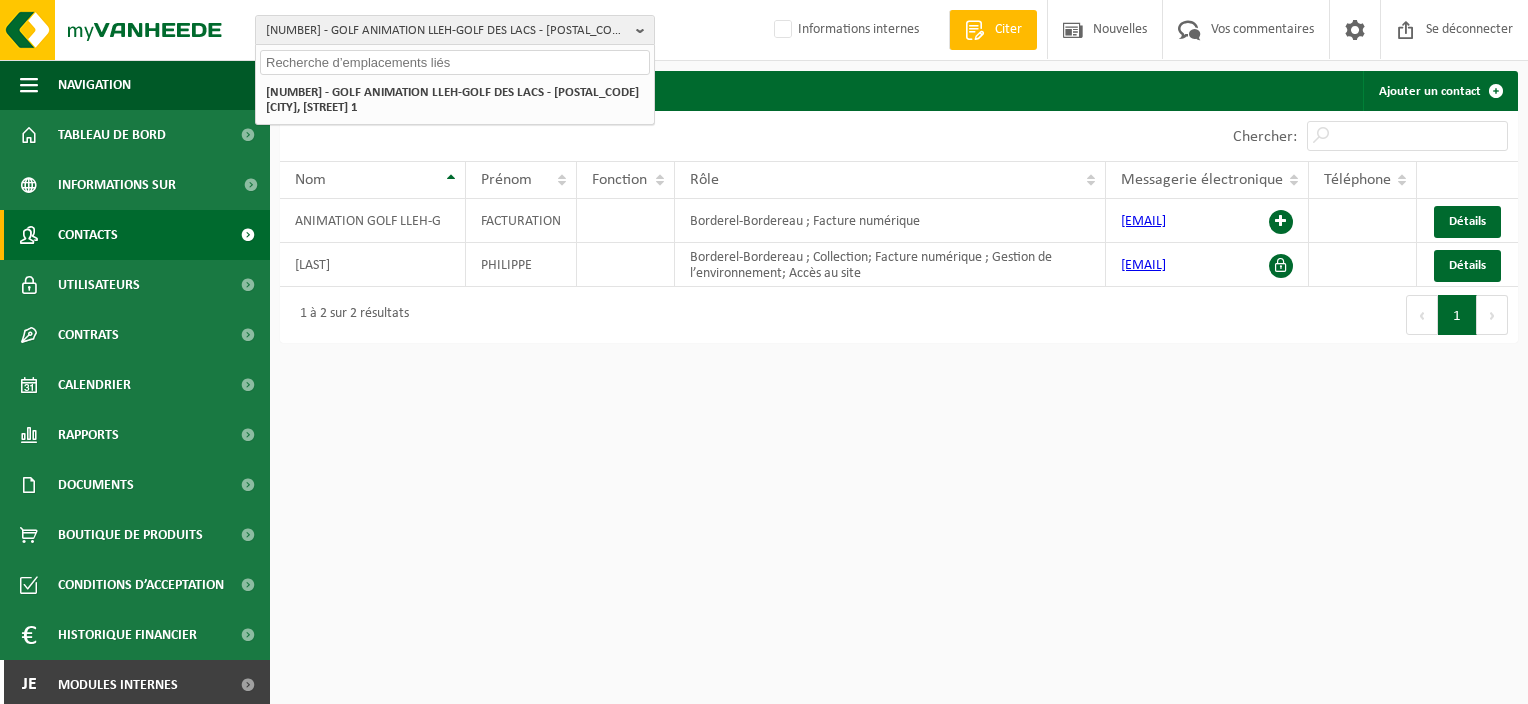 click at bounding box center (455, 62) 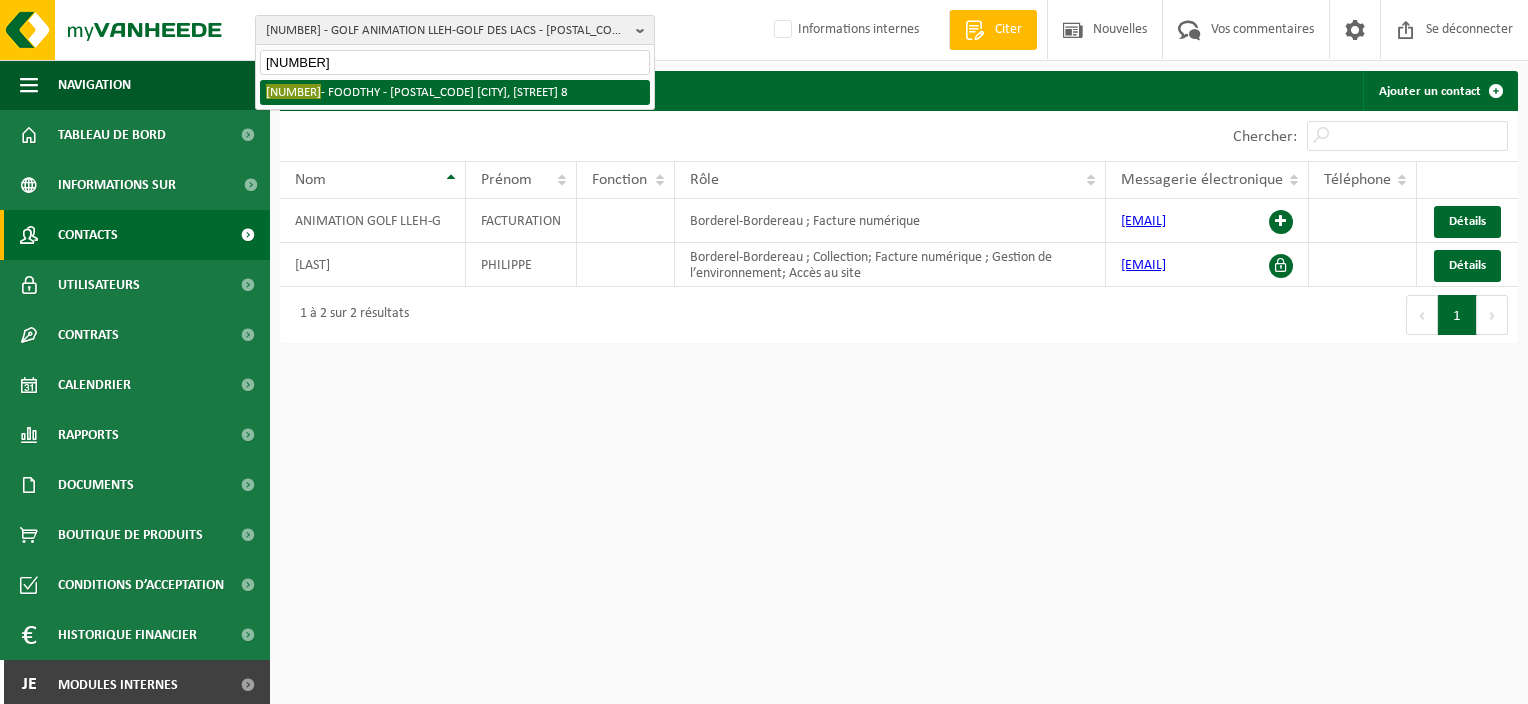 type on "10-917959" 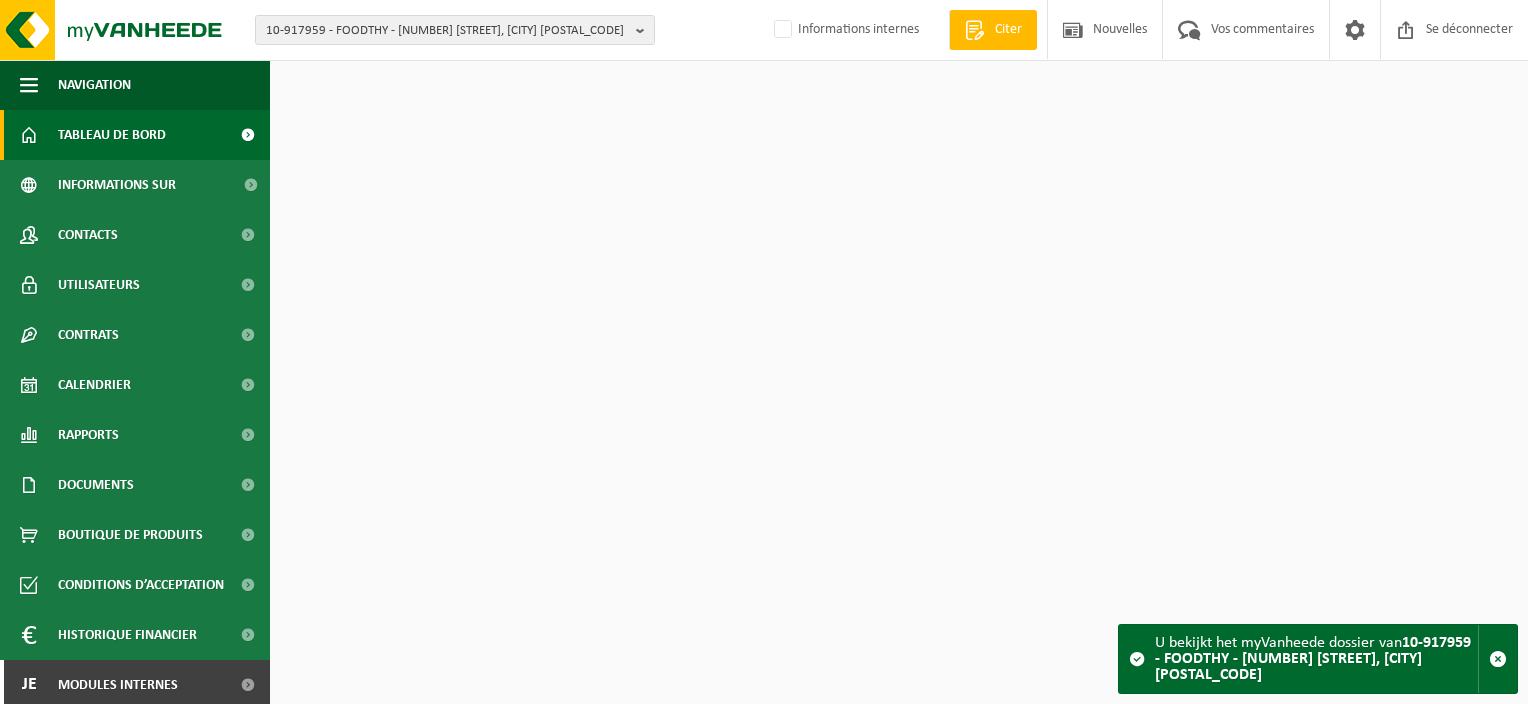 scroll, scrollTop: 0, scrollLeft: 0, axis: both 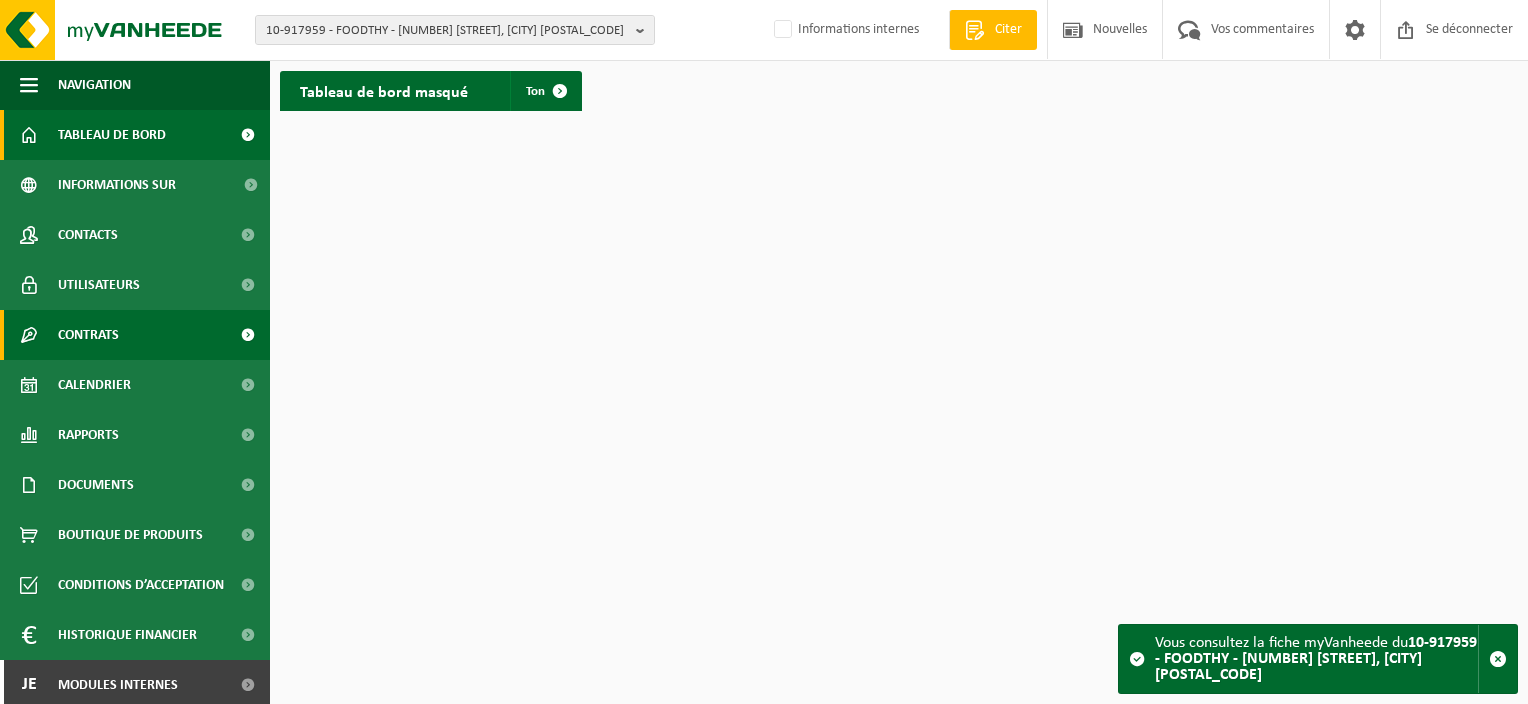 click on "Contrats" at bounding box center [135, 335] 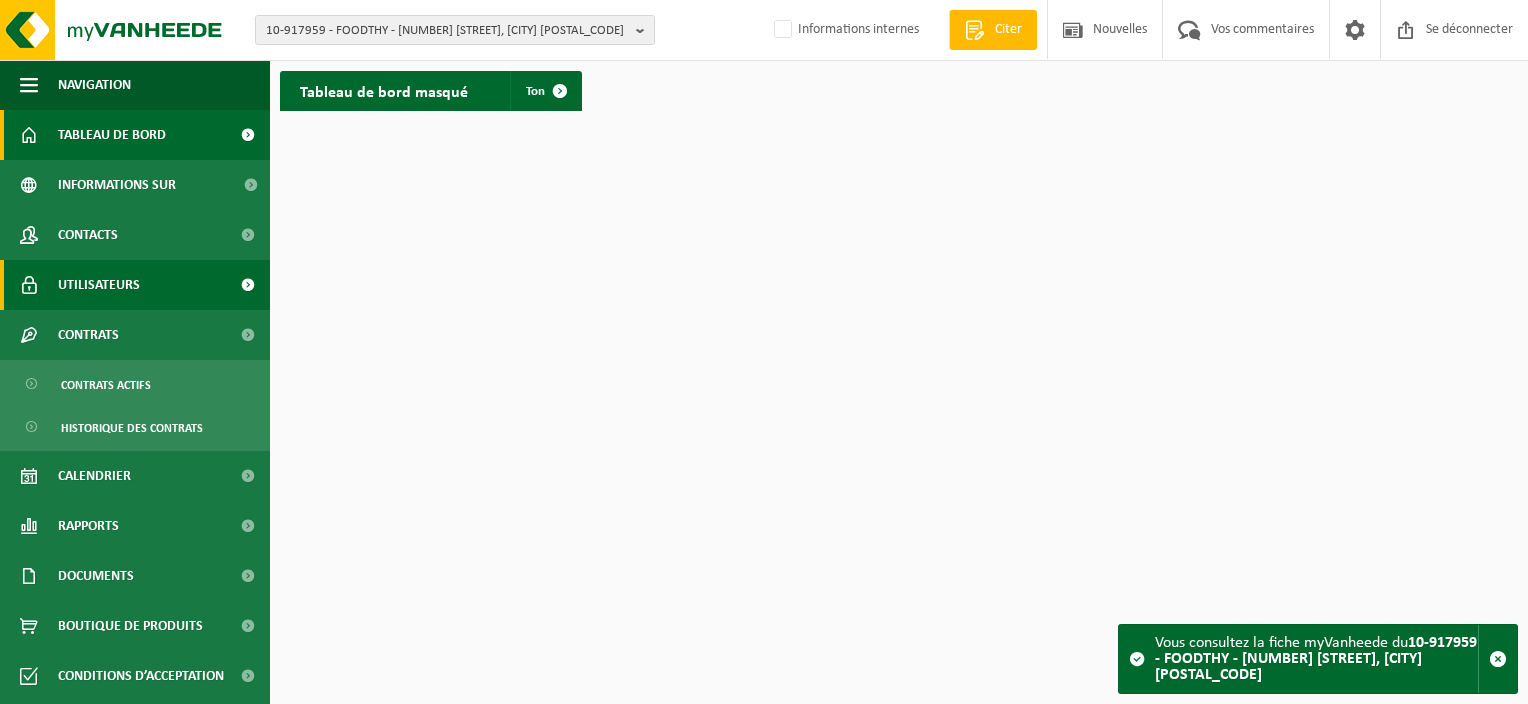 click on "Utilisateurs" at bounding box center (99, 285) 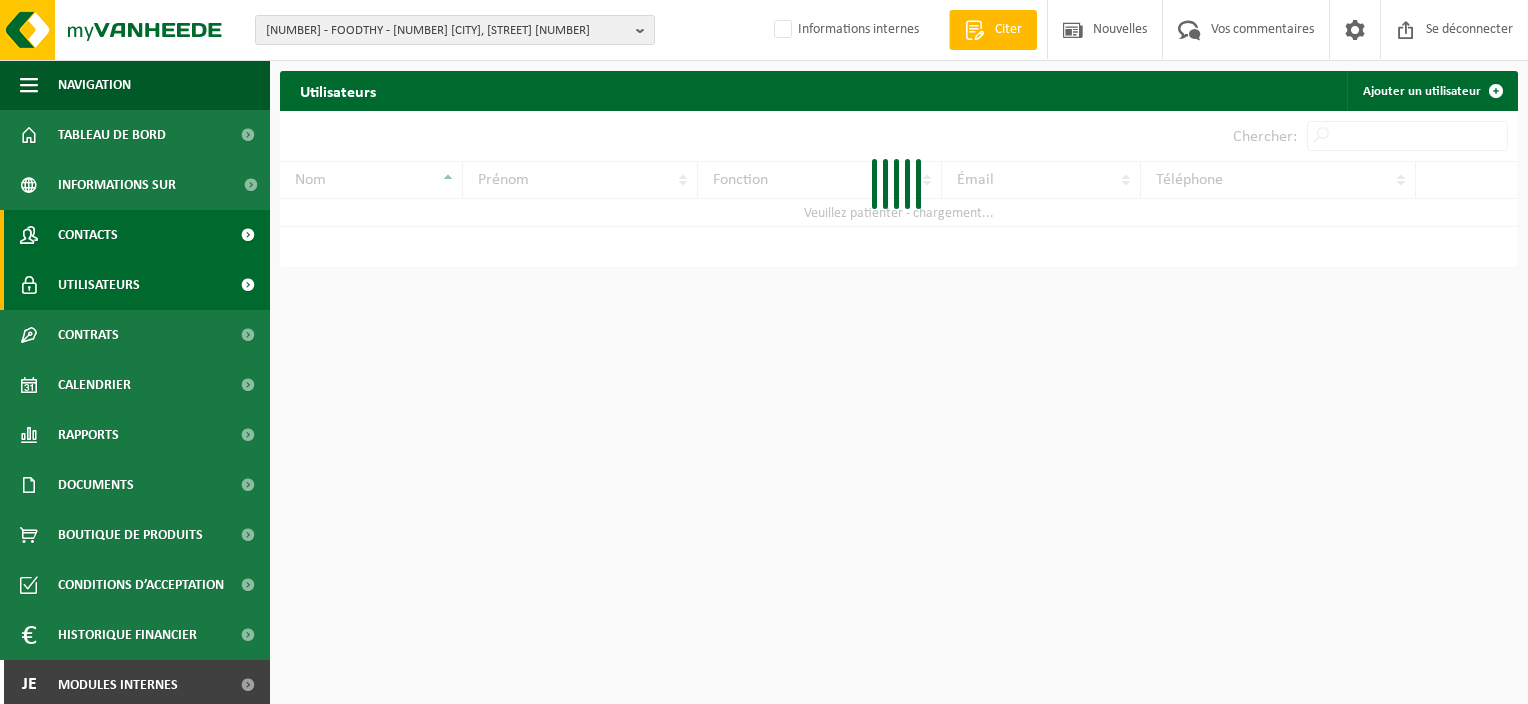 scroll, scrollTop: 0, scrollLeft: 0, axis: both 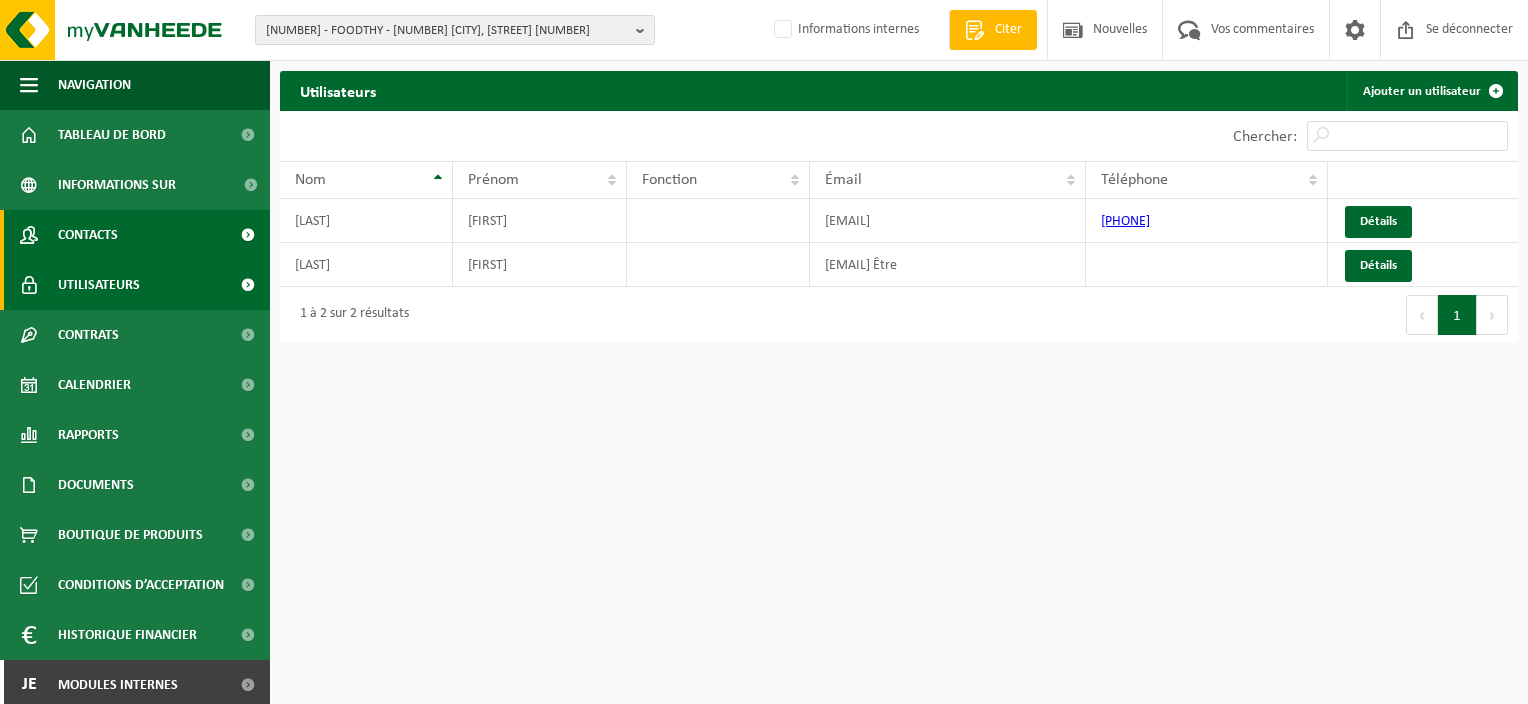 click on "Contacts" at bounding box center (135, 235) 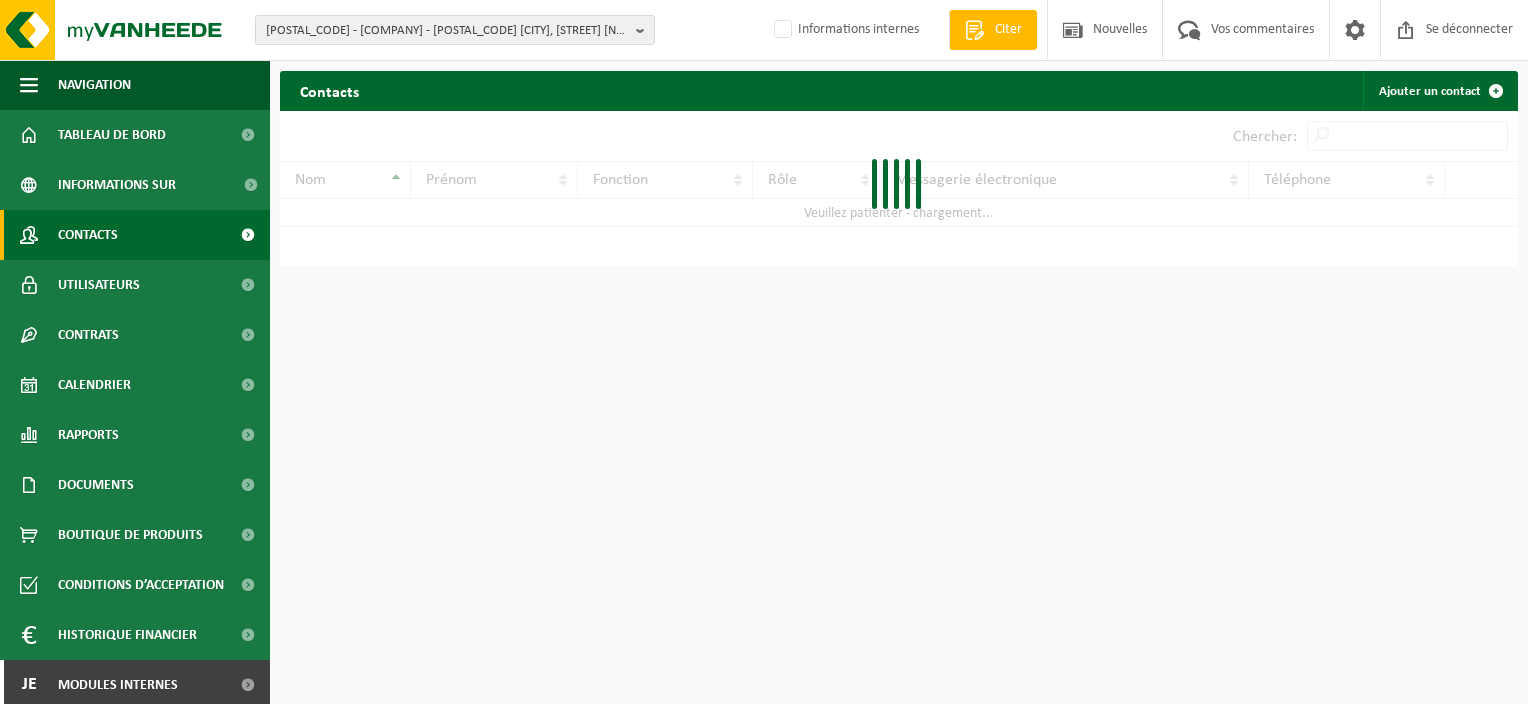 scroll, scrollTop: 0, scrollLeft: 0, axis: both 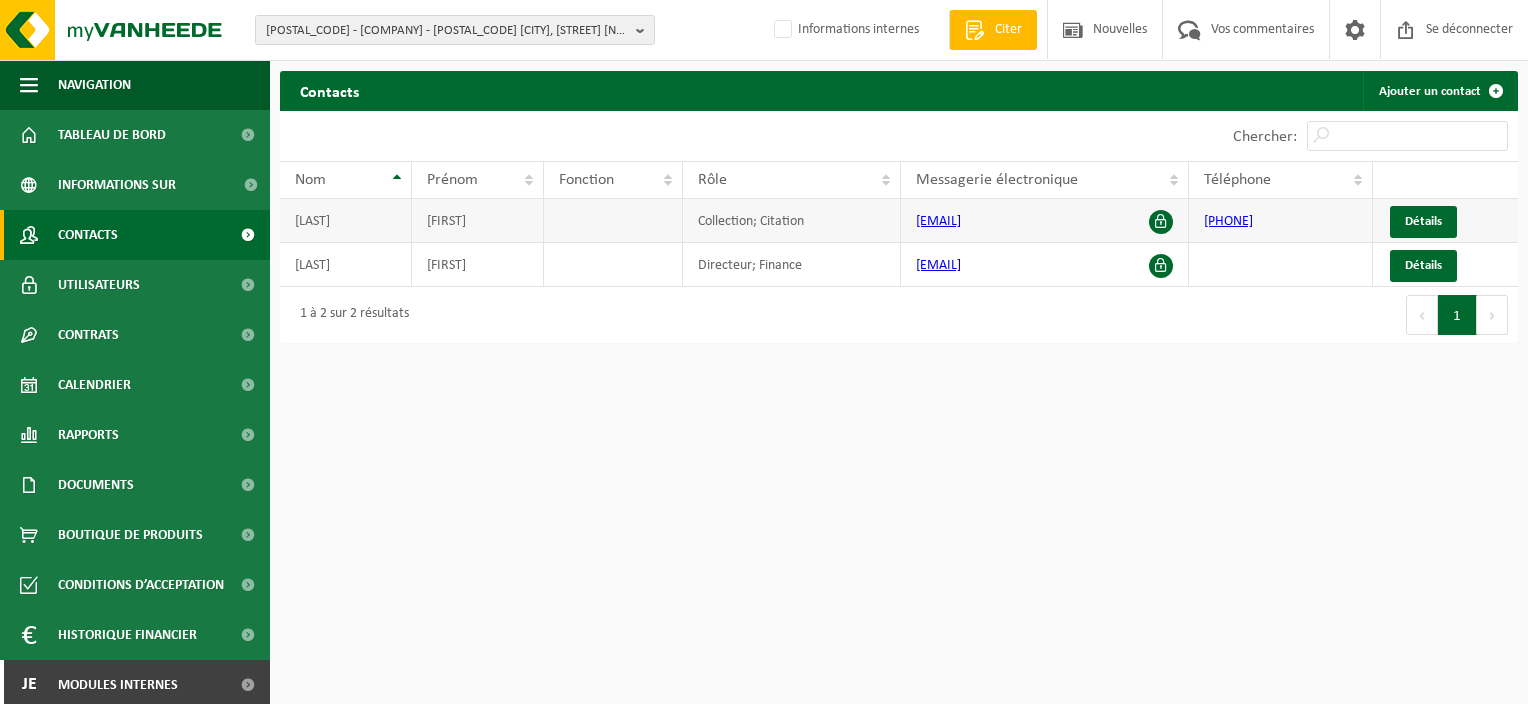 drag, startPoint x: 1045, startPoint y: 216, endPoint x: 910, endPoint y: 224, distance: 135.23683 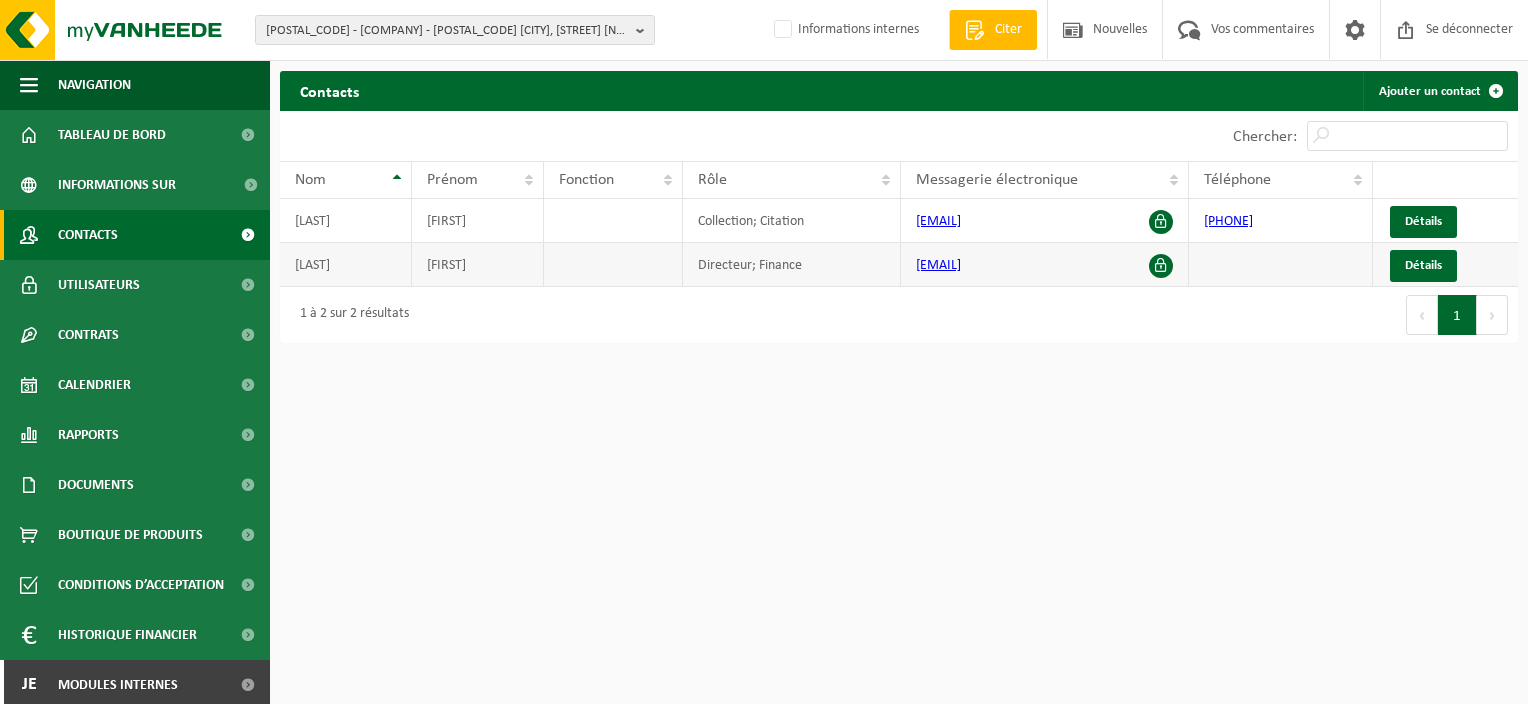 copy on "[EMAIL]" 